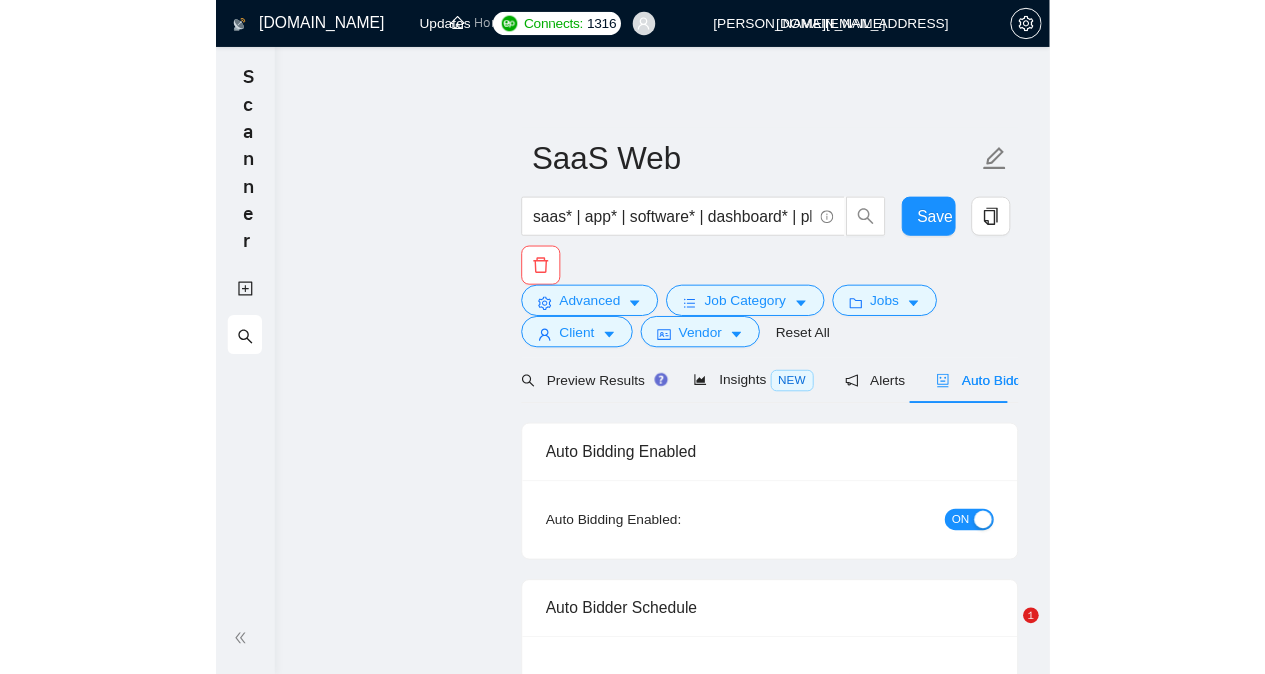 scroll, scrollTop: 0, scrollLeft: 0, axis: both 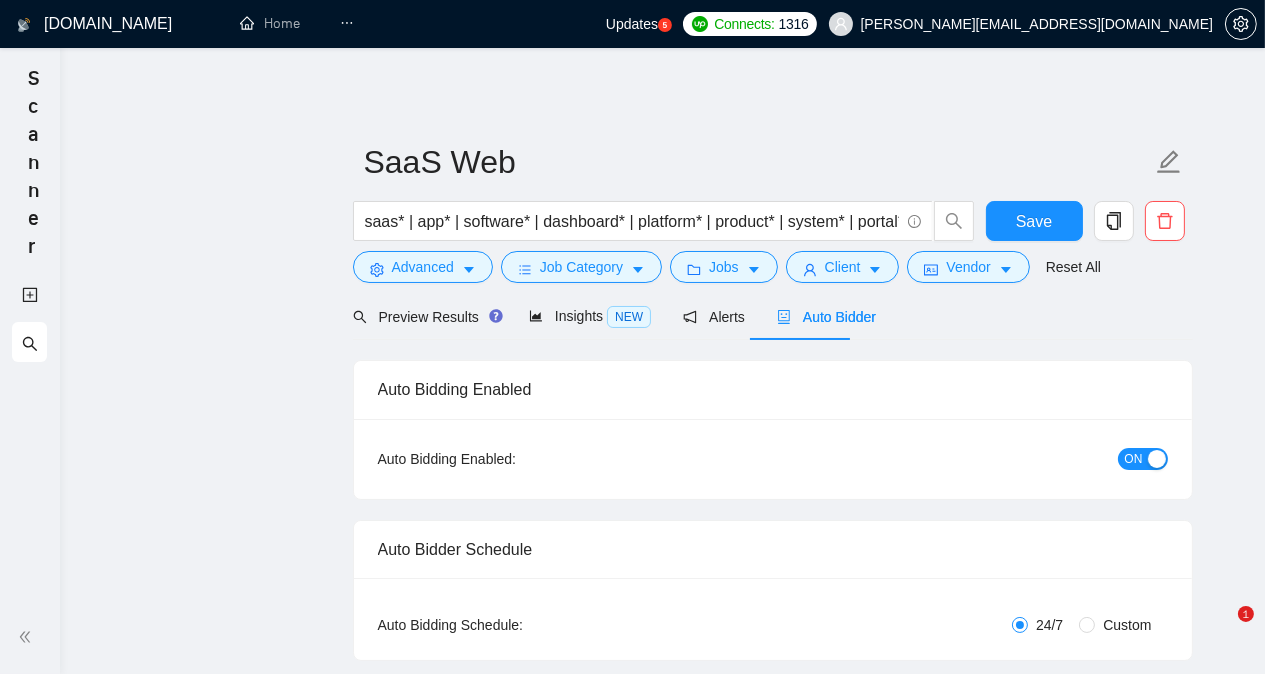 type 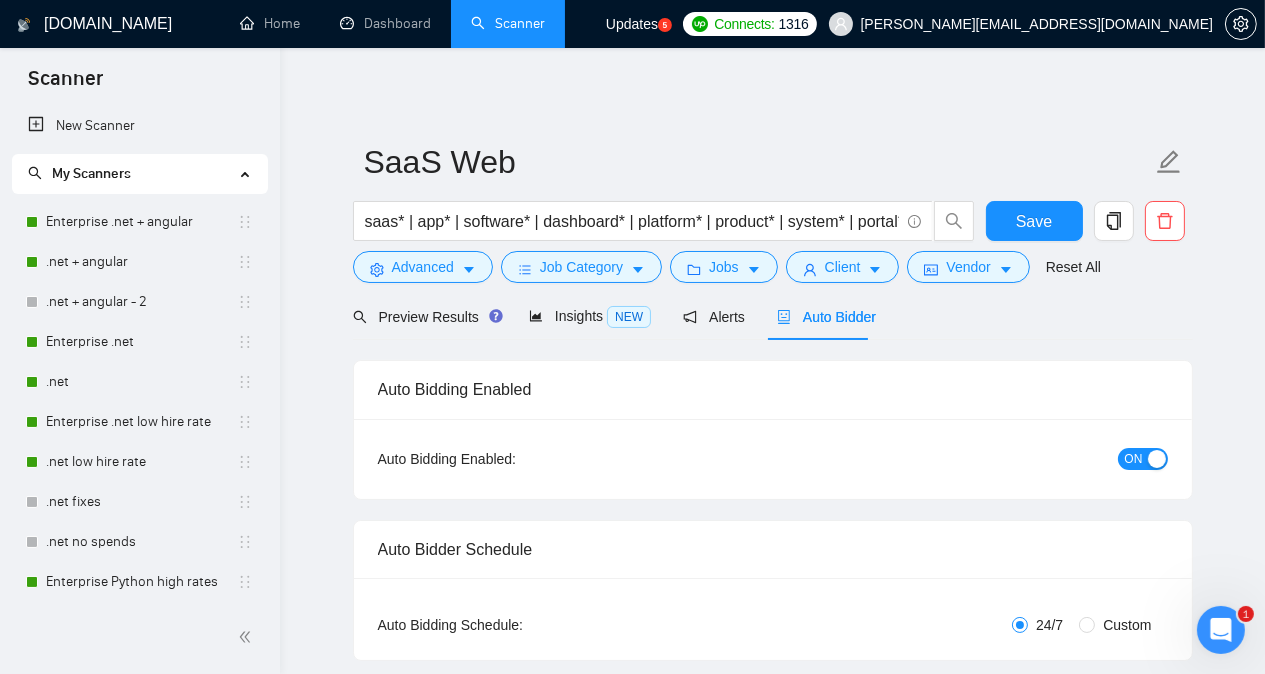 scroll, scrollTop: 0, scrollLeft: 0, axis: both 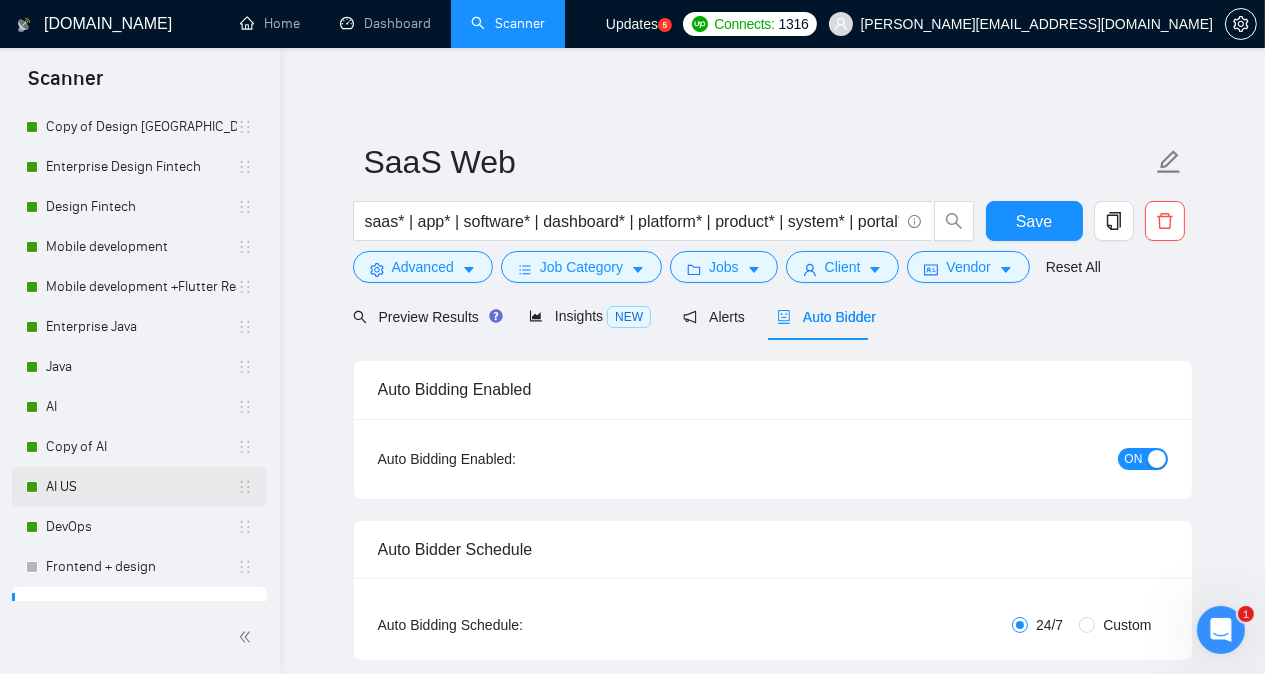click on "AI US" at bounding box center [141, 487] 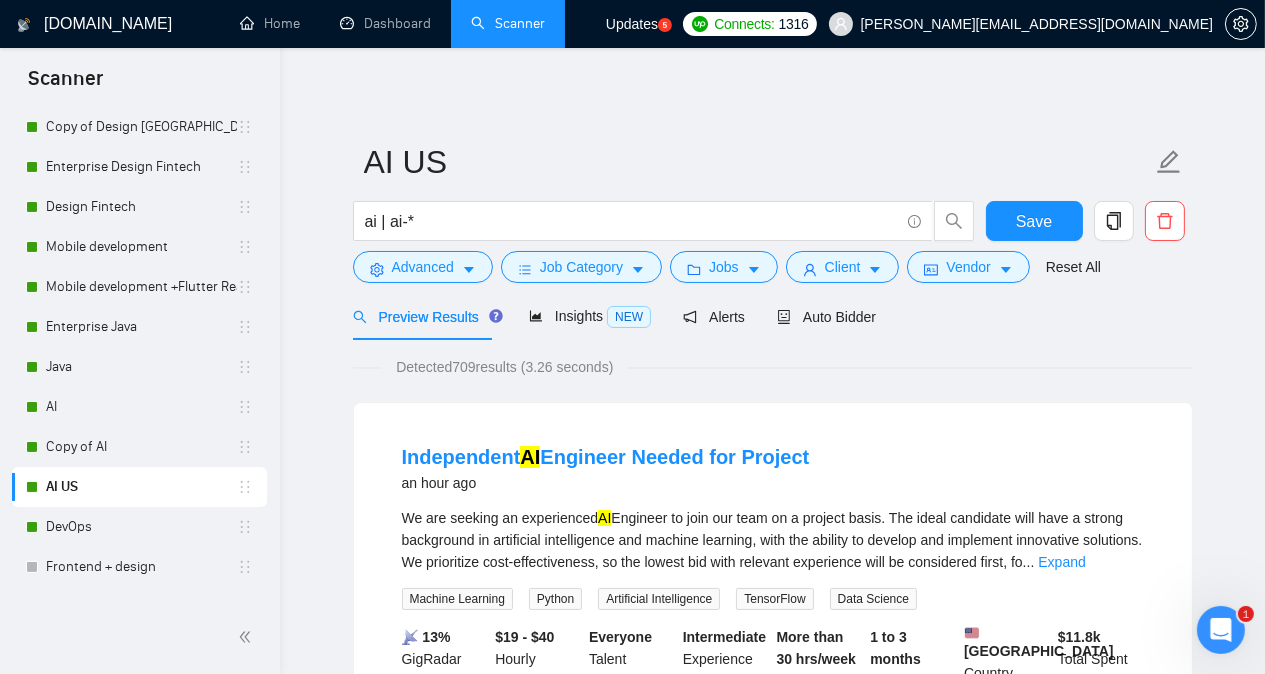 click on "AI US ai | ai-* Save Advanced   Job Category   Jobs   Client   Vendor   Reset All Preview Results Insights NEW Alerts Auto Bidder Detected   709  results   (3.26 seconds) Independent  AI  Engineer Needed for Project an hour ago We are seeking an experienced  AI  Engineer to join our team on a project basis. The ideal candidate will have a strong background in artificial intelligence and machine learning, with the ability to develop and implement innovative solutions. We prioritize cost-effectiveness, so the lowest bid with relevant experience will be considered first, fo ... Expand Machine Learning Python Artificial Intelligence TensorFlow Data Science 📡   13% GigRadar Score   $19 - $40 Hourly Everyone Talent Preference Intermediate Experience Level More than 30 hrs/week Hourly Load 1 to 3 months Duration   [GEOGRAPHIC_DATA] Country $ 11.8k Total Spent $8.70 Avg Rate Paid 1,000+ Company Size Verified Payment Verified [DATE] Member Since ⭐️  5.00 Client Feedback Integration Specialist for Bee  AI AI AI" at bounding box center [772, 2445] 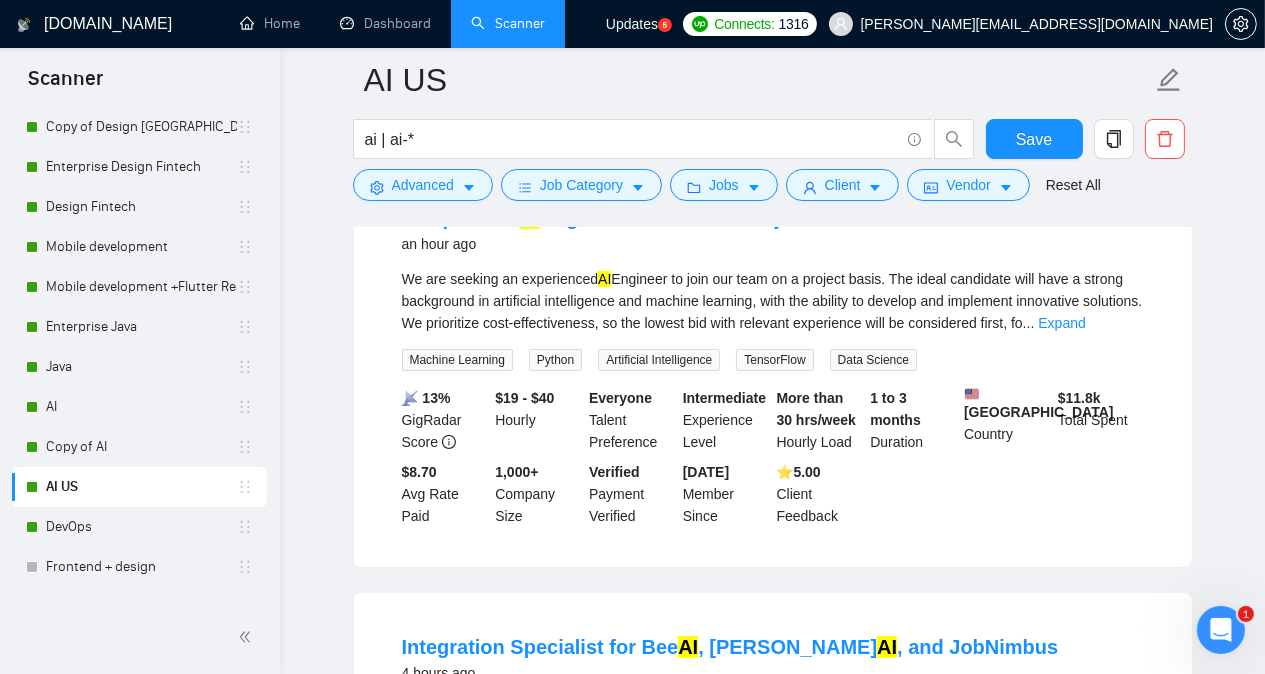 scroll, scrollTop: 280, scrollLeft: 0, axis: vertical 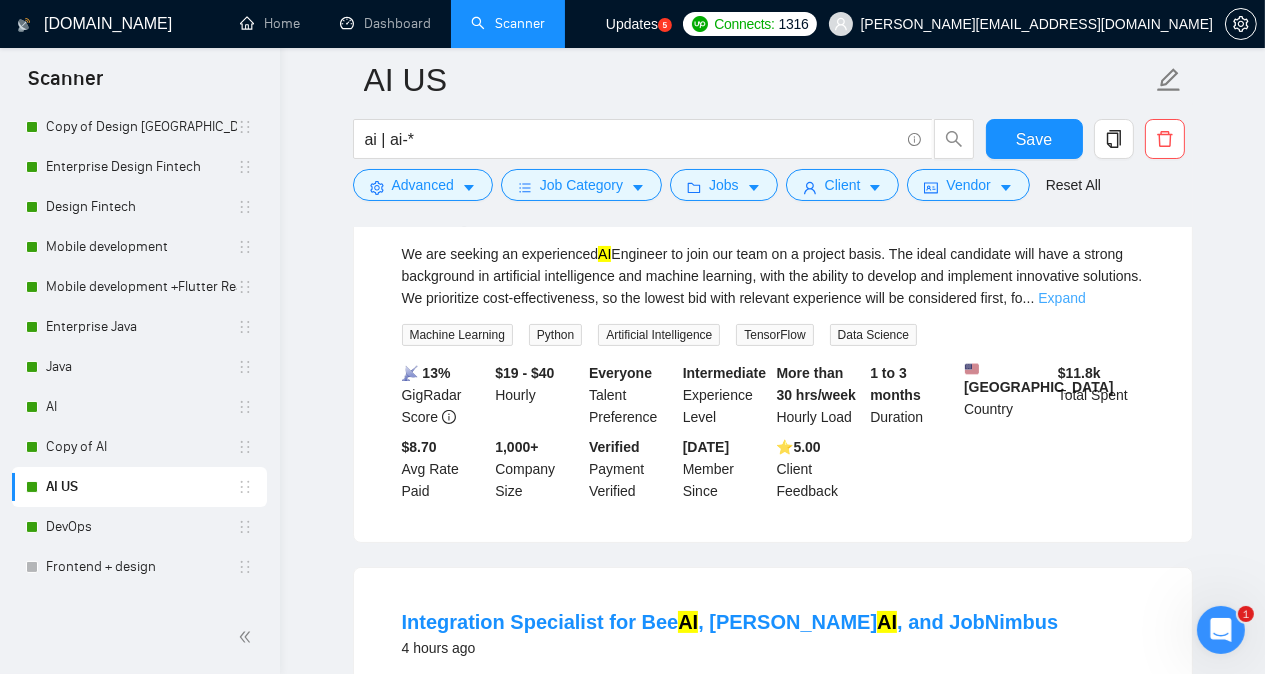 click on "Expand" at bounding box center (1061, 298) 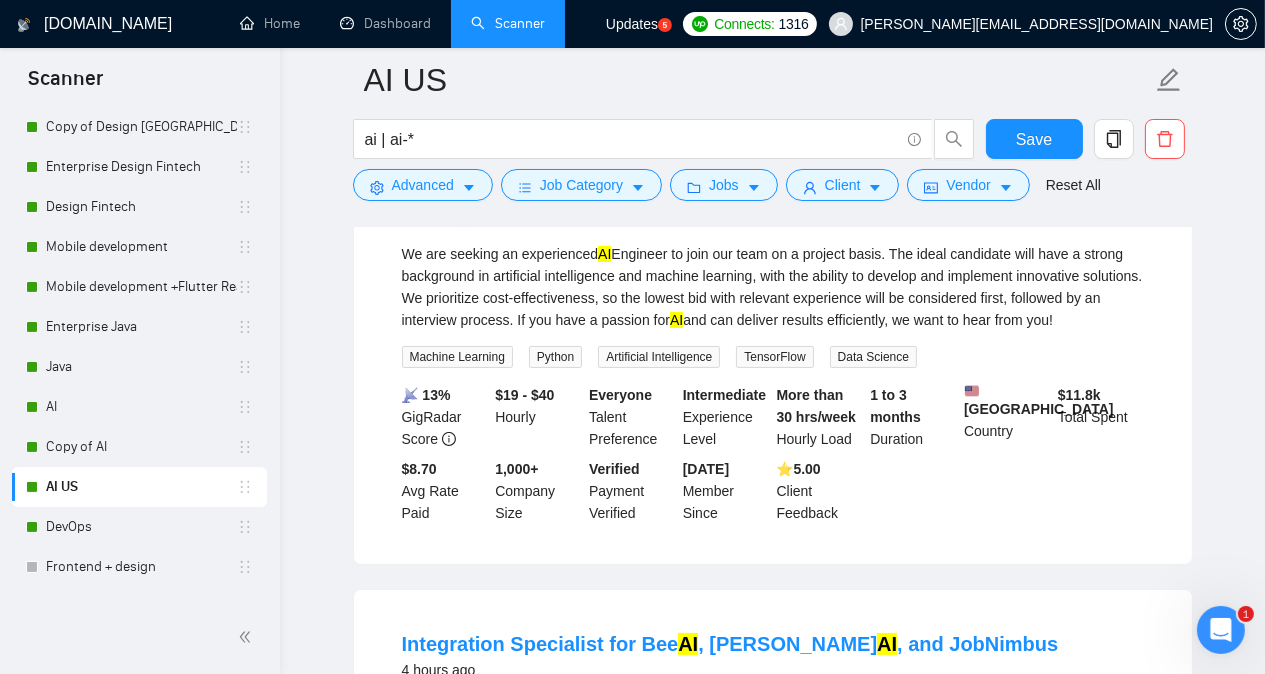 click on "AI US ai | ai-* Save Advanced   Job Category   Jobs   Client   Vendor   Reset All Preview Results Insights NEW Alerts Auto Bidder Detected   709  results   (3.26 seconds) Independent  AI  Engineer Needed for Project an hour ago We are seeking an experienced  AI  Engineer to join our team on a project basis. The ideal candidate will have a strong background in artificial intelligence and machine learning, with the ability to develop and implement innovative solutions. We prioritize cost-effectiveness, so the lowest bid with relevant experience will be considered first, followed by an interview process. If you have a passion for  AI  and can deliver results efficiently, we want to hear from you! Machine Learning Python Artificial Intelligence TensorFlow Data Science 📡   13% GigRadar Score   $19 - $40 Hourly Everyone Talent Preference Intermediate Experience Level More than 30 hrs/week Hourly Load 1 to 3 months Duration   [GEOGRAPHIC_DATA] Country $ 11.8k Total Spent $8.70 Avg Rate Paid 1,000+ Company Size 5.00" at bounding box center [772, 2184] 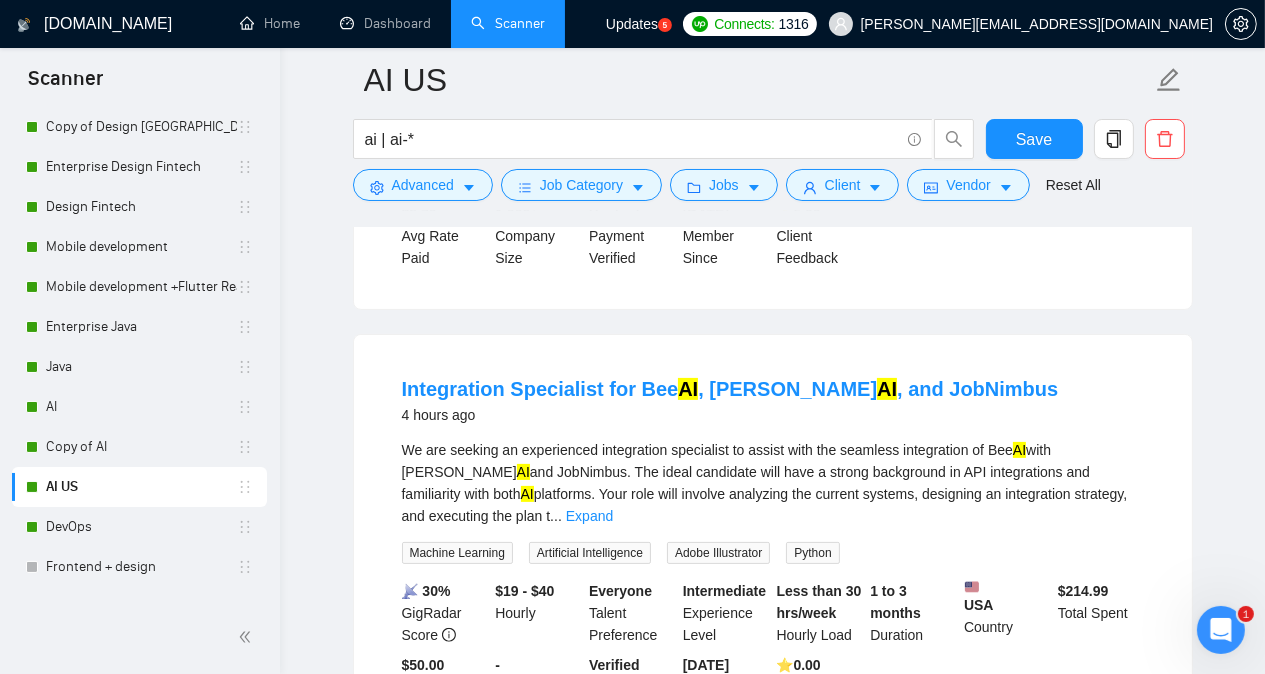 scroll, scrollTop: 600, scrollLeft: 0, axis: vertical 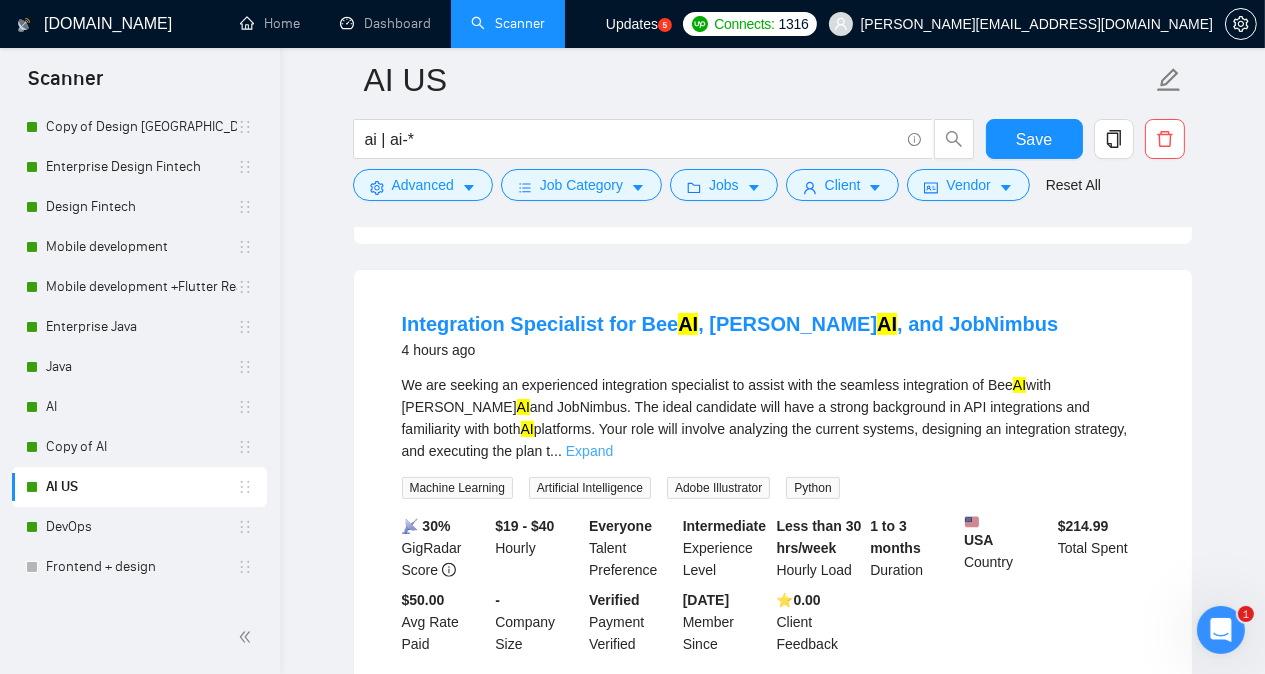 click on "Expand" at bounding box center [589, 451] 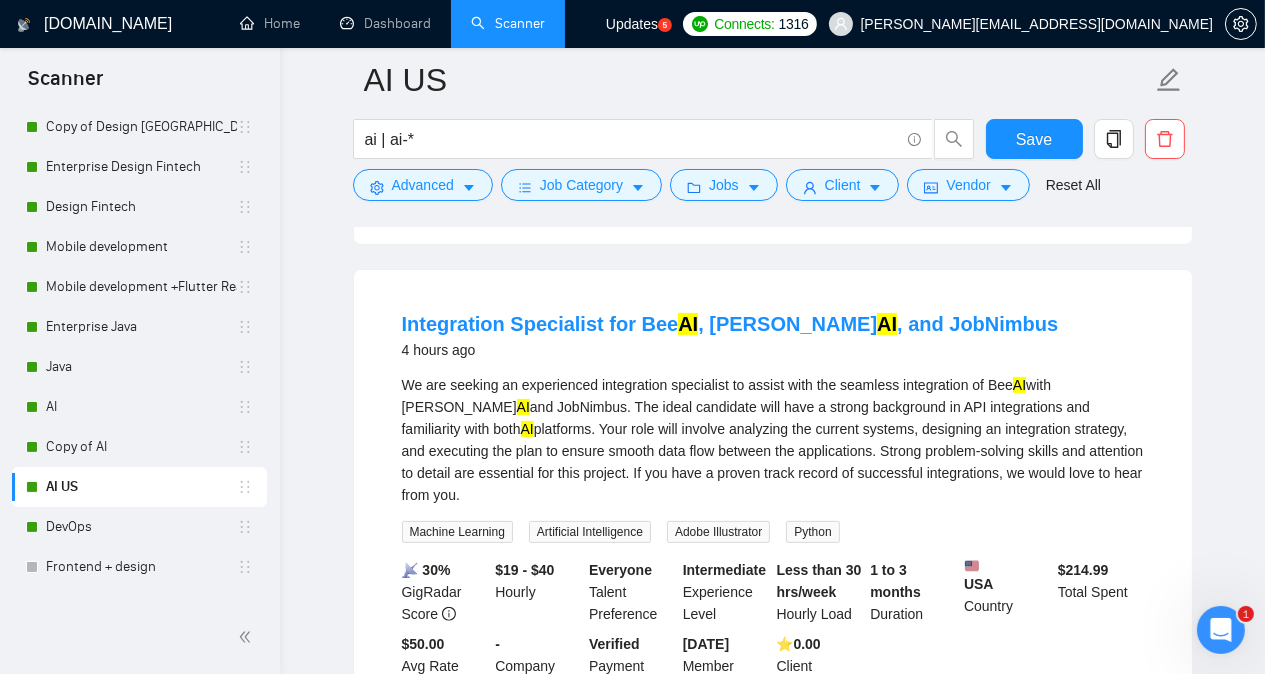 click on "AI US ai | ai-* Save Advanced   Job Category   Jobs   Client   Vendor   Reset All Preview Results Insights NEW Alerts Auto Bidder Detected   709  results   (3.26 seconds) Independent  AI  Engineer Needed for Project an hour ago We are seeking an experienced  AI  Engineer to join our team on a project basis. The ideal candidate will have a strong background in artificial intelligence and machine learning, with the ability to develop and implement innovative solutions. We prioritize cost-effectiveness, so the lowest bid with relevant experience will be considered first, followed by an interview process. If you have a passion for  AI  and can deliver results efficiently, we want to hear from you! Machine Learning Python Artificial Intelligence TensorFlow Data Science 📡   13% GigRadar Score   $19 - $40 Hourly Everyone Talent Preference Intermediate Experience Level More than 30 hrs/week Hourly Load 1 to 3 months Duration   [GEOGRAPHIC_DATA] Country $ 11.8k Total Spent $8.70 Avg Rate Paid 1,000+ Company Size 5.00" at bounding box center (772, 1886) 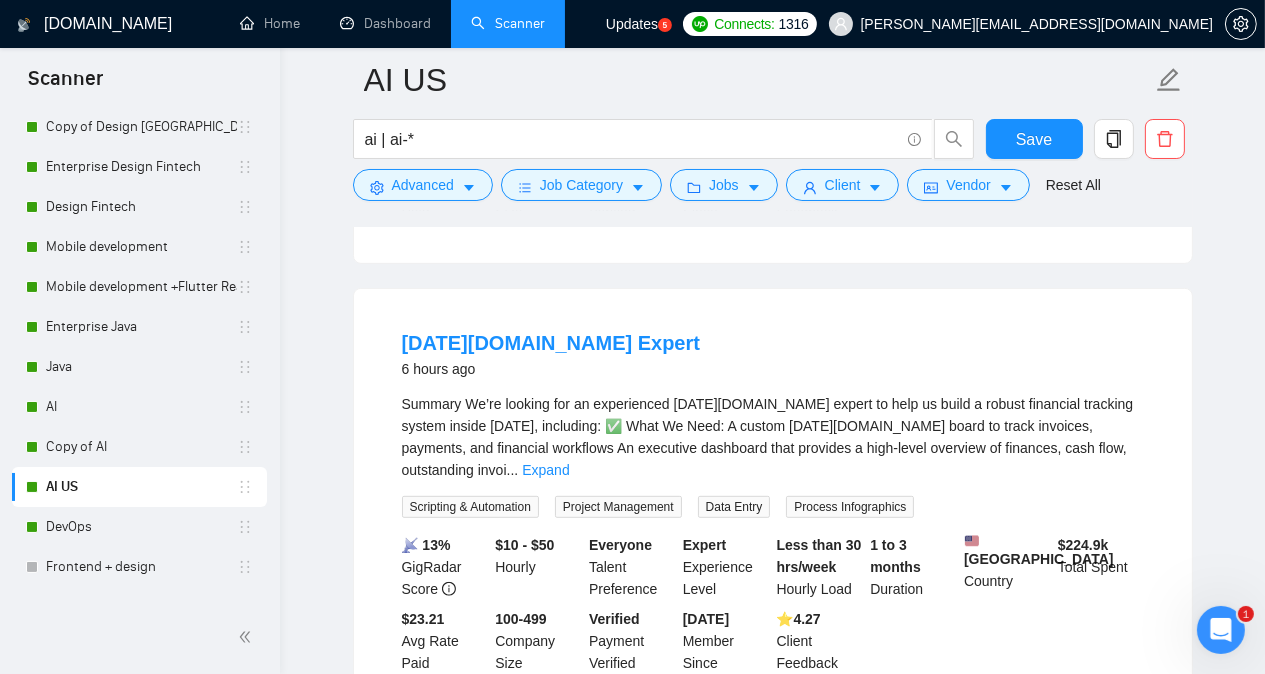 scroll, scrollTop: 1080, scrollLeft: 0, axis: vertical 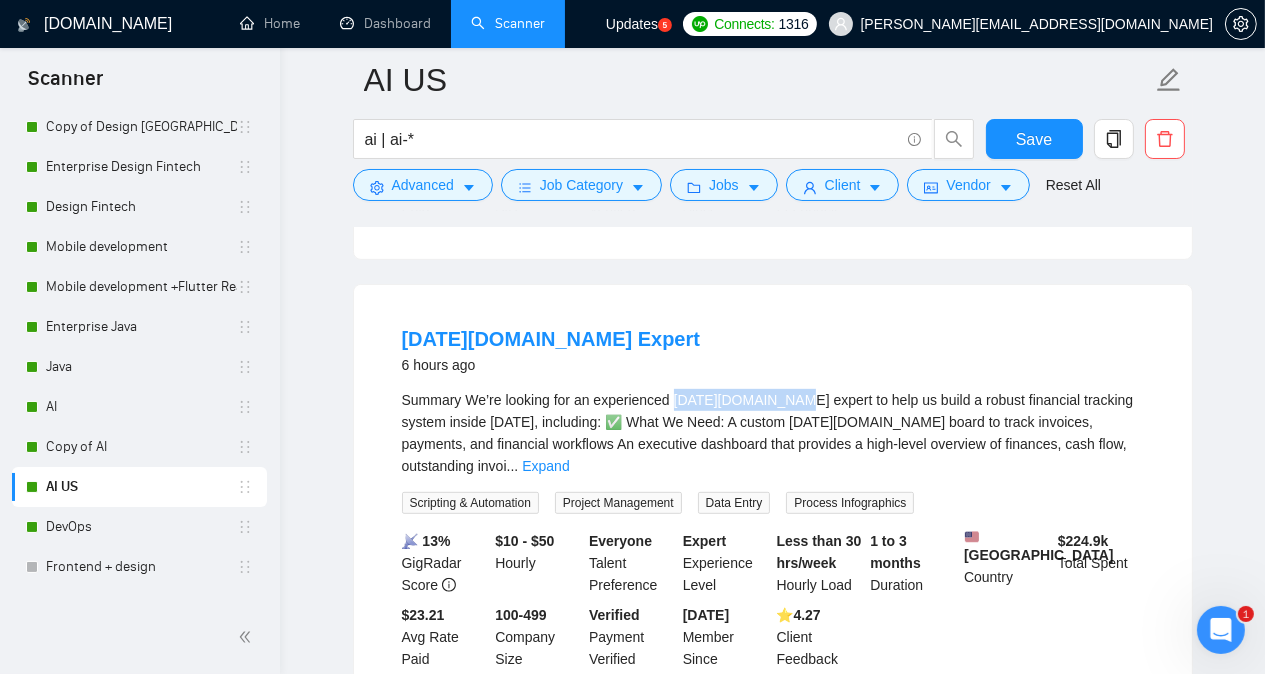 drag, startPoint x: 671, startPoint y: 386, endPoint x: 794, endPoint y: 381, distance: 123.101585 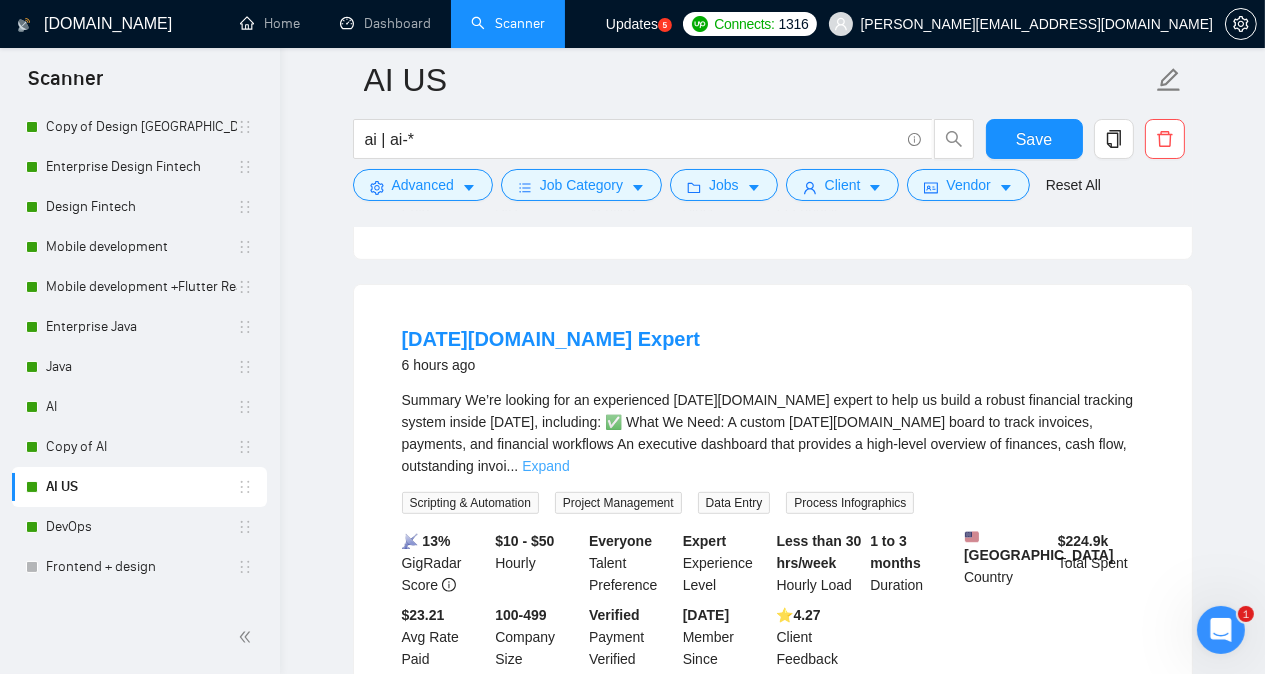 click on "Expand" at bounding box center [545, 466] 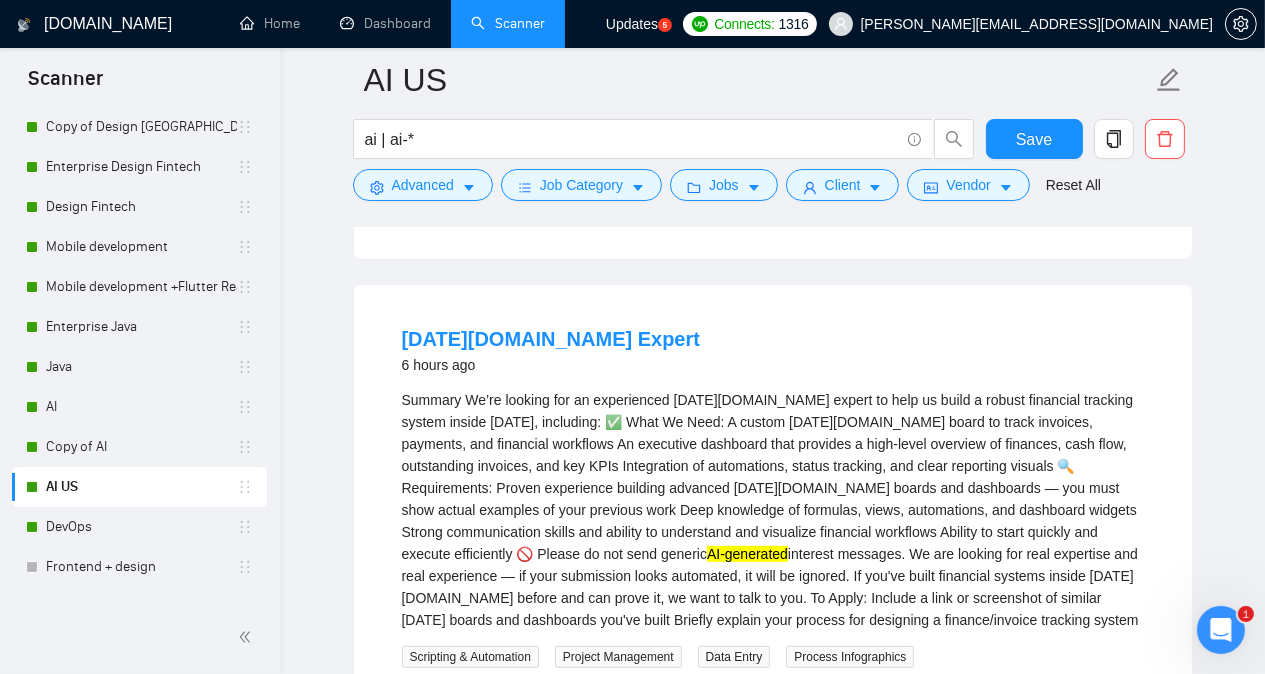 click on "AI US ai | ai-* Save Advanced   Job Category   Jobs   Client   Vendor   Reset All Preview Results Insights NEW Alerts Auto Bidder Detected   709  results   (3.26 seconds) Independent  AI  Engineer Needed for Project an hour ago We are seeking an experienced  AI  Engineer to join our team on a project basis. The ideal candidate will have a strong background in artificial intelligence and machine learning, with the ability to develop and implement innovative solutions. We prioritize cost-effectiveness, so the lowest bid with relevant experience will be considered first, followed by an interview process. If you have a passion for  AI  and can deliver results efficiently, we want to hear from you! Machine Learning Python Artificial Intelligence TensorFlow Data Science 📡   13% GigRadar Score   $19 - $40 Hourly Everyone Talent Preference Intermediate Experience Level More than 30 hrs/week Hourly Load 1 to 3 months Duration   [GEOGRAPHIC_DATA] Country $ 11.8k Total Spent $8.70 Avg Rate Paid 1,000+ Company Size 5.00" at bounding box center (772, 1483) 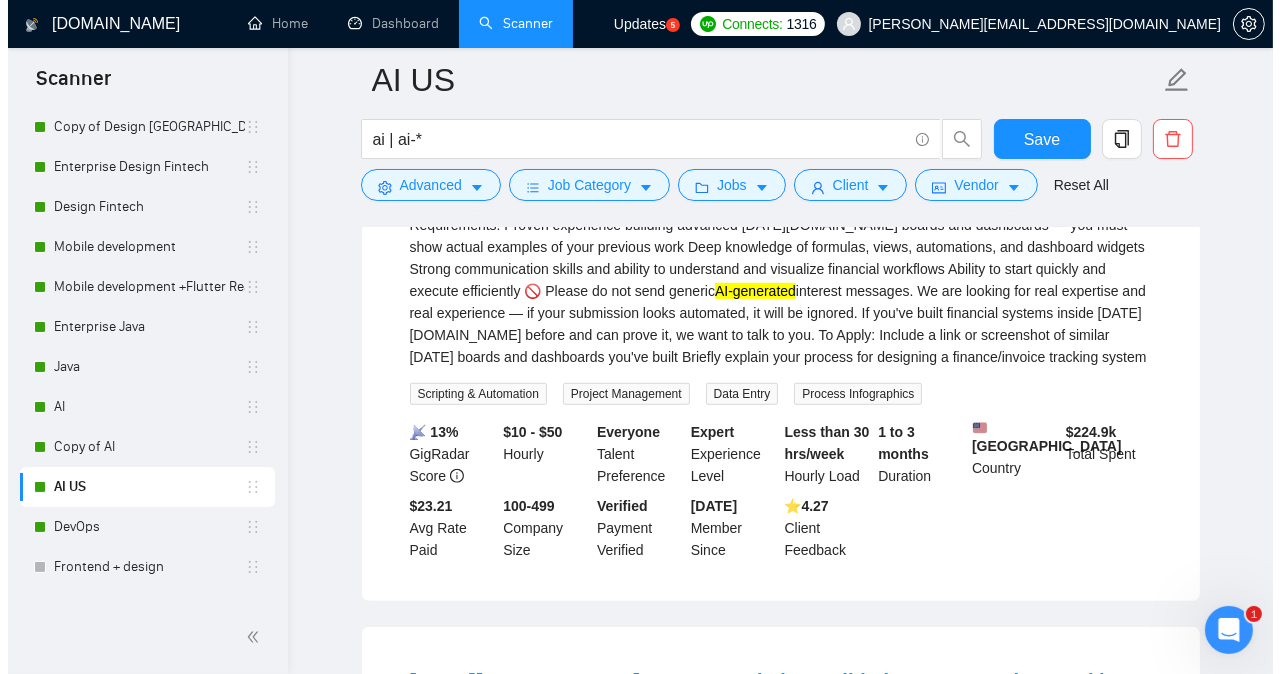 scroll, scrollTop: 1320, scrollLeft: 0, axis: vertical 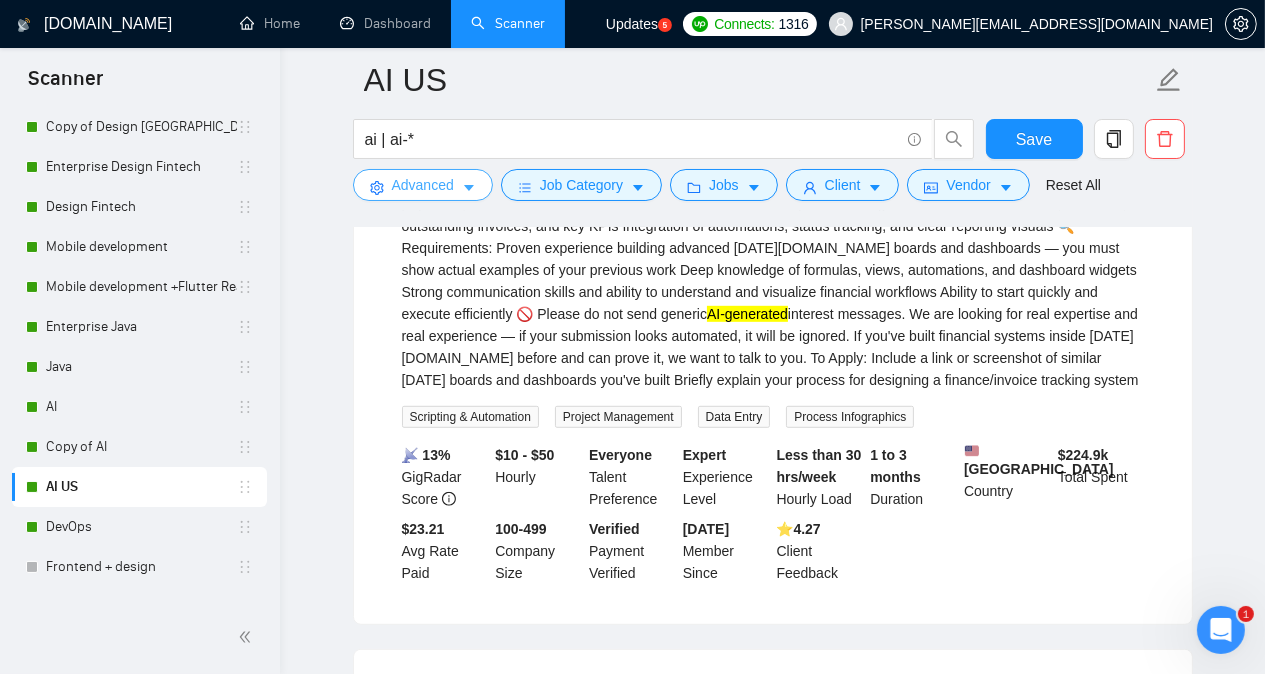 click on "Advanced" at bounding box center (423, 185) 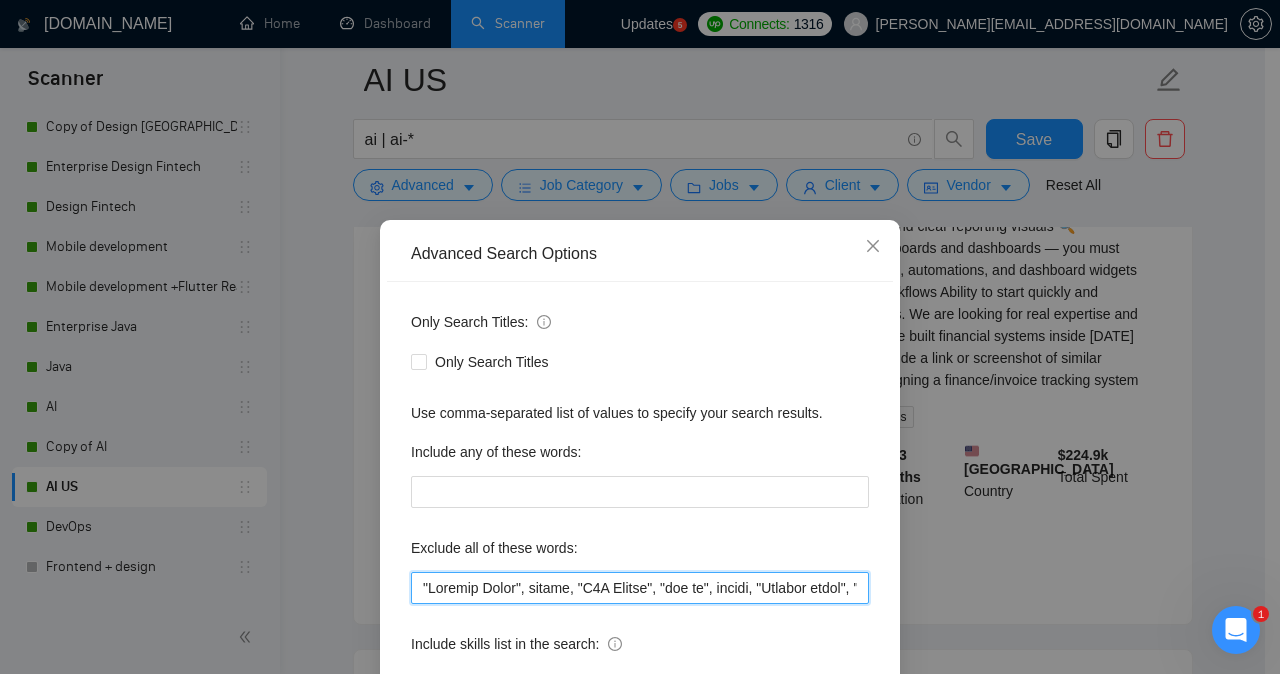 click at bounding box center (640, 588) 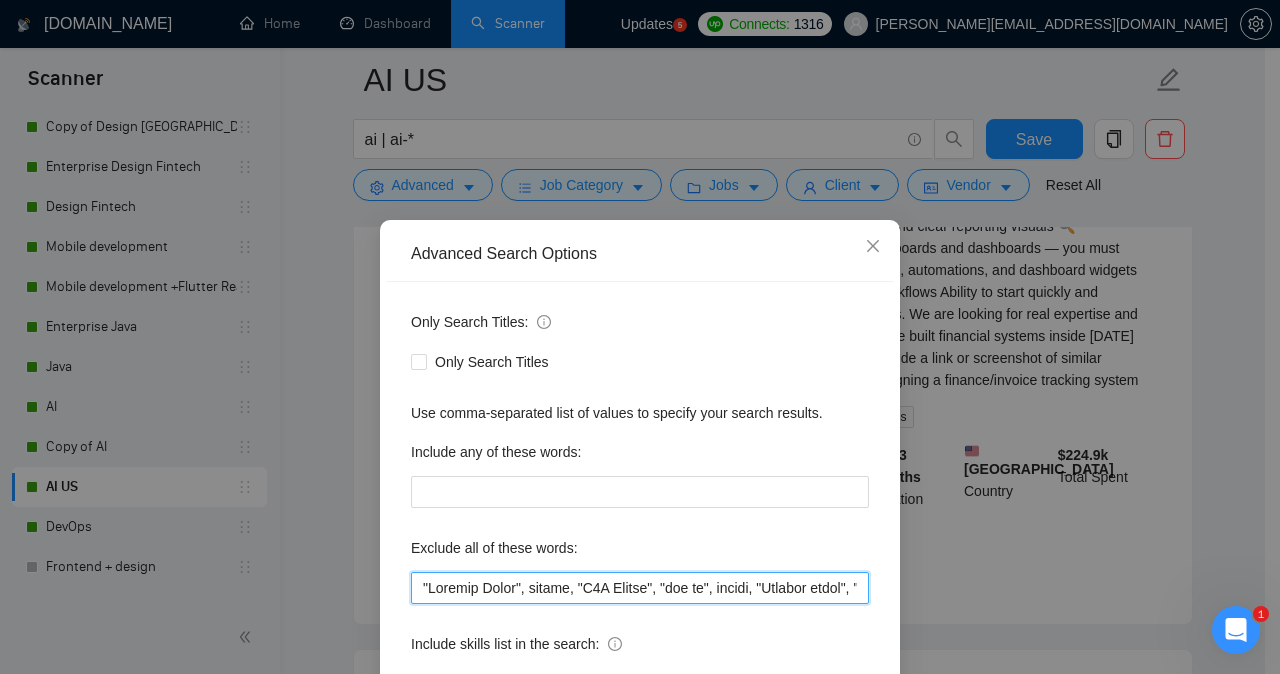 paste on "[DATE][DOMAIN_NAME] expert" 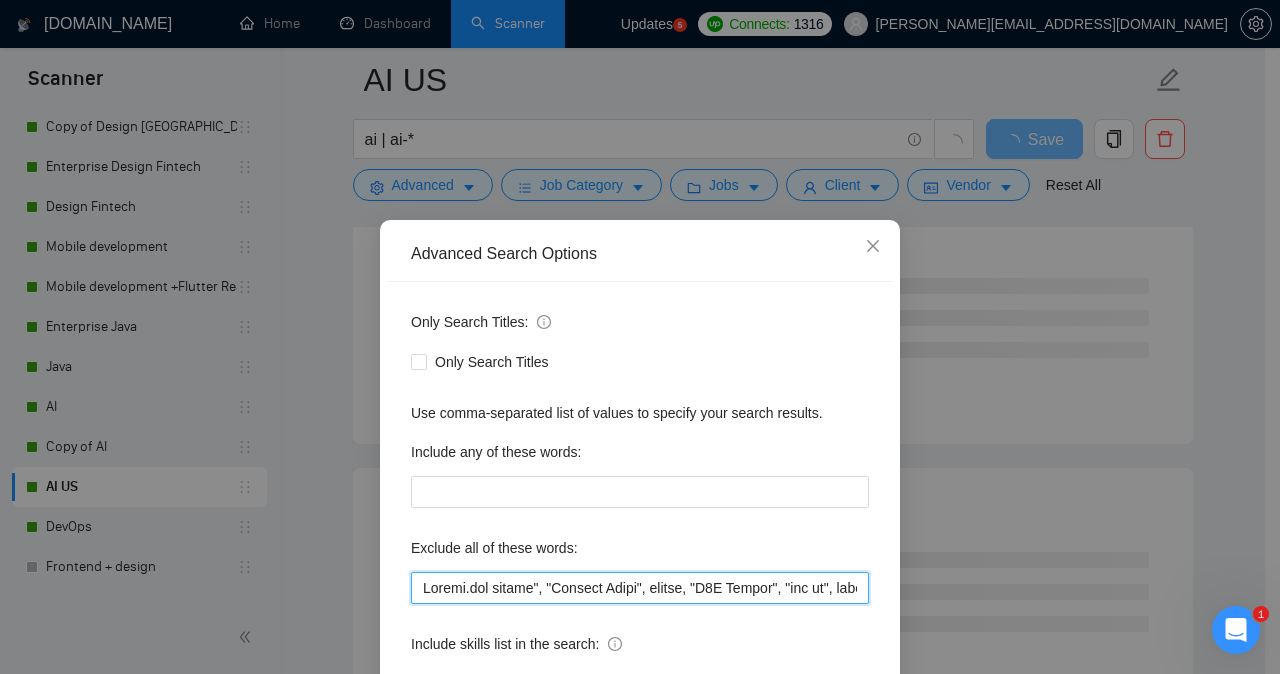click at bounding box center [640, 588] 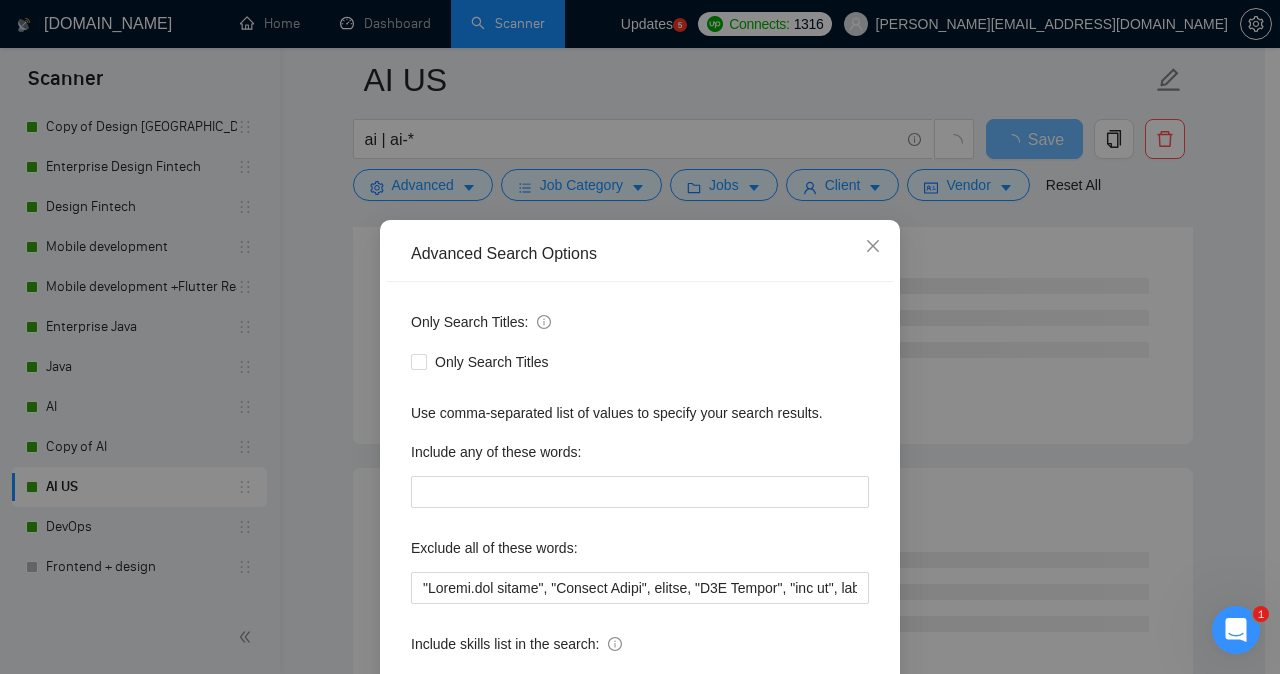 scroll, scrollTop: 157, scrollLeft: 0, axis: vertical 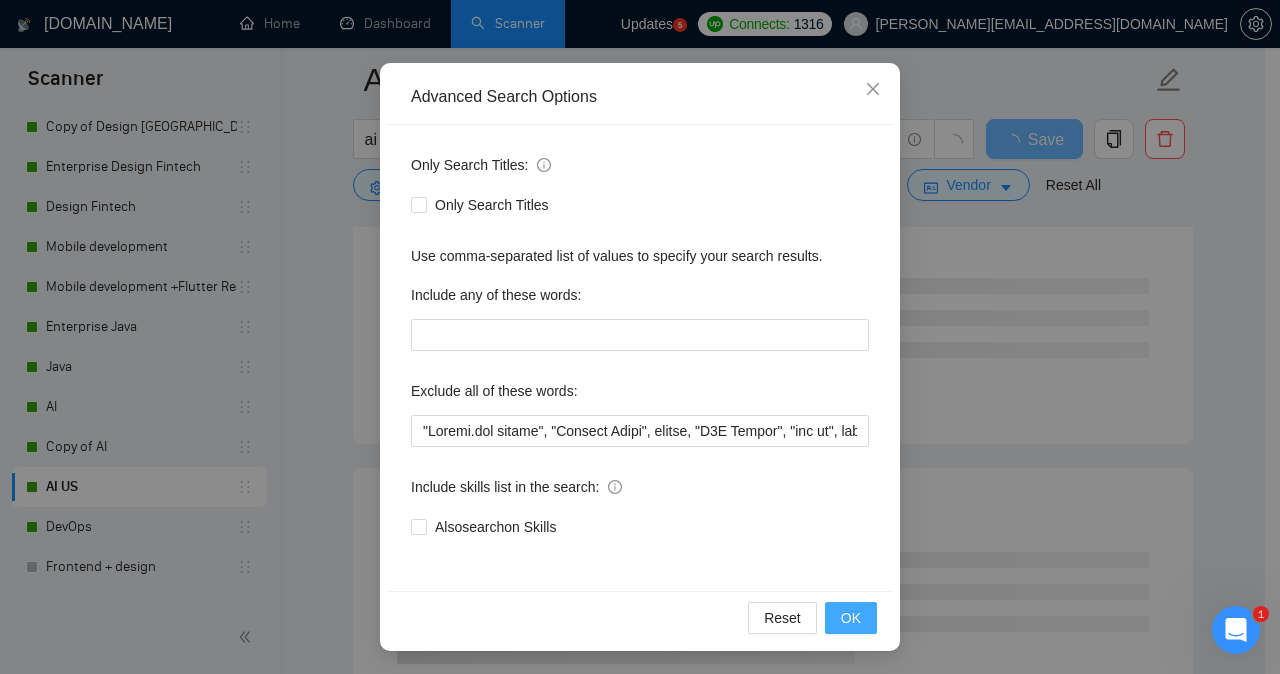 click on "OK" at bounding box center (851, 618) 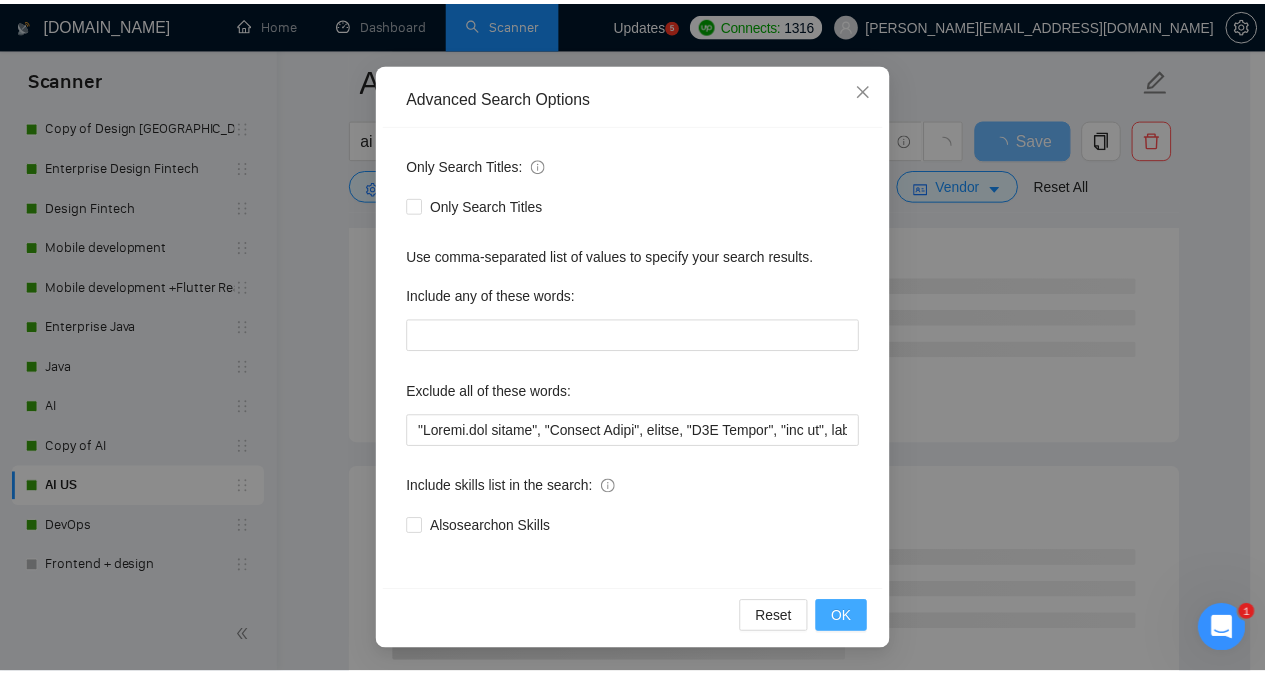 scroll, scrollTop: 57, scrollLeft: 0, axis: vertical 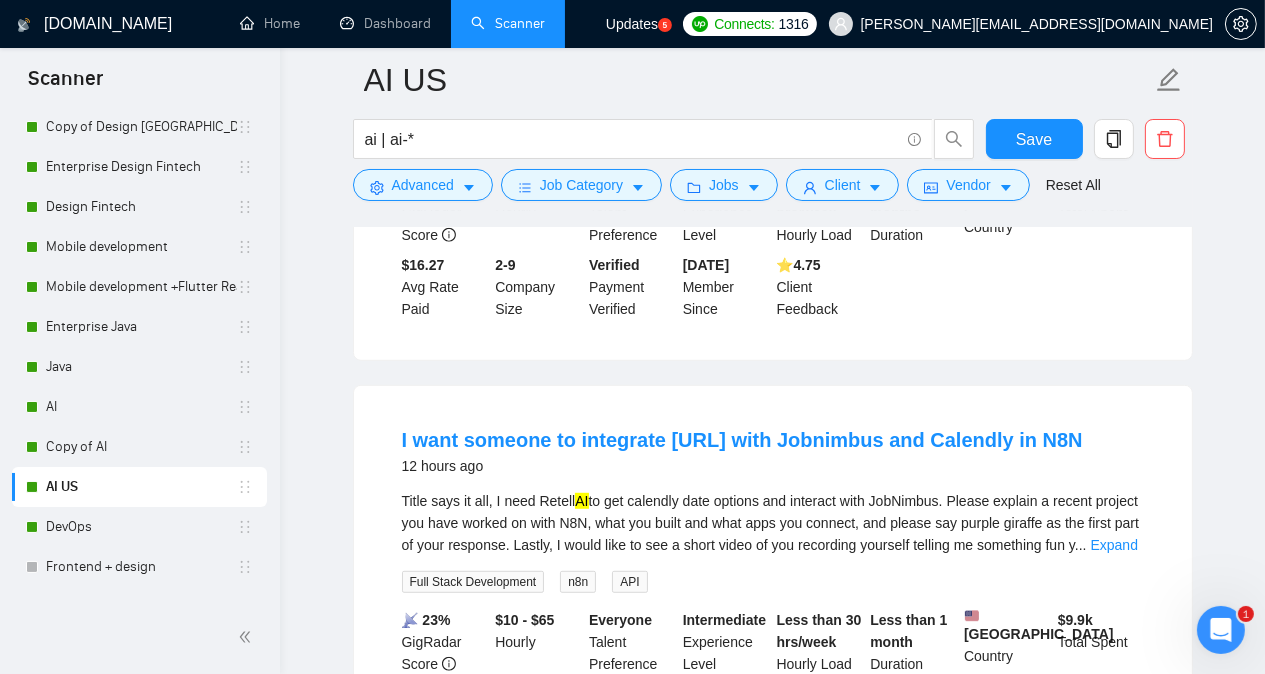 click on "AI US ai | ai-* Save Advanced   Job Category   Jobs   Client   Vendor   Reset All Preview Results Insights NEW Alerts Auto Bidder Detected   707  results   (1.44 seconds) Independent  AI  Engineer Needed for Project 2 hours ago We are seeking an experienced  AI  Engineer to join our team on a project basis. The ideal candidate will have a strong background in artificial intelligence and machine learning, with the ability to develop and implement innovative solutions. We prioritize cost-effectiveness, so the lowest bid with relevant experience will be considered first, fo ... Expand Machine Learning Python Artificial Intelligence TensorFlow Data Science 📡   13% GigRadar Score   $19 - $40 Hourly Everyone Talent Preference Intermediate Experience Level More than 30 hrs/week Hourly Load 1 to 3 months Duration   [GEOGRAPHIC_DATA] Country $ 11.8k Total Spent $8.70 Avg Rate Paid 1,000+ Company Size Verified Payment Verified [DATE] Member Since ⭐️  5.00 Client Feedback Integration Specialist for Bee  AI AI AI" at bounding box center (772, 1123) 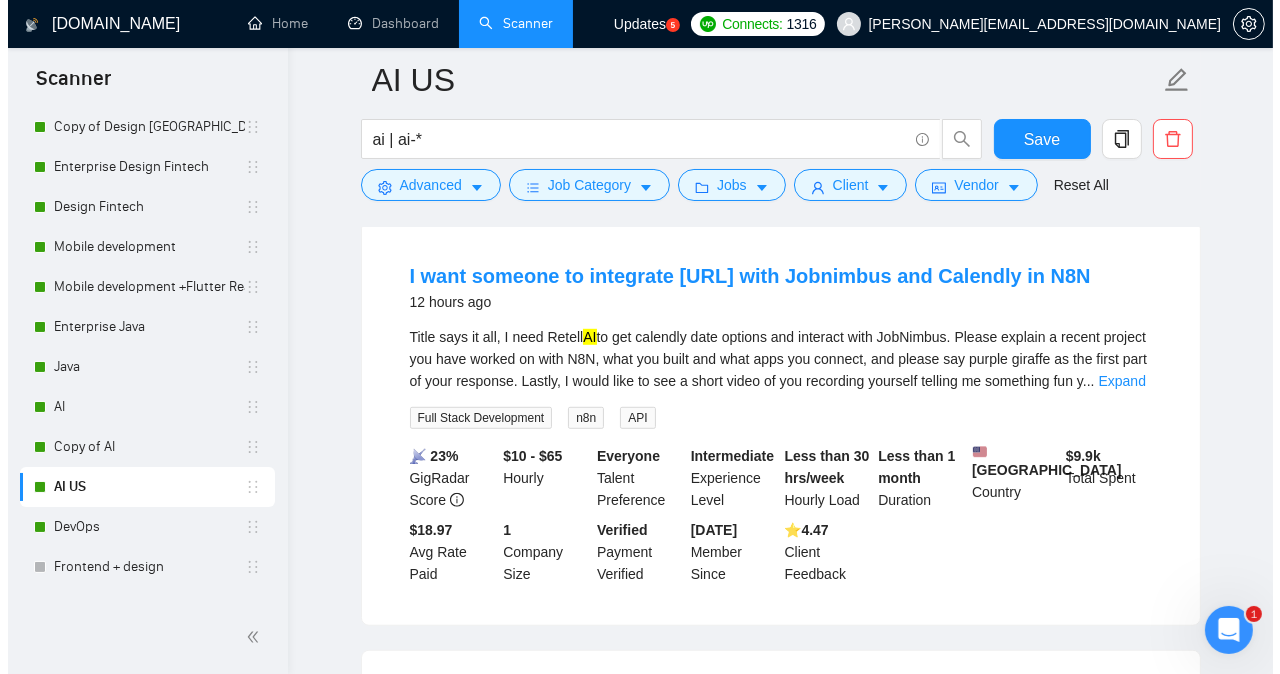 scroll, scrollTop: 1480, scrollLeft: 0, axis: vertical 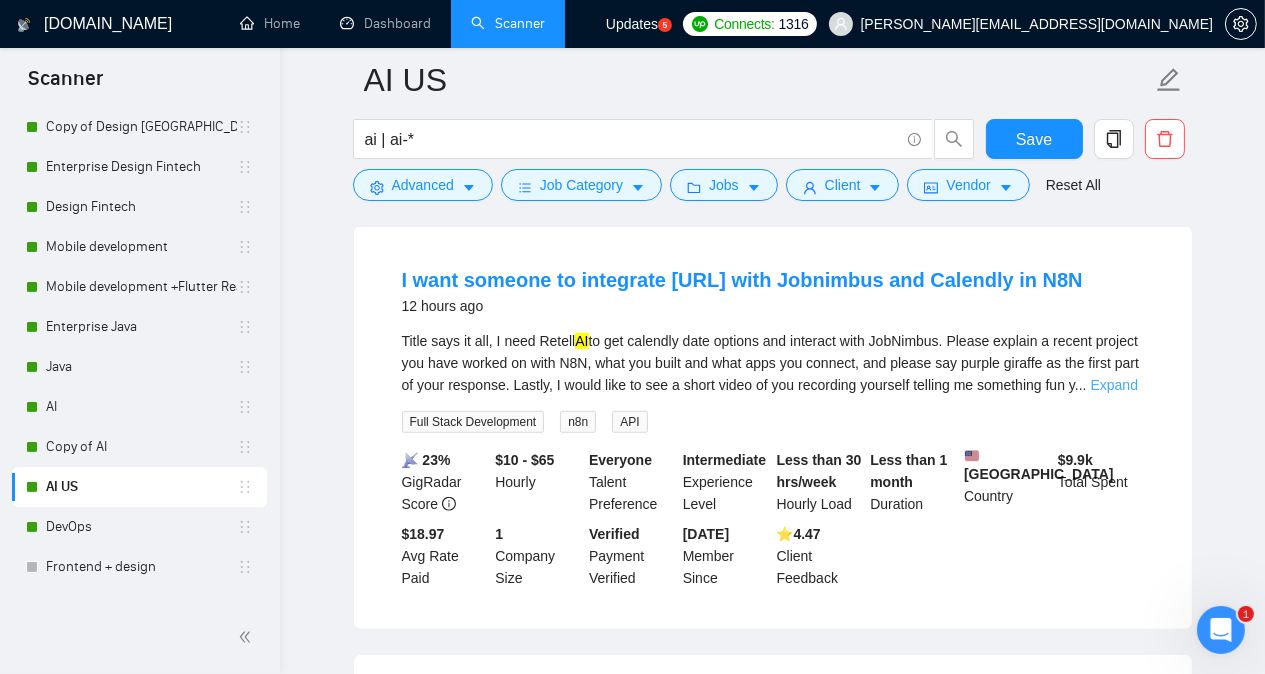 click on "Expand" at bounding box center [1114, 385] 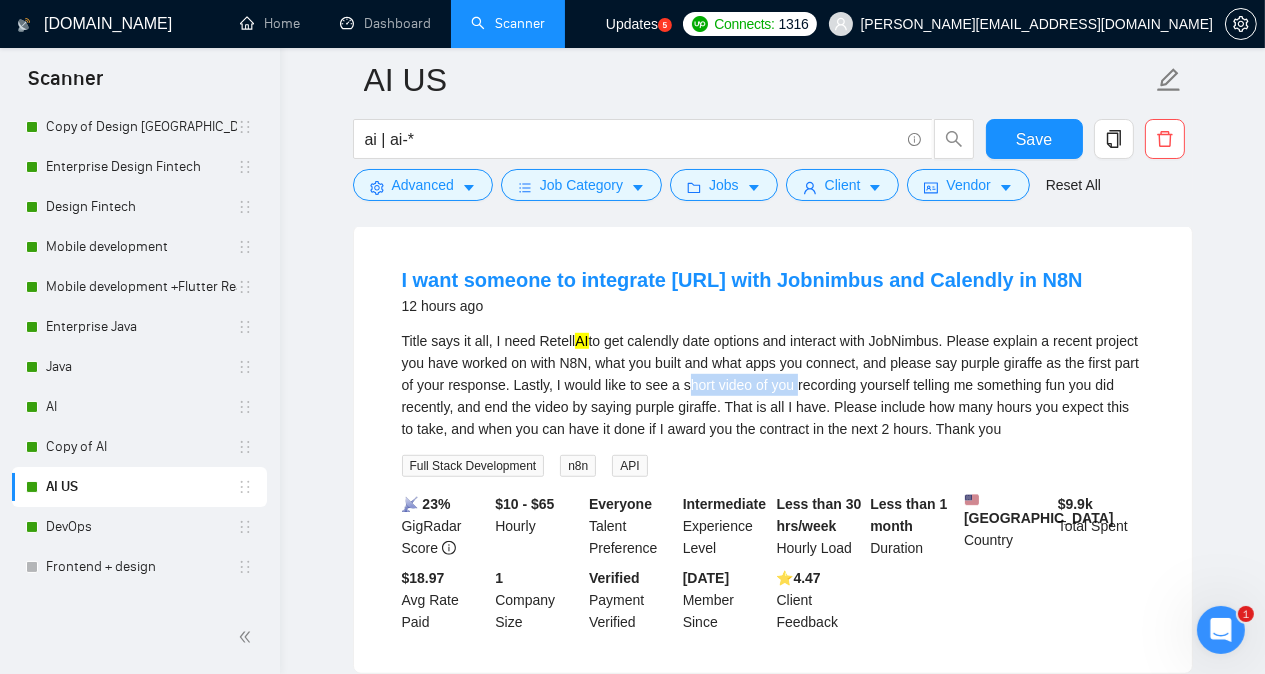 drag, startPoint x: 678, startPoint y: 383, endPoint x: 788, endPoint y: 383, distance: 110 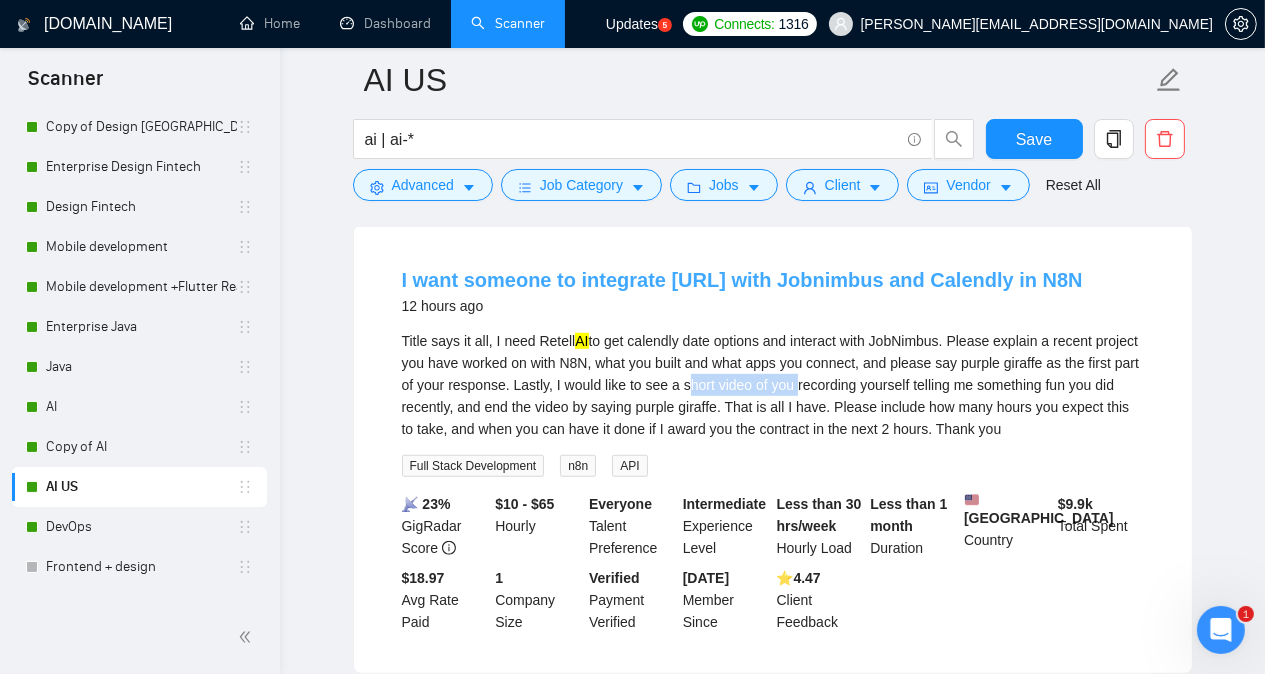 click on "I want someone to integrate [URL] with Jobnimbus and Calendly in N8N" at bounding box center [742, 280] 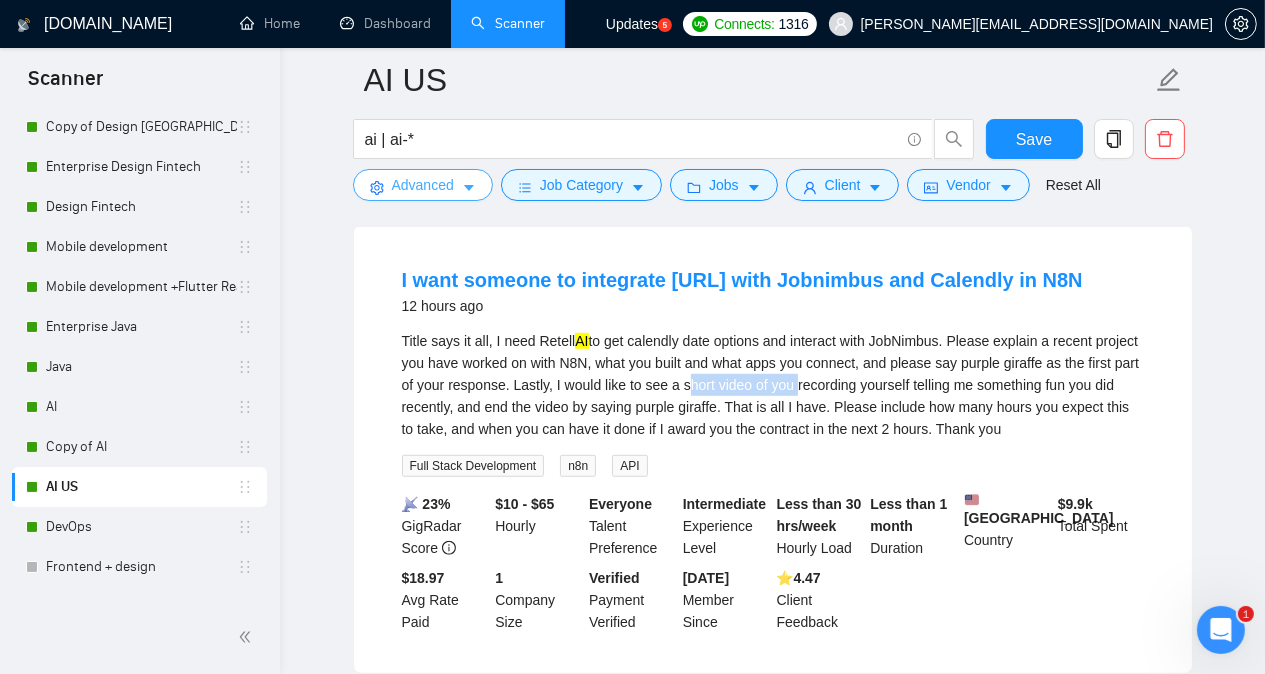 click on "Advanced" at bounding box center [423, 185] 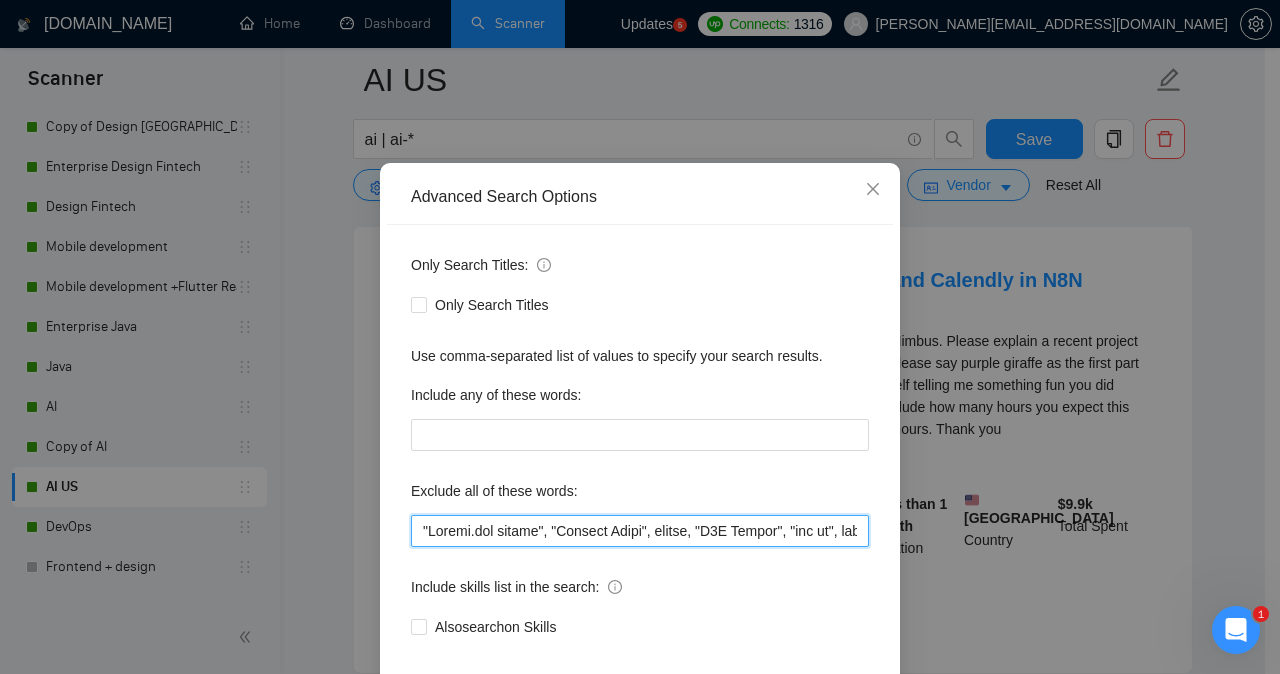click at bounding box center (640, 531) 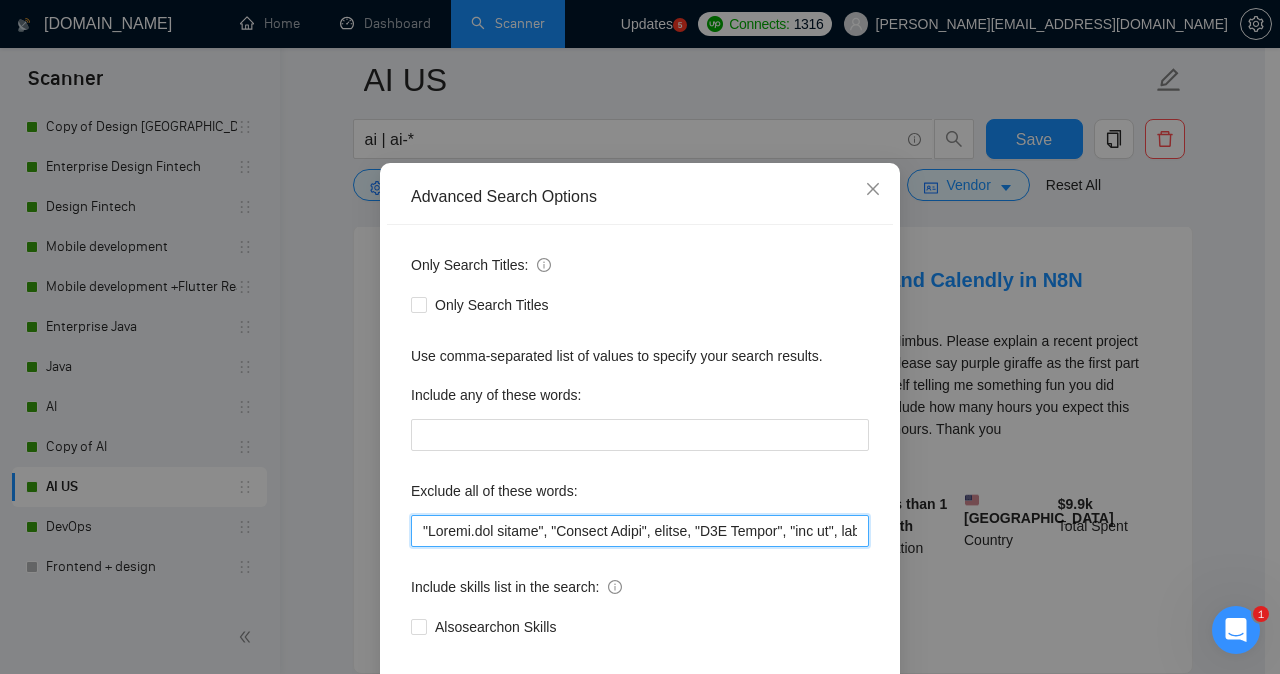 paste on "short video of you" 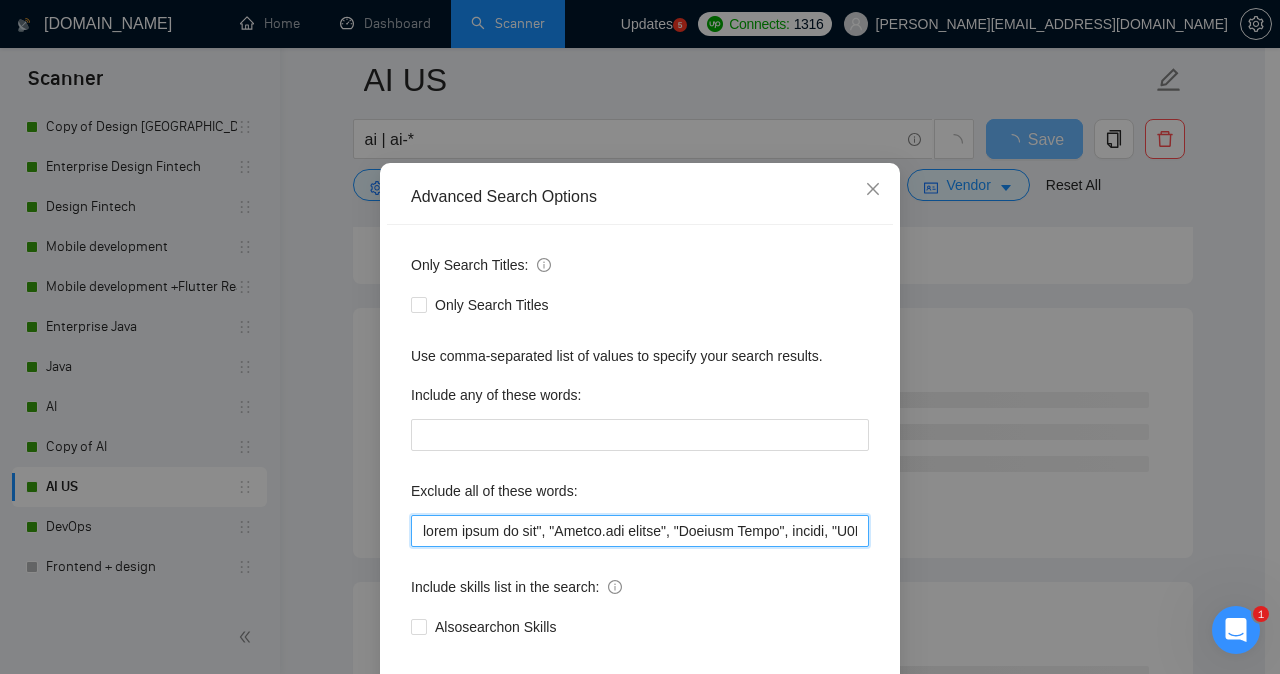 click at bounding box center [640, 531] 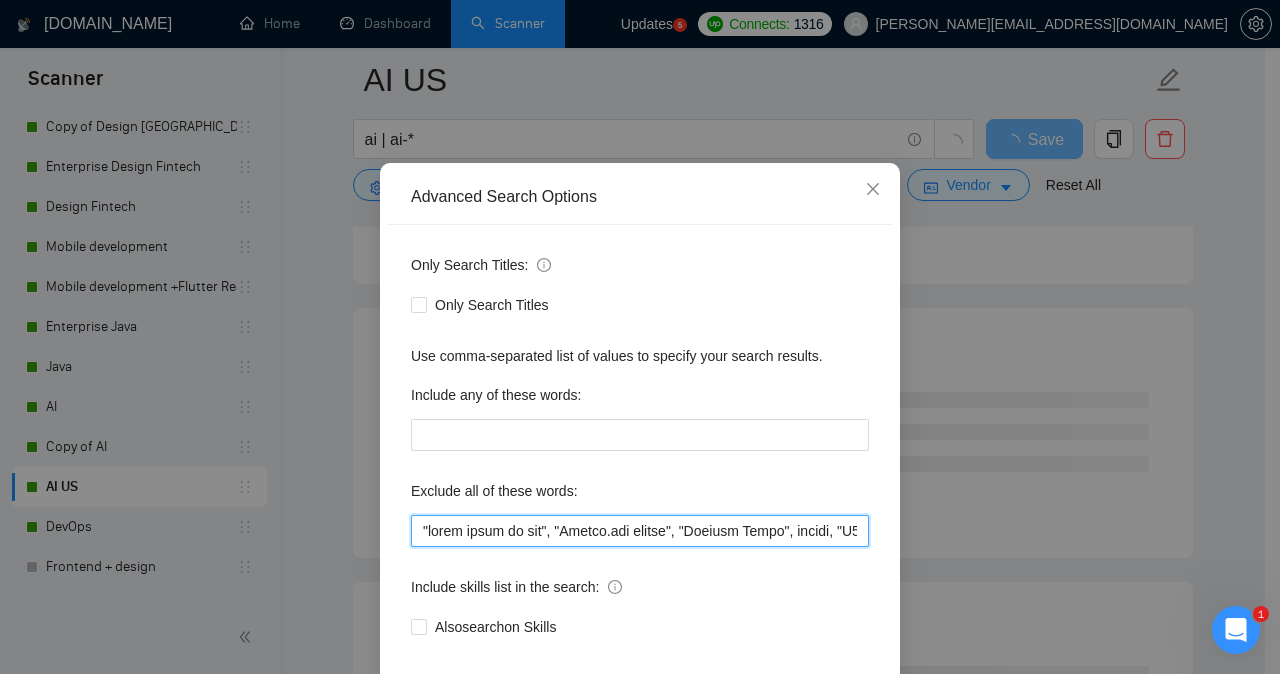 type on ""short video of you", "[DATE][DOMAIN_NAME] expert", "Product Owner", plugin, "N8N Expert", "set up", delphi, "Copilot agent", "only office", scrap*, "10x", fast*, SolA, GoDaddy, "Website Developer", RSC, RedwoodJS, "[DOMAIN_NAME]", "Microsoft Power Apps", firmware, debug*, "Javascript developer", Arduino, "IOS & Android Developer", repository, "GitHub repo", "develop a trading strategy", "If you're an AI", nft, Odoo, troubleshoot*, Runway, Animation, "ML Engineer", Tutorial*, [PERSON_NAME], Titan, amazon, PDF, "computer vision", "video processing", "GoHigh Level", ETF, OpenManus, CLAID, pictures, images, META, Salesfore, HubSpot, Glide, vue, "Code review", metratrader, "GPT Agent", iTunes, Neural, platformu, Salesforce, "video creation", teacher, Supabase, Extension, nodeJS, "Node.js", "on the weekend", "on the weekends", C, "C++", IoT, "J1939", "UI/UX Design", Zenoti, task, token, solana, "1-2 weeks", "record a video", Framer*, CEO, CTO, "/CTO", MCP, MMORPG, Azure, Drupal, game*, "Machine Learning Expert", "Marketing Speciali..." 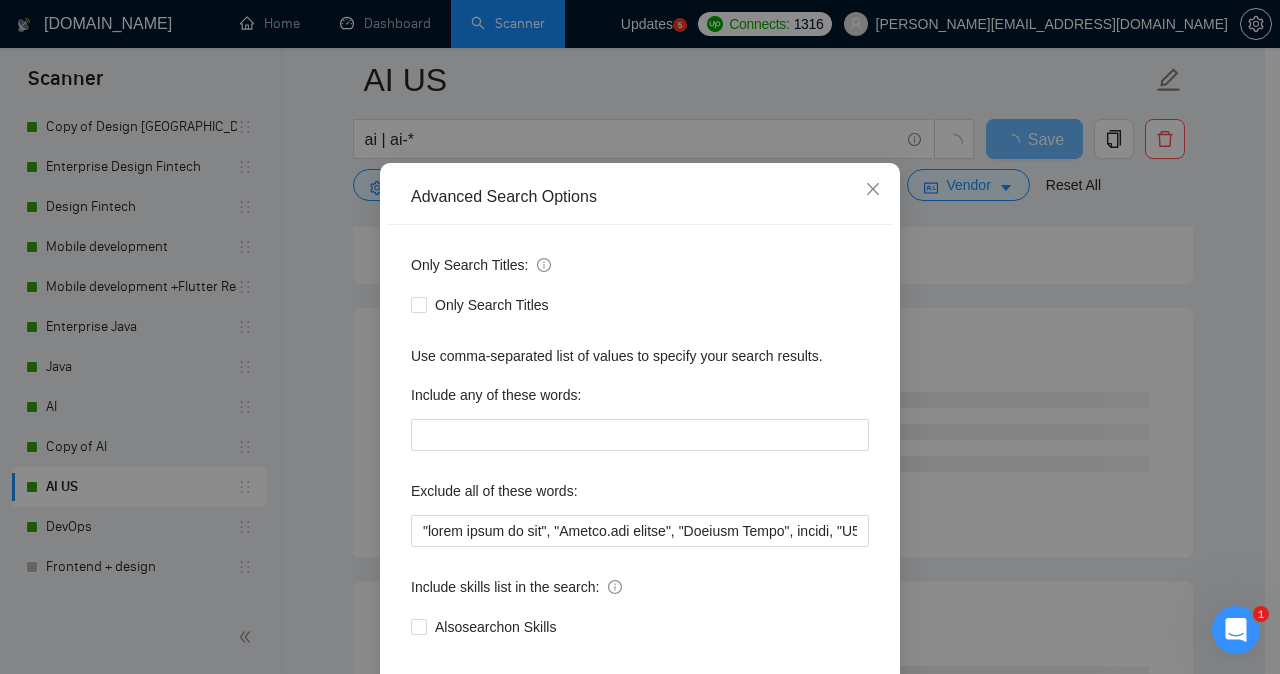 scroll, scrollTop: 157, scrollLeft: 0, axis: vertical 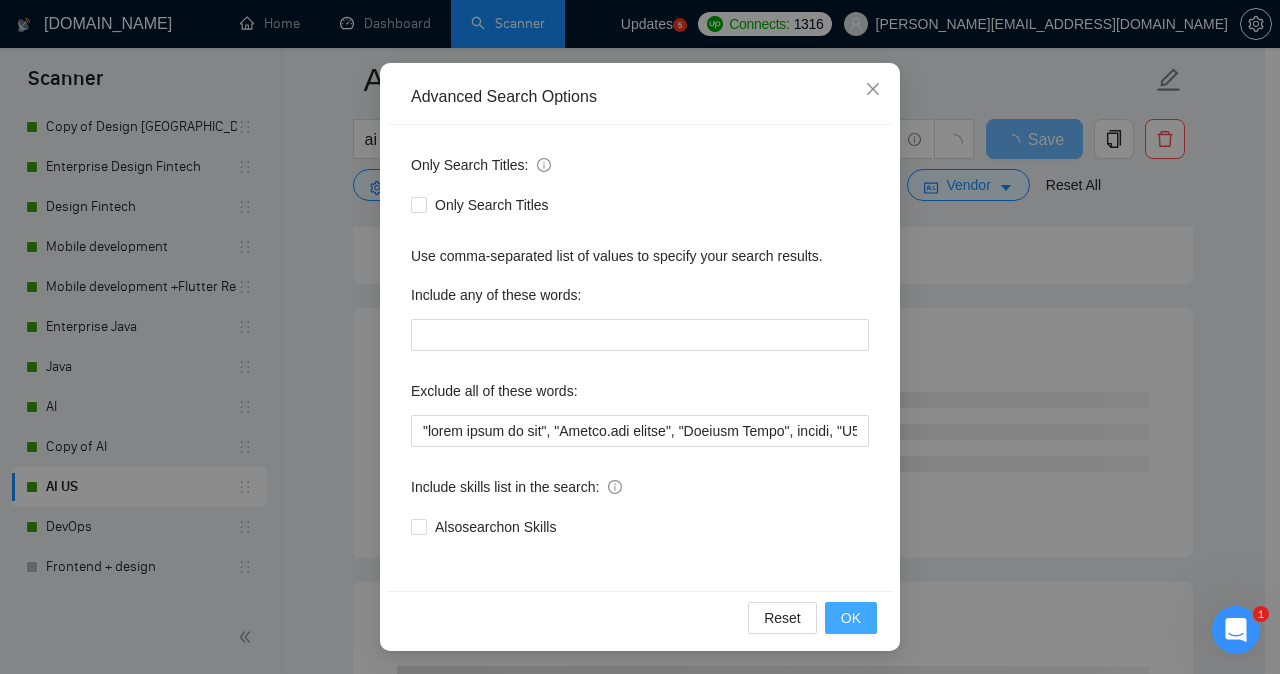 click on "OK" at bounding box center [851, 618] 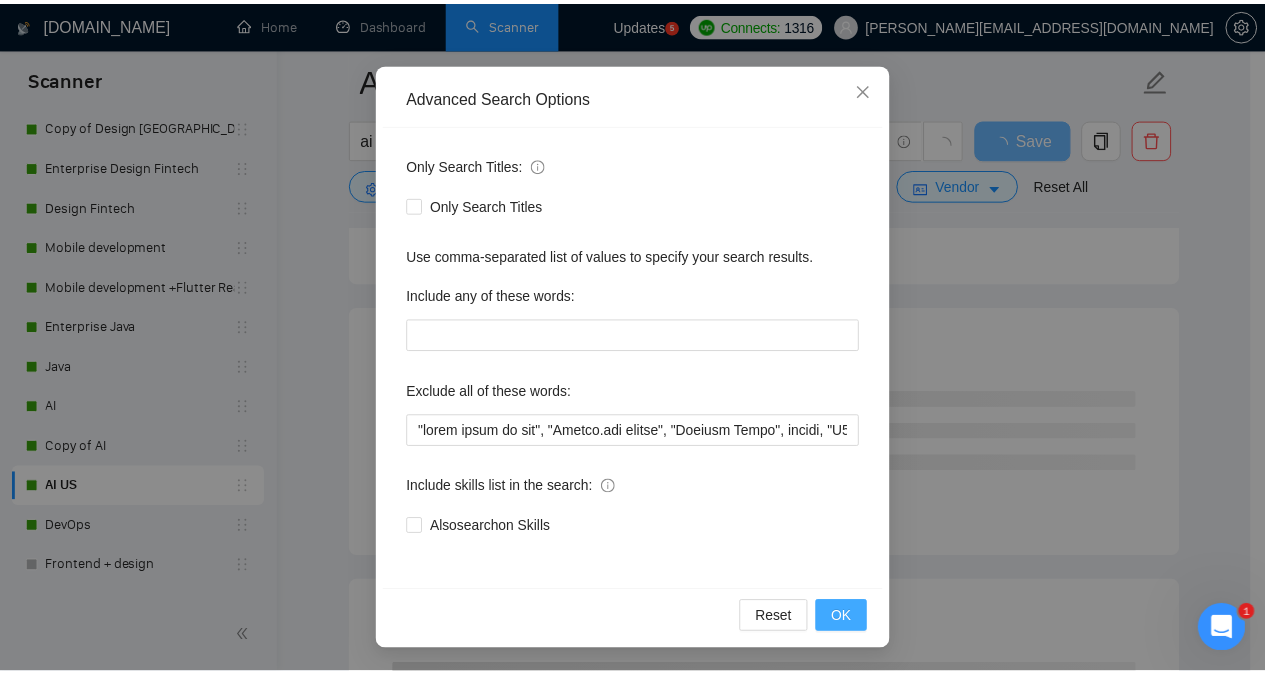 scroll, scrollTop: 57, scrollLeft: 0, axis: vertical 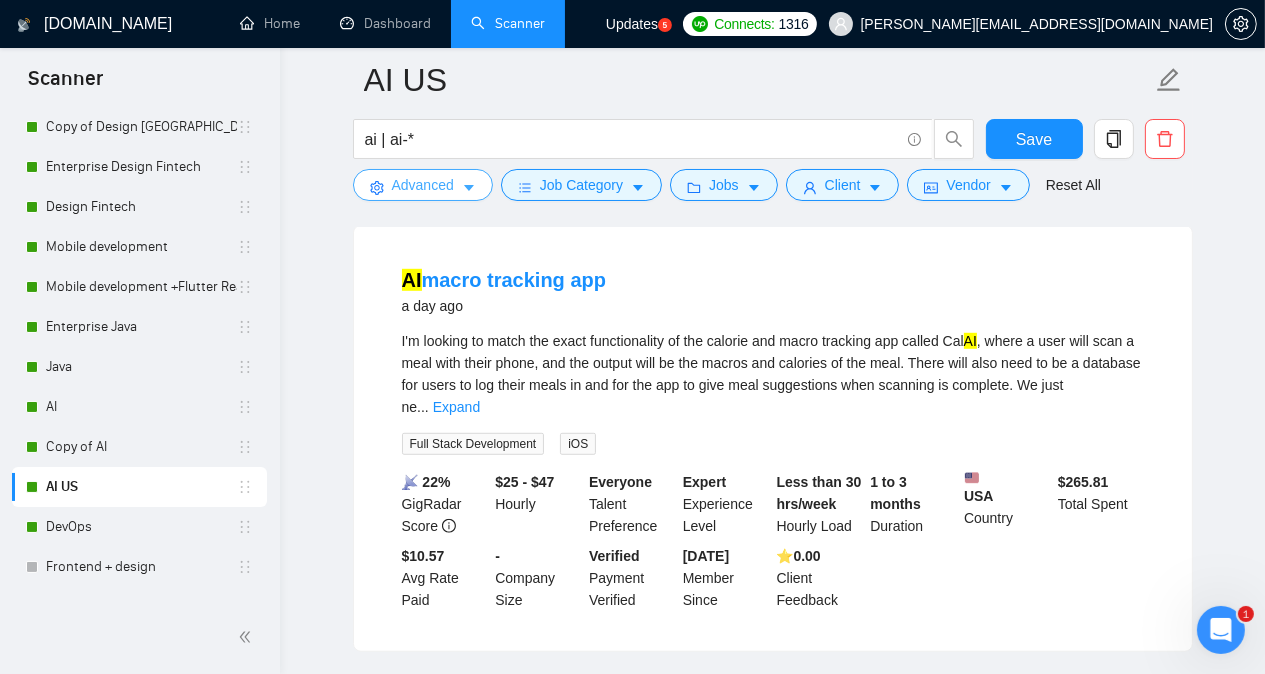 type 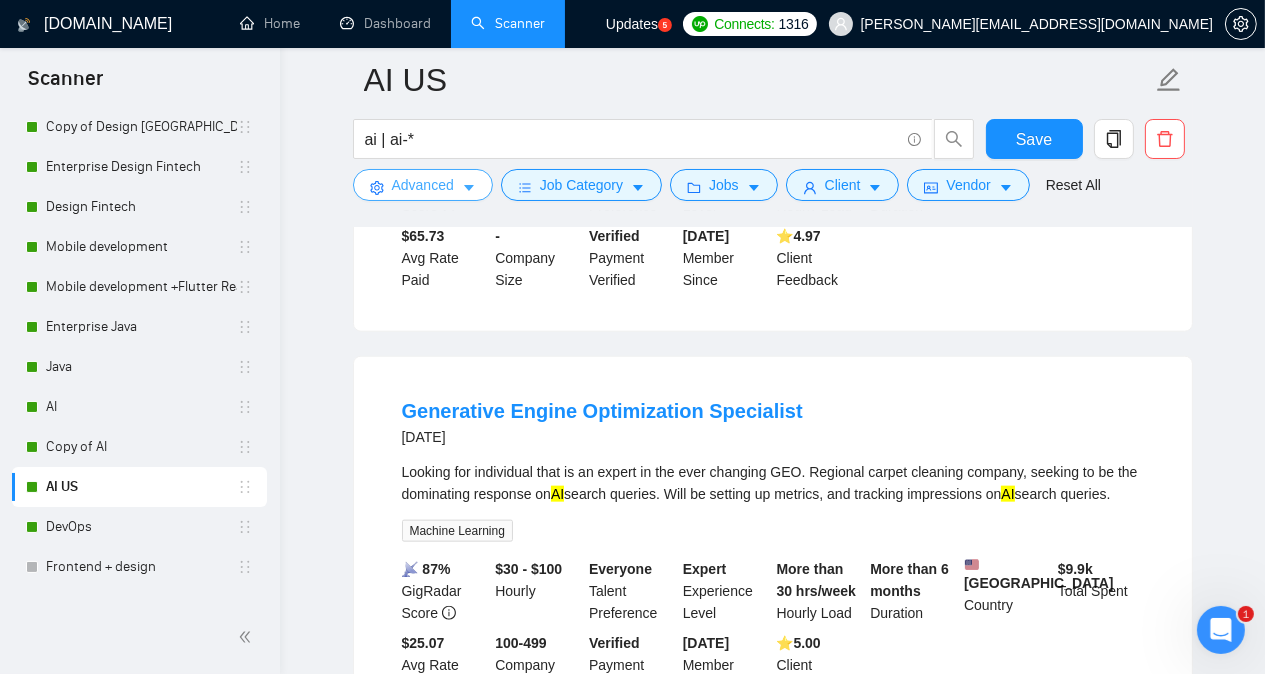 scroll, scrollTop: 2720, scrollLeft: 0, axis: vertical 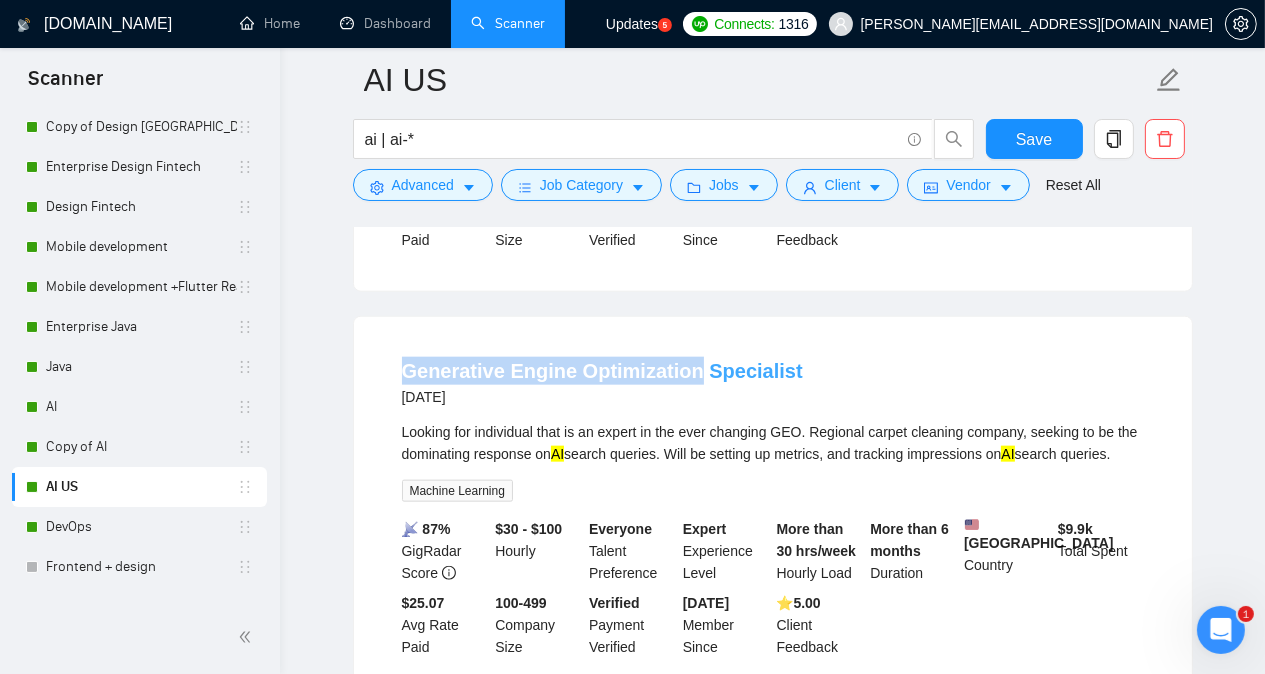 drag, startPoint x: 392, startPoint y: 339, endPoint x: 687, endPoint y: 335, distance: 295.02713 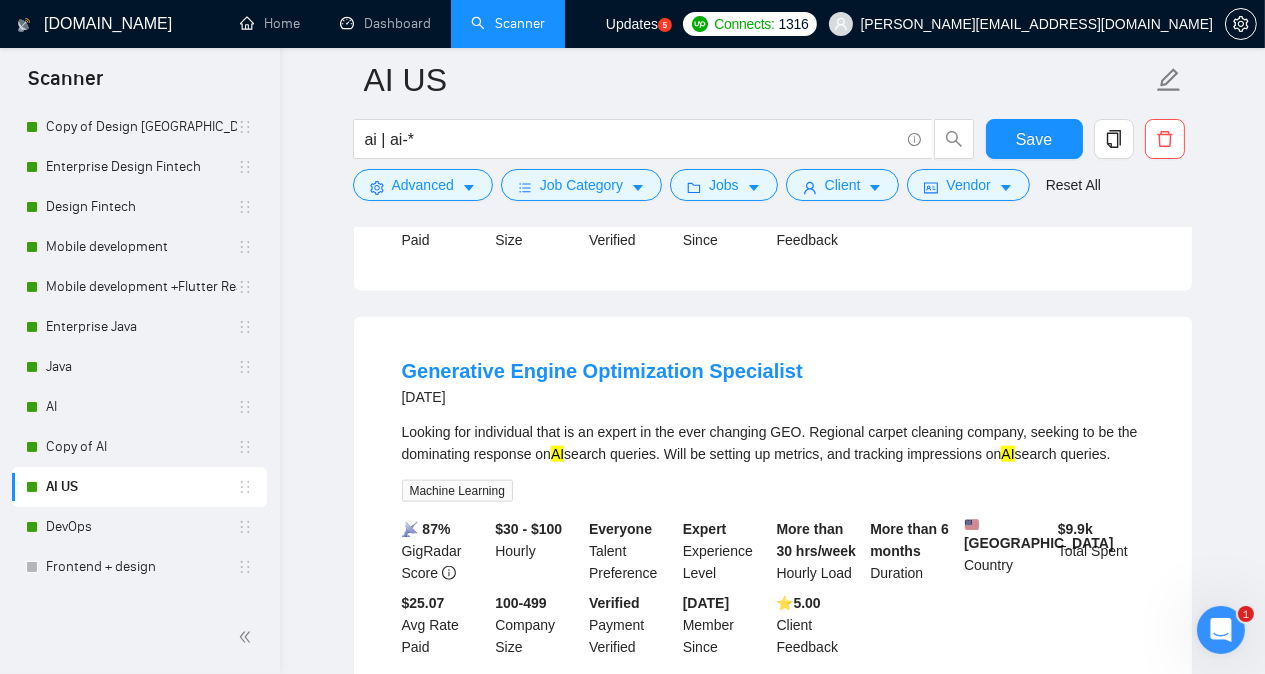 click on "Looking for individual that is an expert in the ever changing GEO. Regional carpet cleaning company, seeking to be the dominating response on  AI  search queries. Will be setting up metrics, and tracking impressions on  AI  search queries." at bounding box center [773, 443] 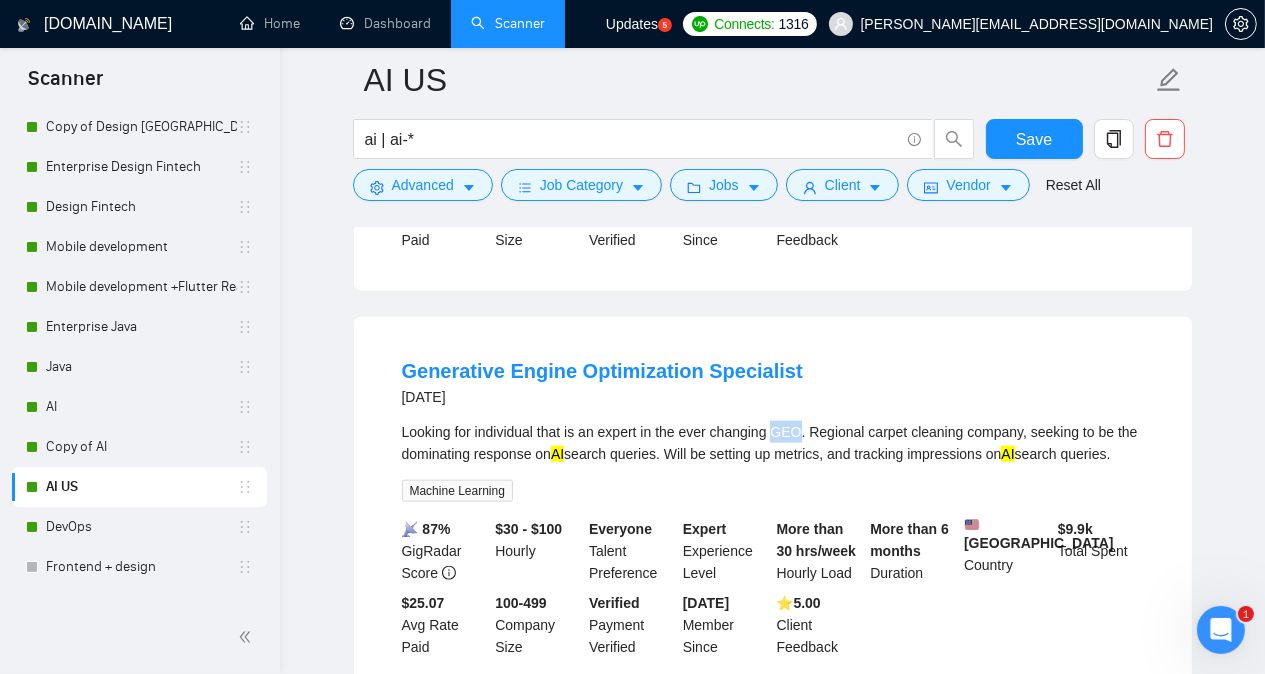 click on "Looking for individual that is an expert in the ever changing GEO. Regional carpet cleaning company, seeking to be the dominating response on  AI  search queries. Will be setting up metrics, and tracking impressions on  AI  search queries." at bounding box center [773, 443] 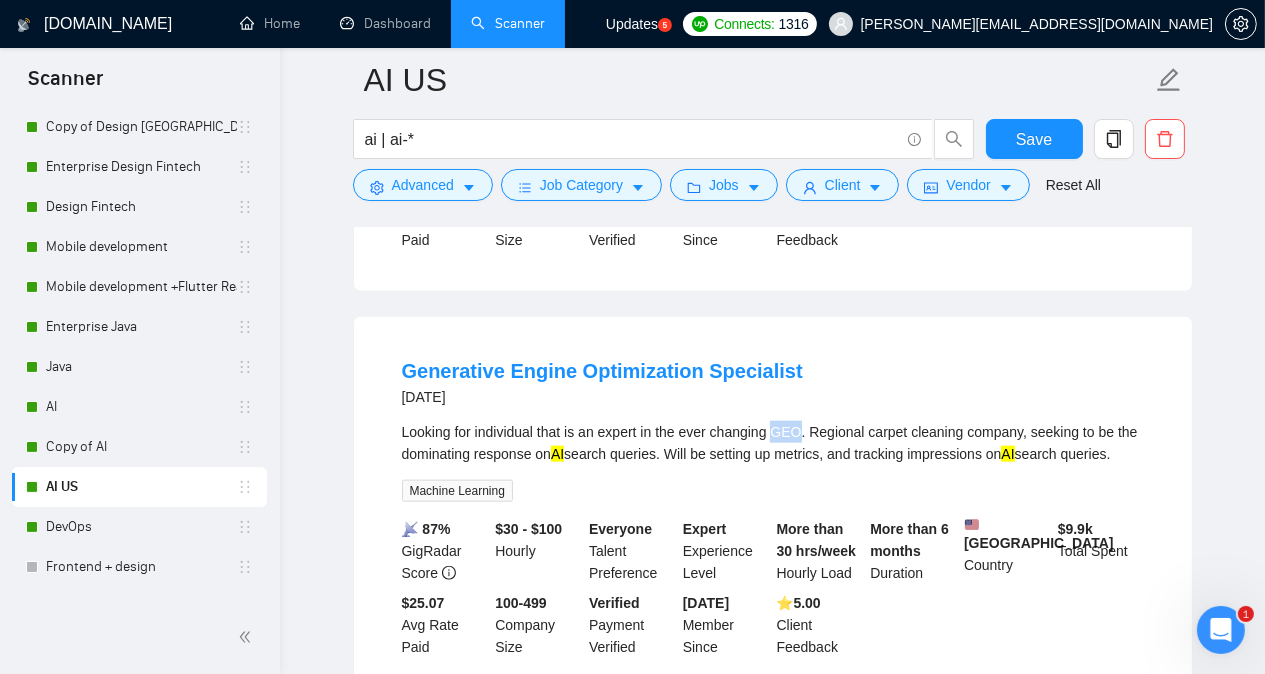 copy on "GEO" 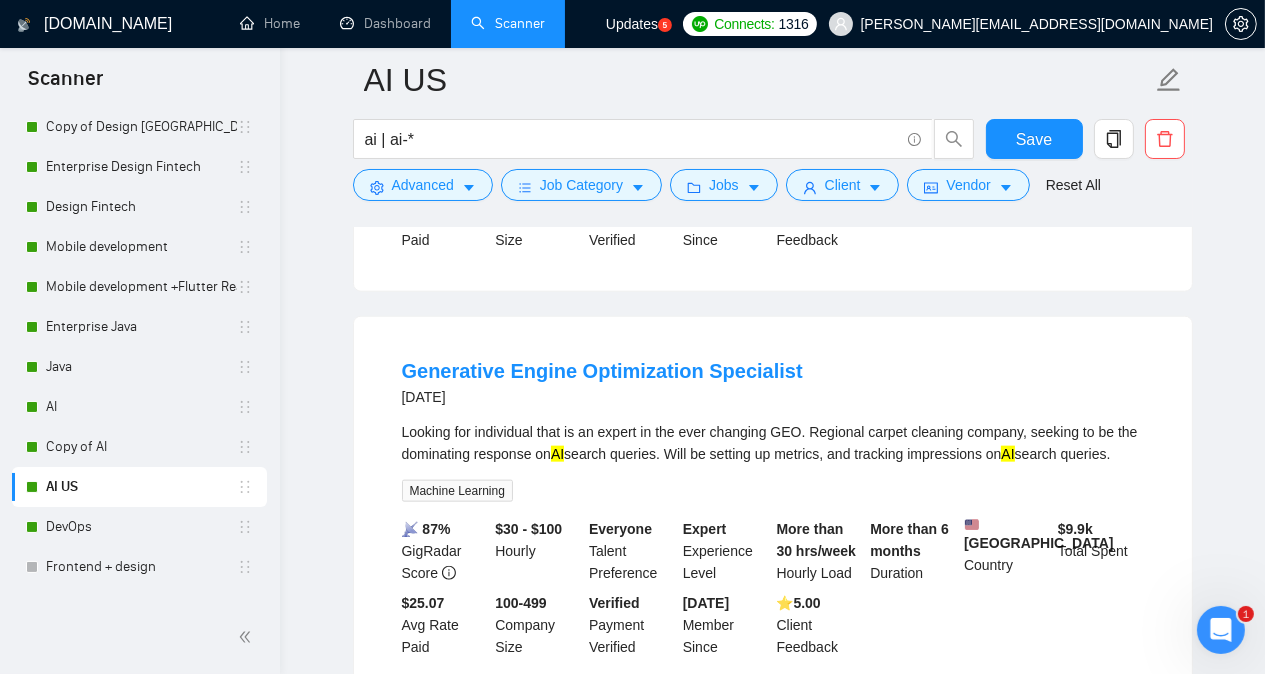 click on "[DOMAIN_NAME] Home Dashboard Scanner Updates
5
Connects: 1316 [PERSON_NAME][EMAIL_ADDRESS][DOMAIN_NAME] AI US ai | ai-* Save Advanced   Job Category   Jobs   Client   Vendor   Reset All Preview Results Insights NEW Alerts Auto Bidder Detected   706  results   (6.48 seconds) Independent  AI  Engineer Needed for Project 2 hours ago We are seeking an experienced  AI  Engineer to join our team on a project basis. The ideal candidate will have a strong background in artificial intelligence and machine learning, with the ability to develop and implement innovative solutions. We prioritize cost-effectiveness, so the lowest bid with relevant experience will be considered first, fo ... Expand Machine Learning Python Artificial Intelligence TensorFlow Data Science 📡   13% GigRadar Score   $19 - $40 Hourly Everyone Talent Preference Intermediate Experience Level More than 30 hrs/week Hourly Load 1 to 3 months Duration   [GEOGRAPHIC_DATA] Country $ 11.8k Total Spent $8.70 Avg Rate Paid" at bounding box center [772, -215] 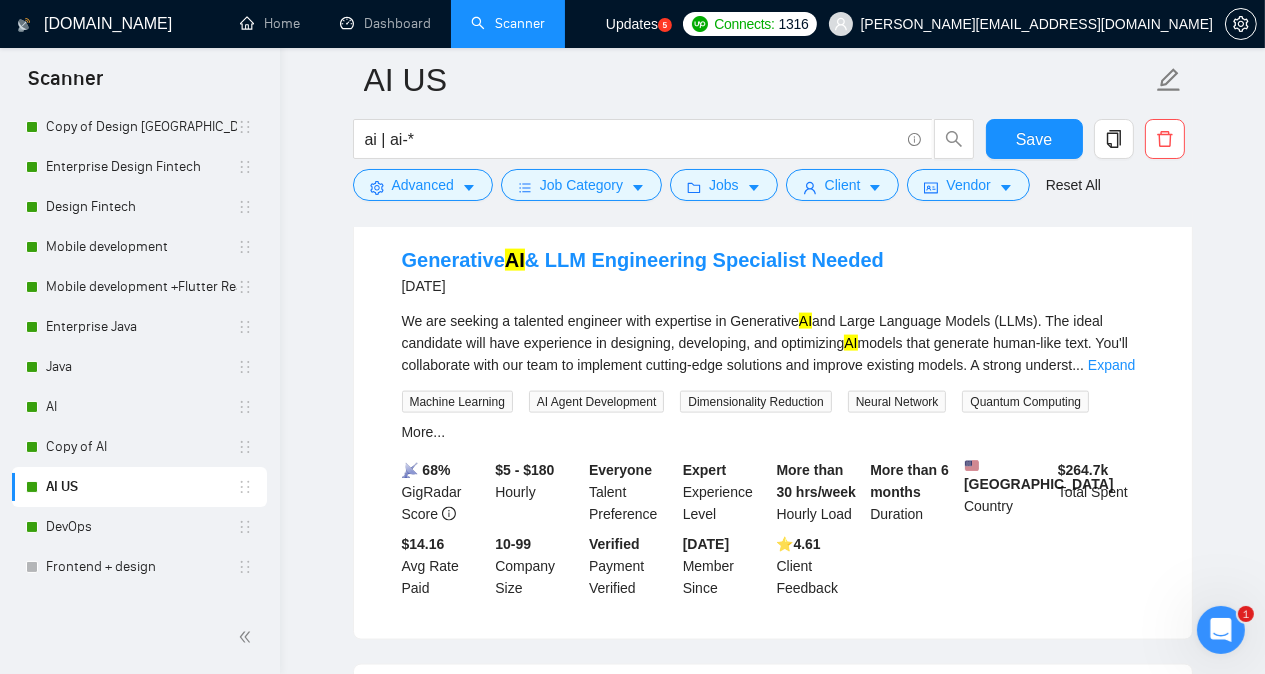 scroll, scrollTop: 3240, scrollLeft: 0, axis: vertical 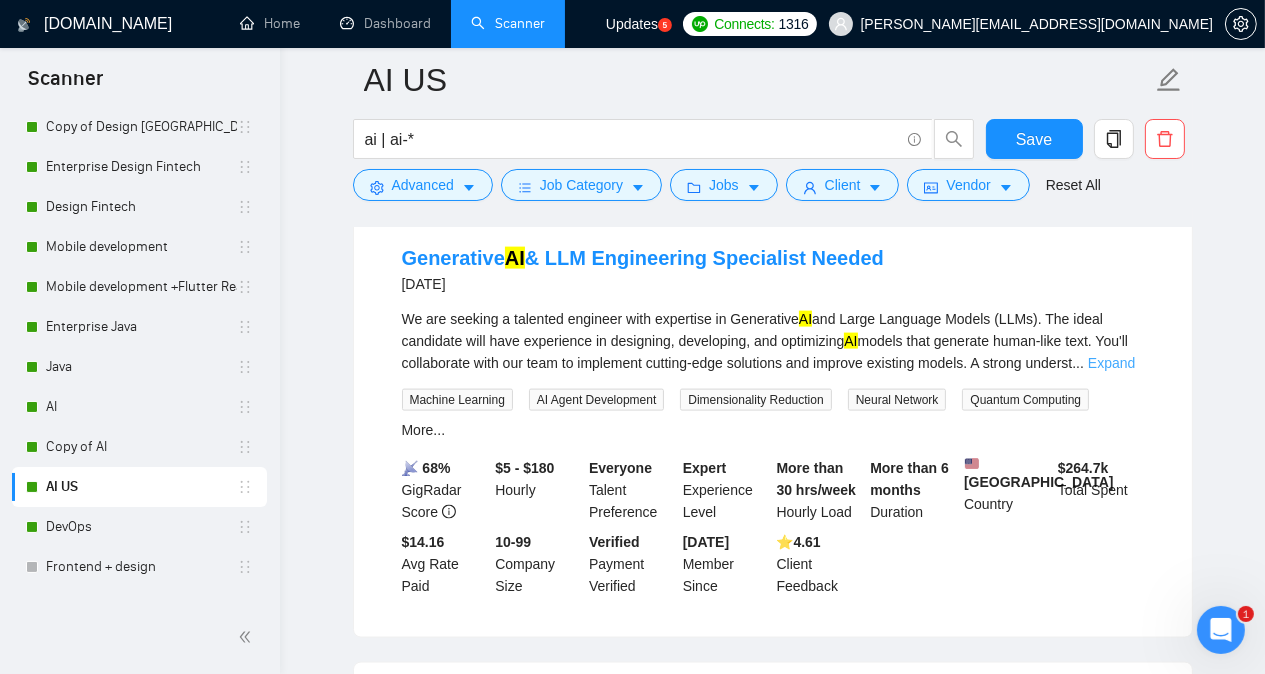click on "Expand" at bounding box center (1111, 363) 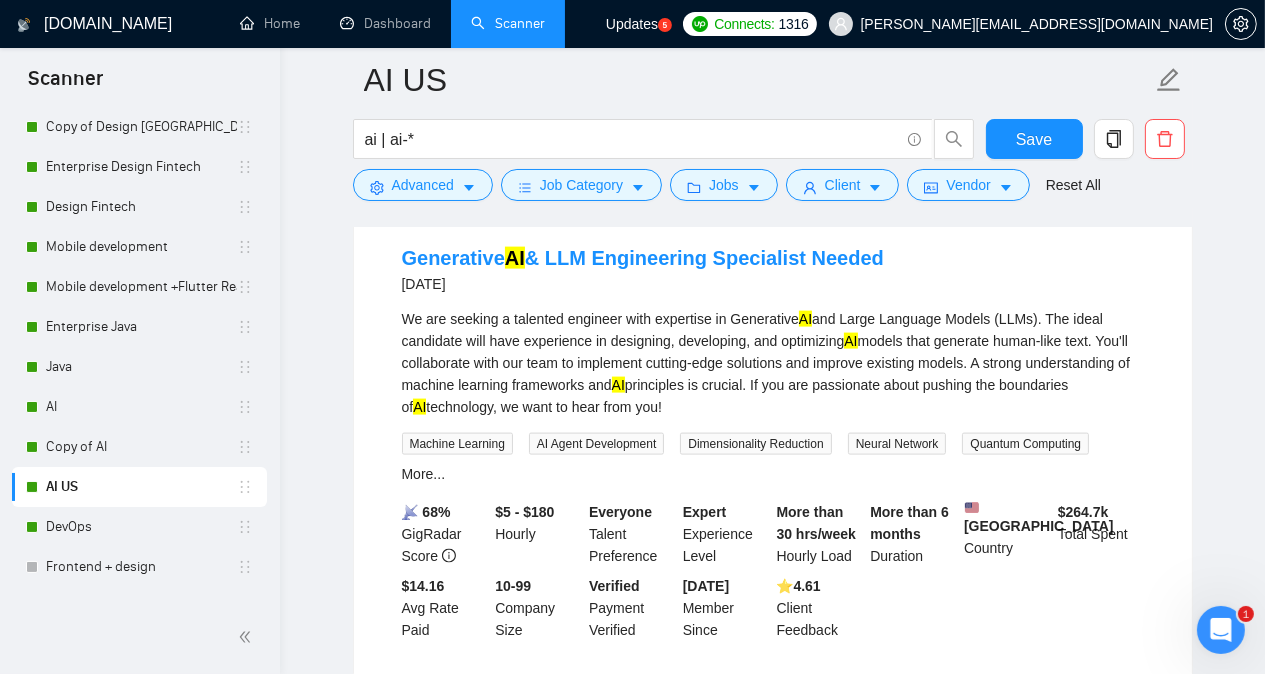 click on "AI US ai | ai-* Save Advanced   Job Category   Jobs   Client   Vendor   Reset All Preview Results Insights NEW Alerts Auto Bidder Detected   706  results   (6.48 seconds) Independent  AI  Engineer Needed for Project 2 hours ago We are seeking an experienced  AI  Engineer to join our team on a project basis. The ideal candidate will have a strong background in artificial intelligence and machine learning, with the ability to develop and implement innovative solutions. We prioritize cost-effectiveness, so the lowest bid with relevant experience will be considered first, fo ... Expand Machine Learning Python Artificial Intelligence TensorFlow Data Science 📡   13% GigRadar Score   $19 - $40 Hourly Everyone Talent Preference Intermediate Experience Level More than 30 hrs/week Hourly Load 1 to 3 months Duration   [GEOGRAPHIC_DATA] Country $ 11.8k Total Spent $8.70 Avg Rate Paid 1,000+ Company Size Verified Payment Verified [DATE] Member Since ⭐️  5.00 Client Feedback Integration Specialist for Bee  AI AI AI" at bounding box center [772, -750] 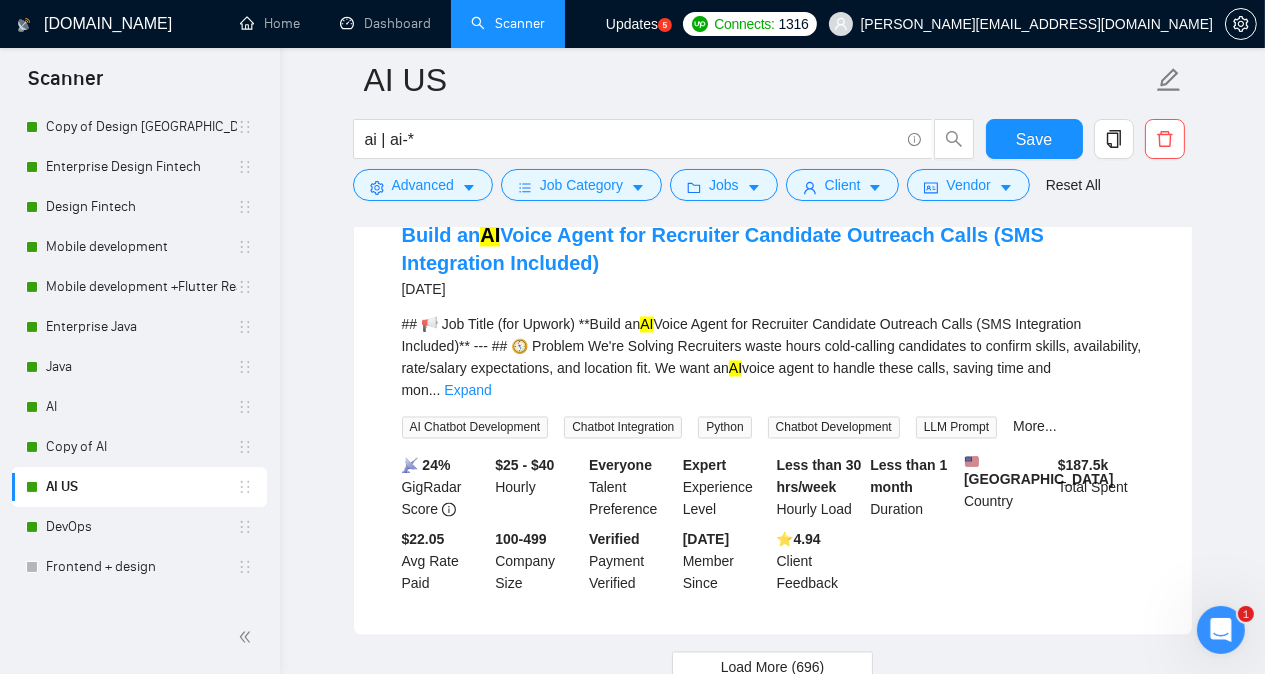 scroll, scrollTop: 4337, scrollLeft: 0, axis: vertical 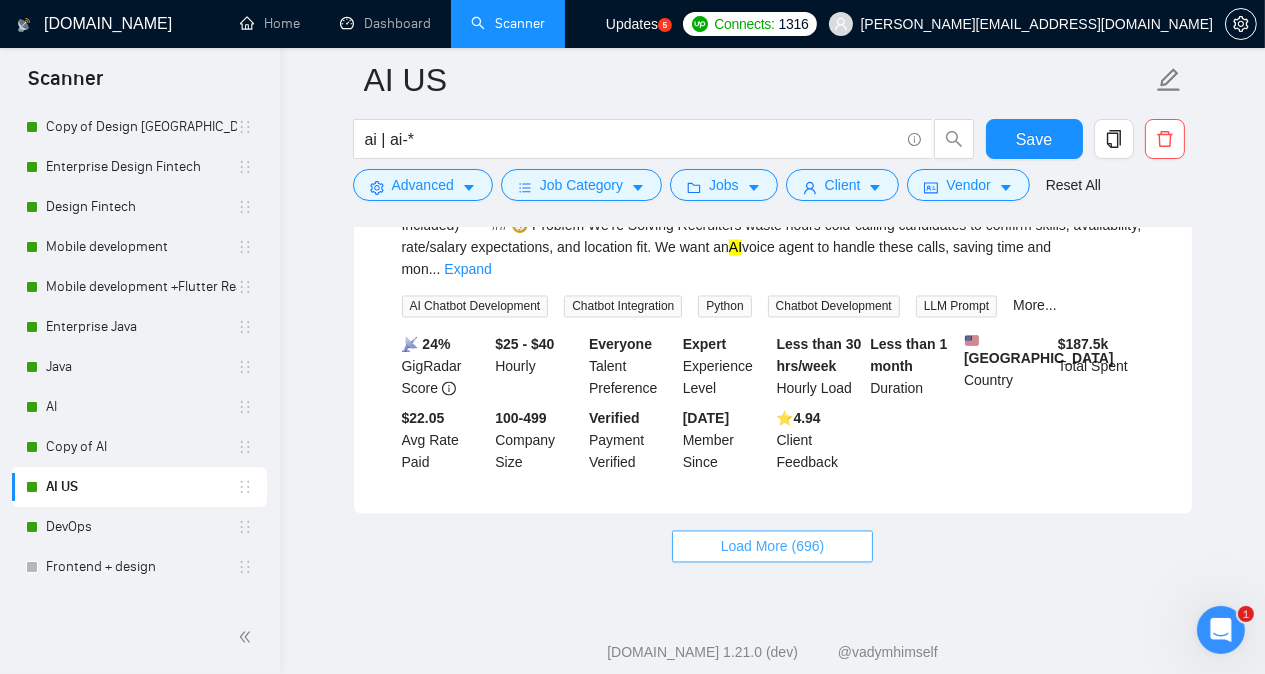 click on "Load More (696)" at bounding box center (773, 547) 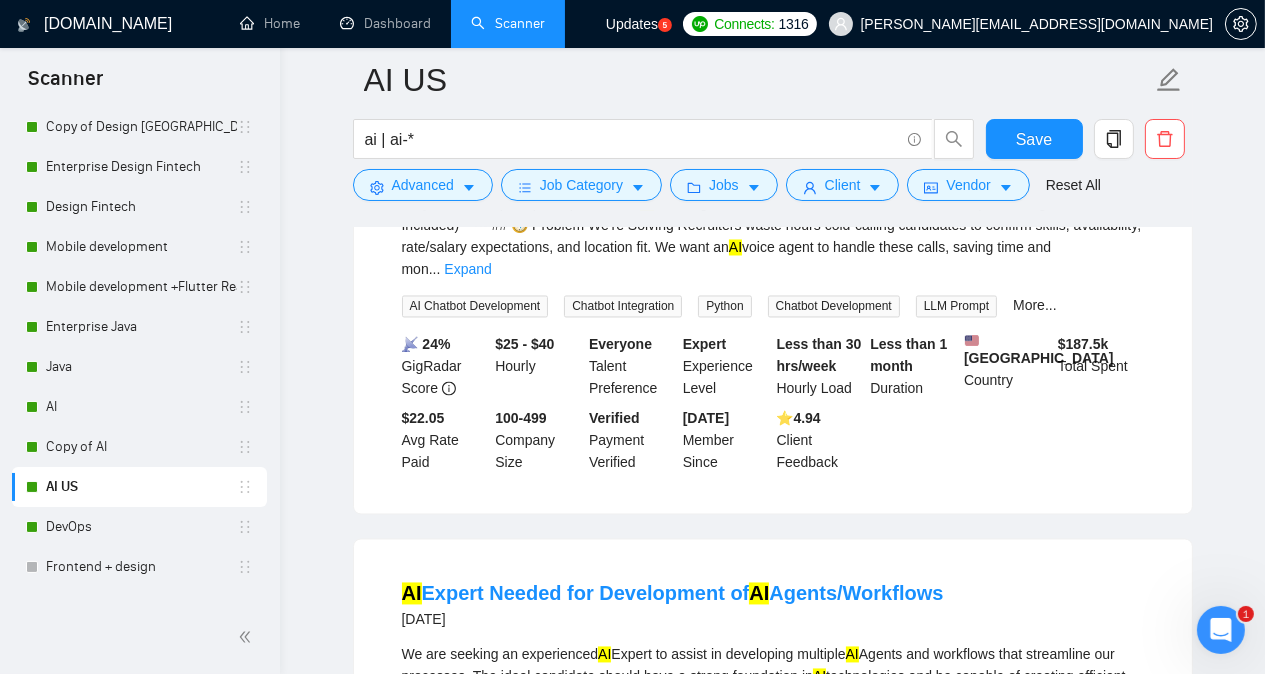 type 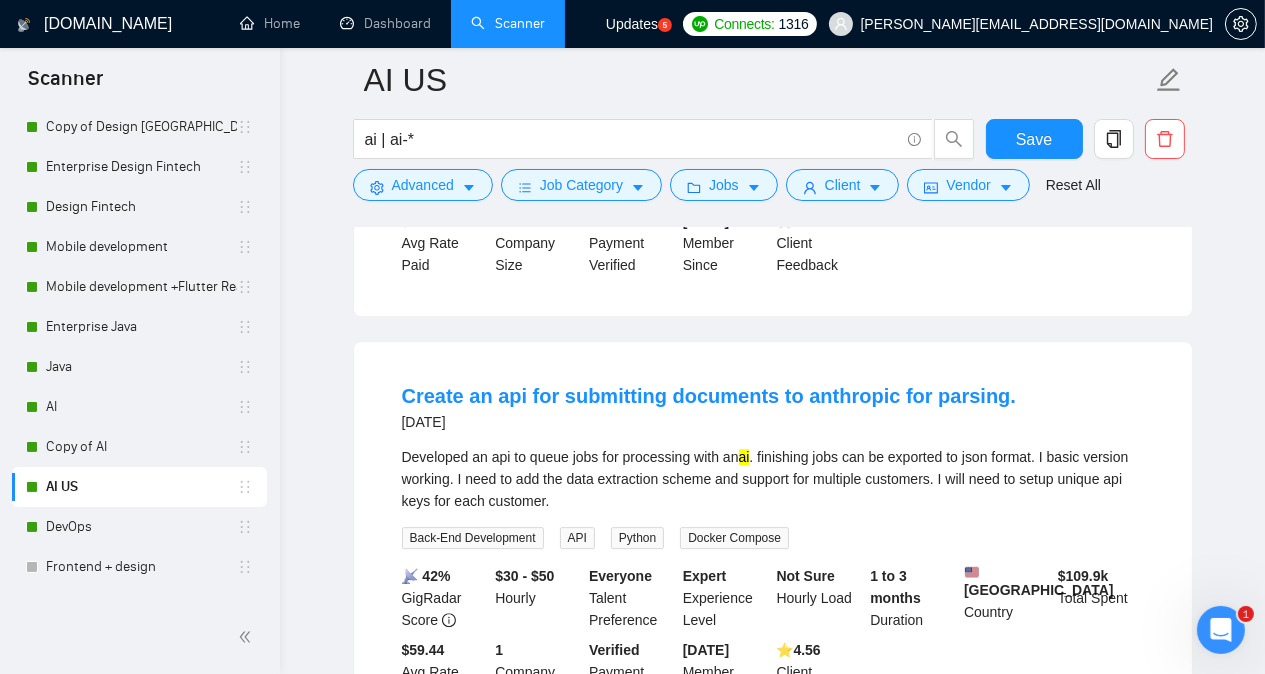 scroll, scrollTop: 7057, scrollLeft: 0, axis: vertical 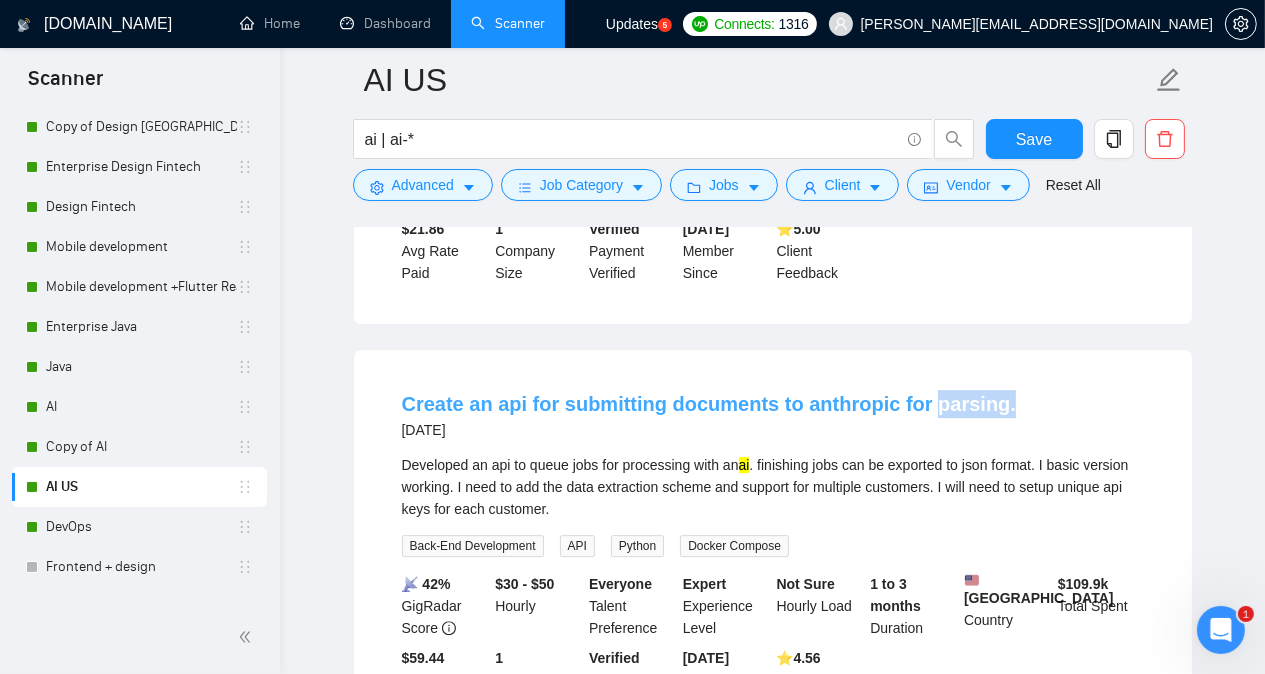 drag, startPoint x: 1000, startPoint y: 417, endPoint x: 918, endPoint y: 420, distance: 82.05486 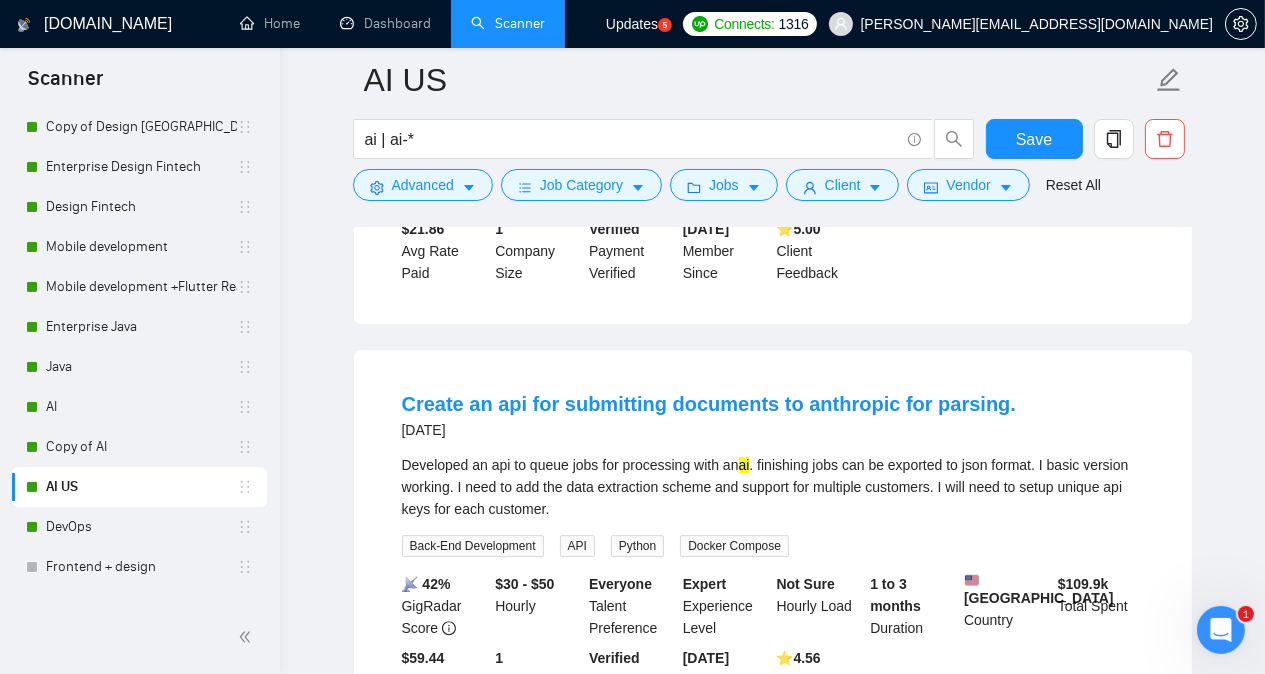 click on "[DOMAIN_NAME] Home Dashboard Scanner Updates
5
Connects: 1316 [PERSON_NAME][EMAIL_ADDRESS][DOMAIN_NAME] AI US ai | ai-* Save Advanced   Job Category   Jobs   Client   Vendor   Reset All Preview Results Insights NEW Alerts Auto Bidder Detected   706  results   (6.48 seconds) Independent  AI  Engineer Needed for Project 2 hours ago We are seeking an experienced  AI  Engineer to join our team on a project basis. The ideal candidate will have a strong background in artificial intelligence and machine learning, with the ability to develop and implement innovative solutions. We prioritize cost-effectiveness, so the lowest bid with relevant experience will be considered first, fo ... Expand Machine Learning Python Artificial Intelligence TensorFlow Data Science 📡   13% GigRadar Score   $19 - $40 Hourly Everyone Talent Preference Intermediate Experience Level More than 30 hrs/week Hourly Load 1 to 3 months Duration   [GEOGRAPHIC_DATA] Country $ 11.8k Total Spent $8.70 Avg Rate Paid" at bounding box center (772, -2407) 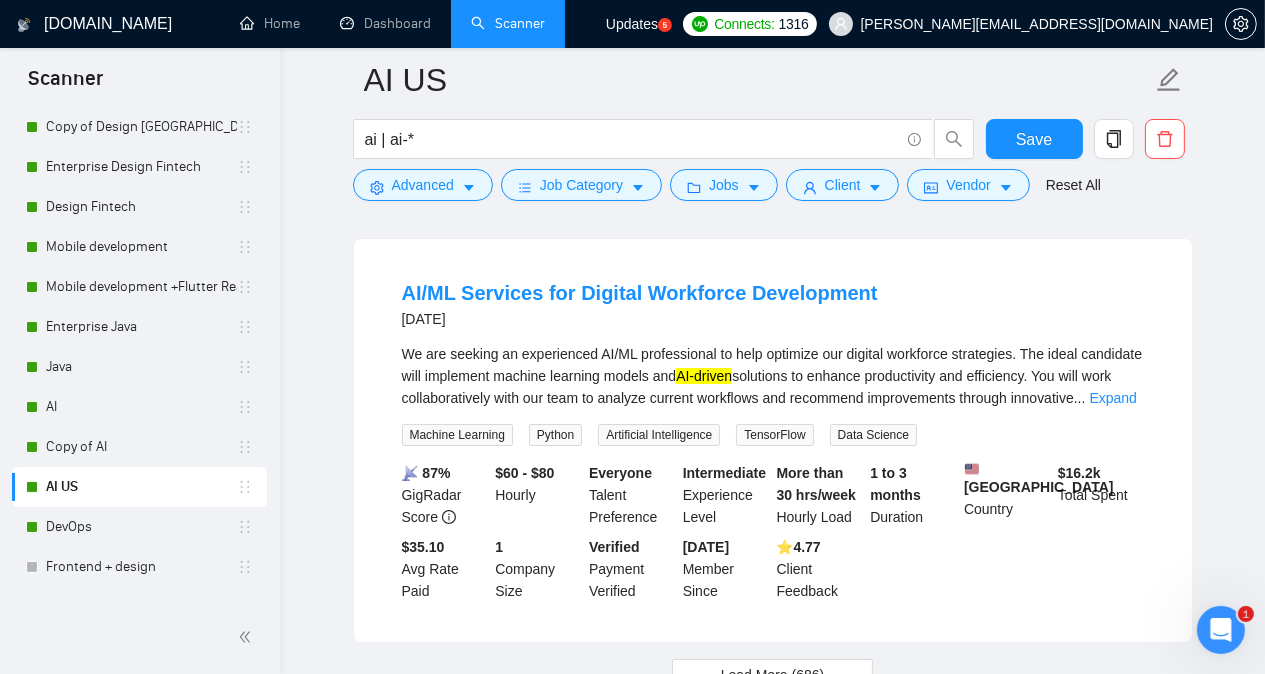 scroll, scrollTop: 8457, scrollLeft: 0, axis: vertical 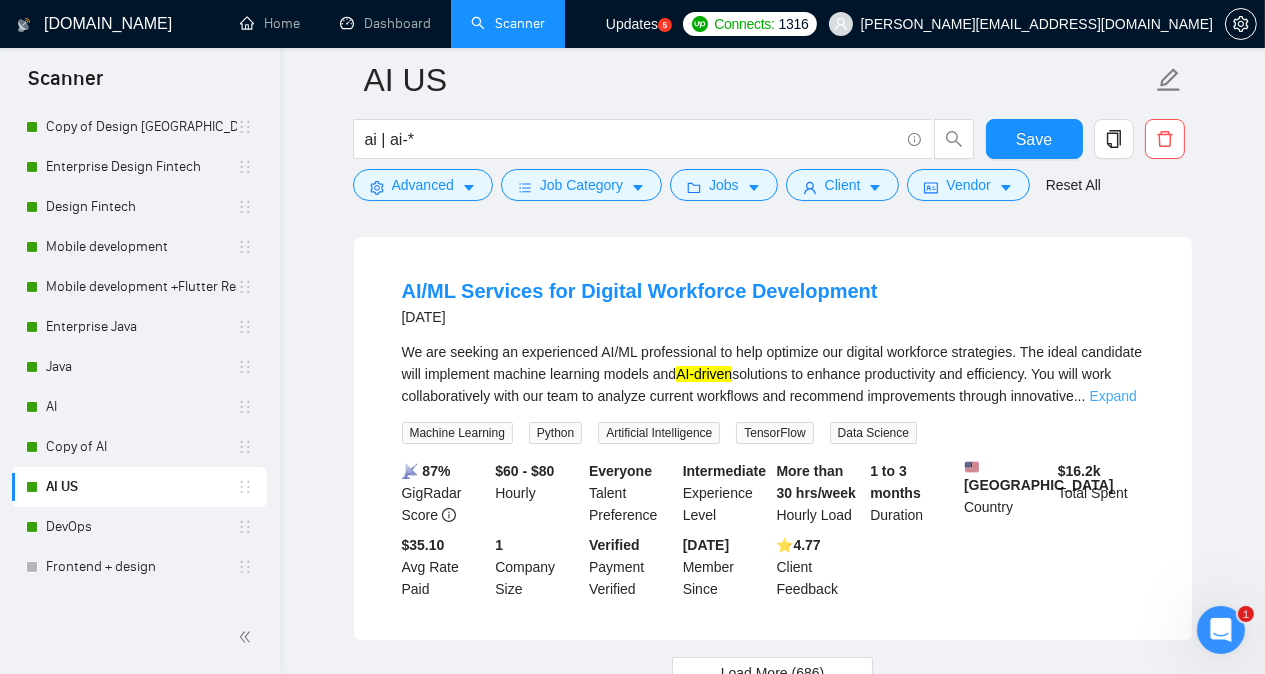 click on "Expand" at bounding box center (1113, 396) 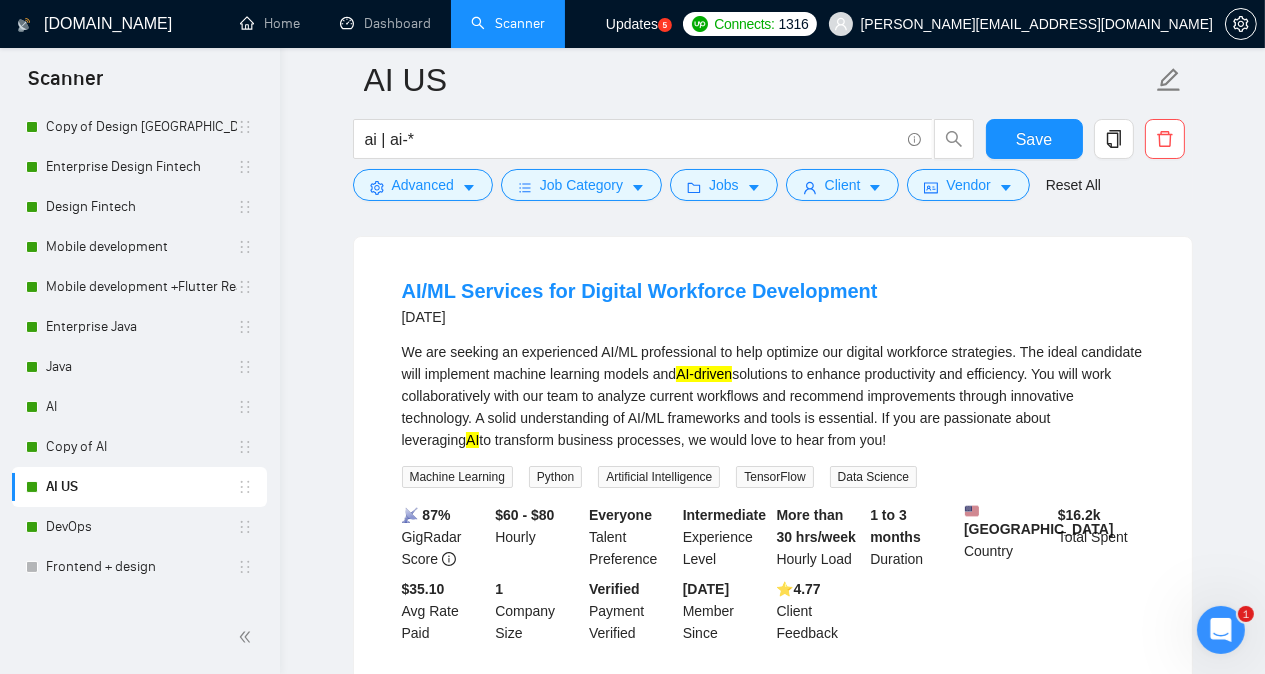 click on "AI US ai | ai-* Save Advanced   Job Category   Jobs   Client   Vendor   Reset All Preview Results Insights NEW Alerts Auto Bidder Detected   706  results   (6.48 seconds) Independent  AI  Engineer Needed for Project 2 hours ago We are seeking an experienced  AI  Engineer to join our team on a project basis. The ideal candidate will have a strong background in artificial intelligence and machine learning, with the ability to develop and implement innovative solutions. We prioritize cost-effectiveness, so the lowest bid with relevant experience will be considered first, fo ... Expand Machine Learning Python Artificial Intelligence TensorFlow Data Science 📡   13% GigRadar Score   $19 - $40 Hourly Everyone Talent Preference Intermediate Experience Level More than 30 hrs/week Hourly Load 1 to 3 months Duration   [GEOGRAPHIC_DATA] Country $ 11.8k Total Spent $8.70 Avg Rate Paid 1,000+ Company Size Verified Payment Verified [DATE] Member Since ⭐️  5.00 Client Feedback Integration Specialist for Bee  AI AI AI" at bounding box center (772, -3822) 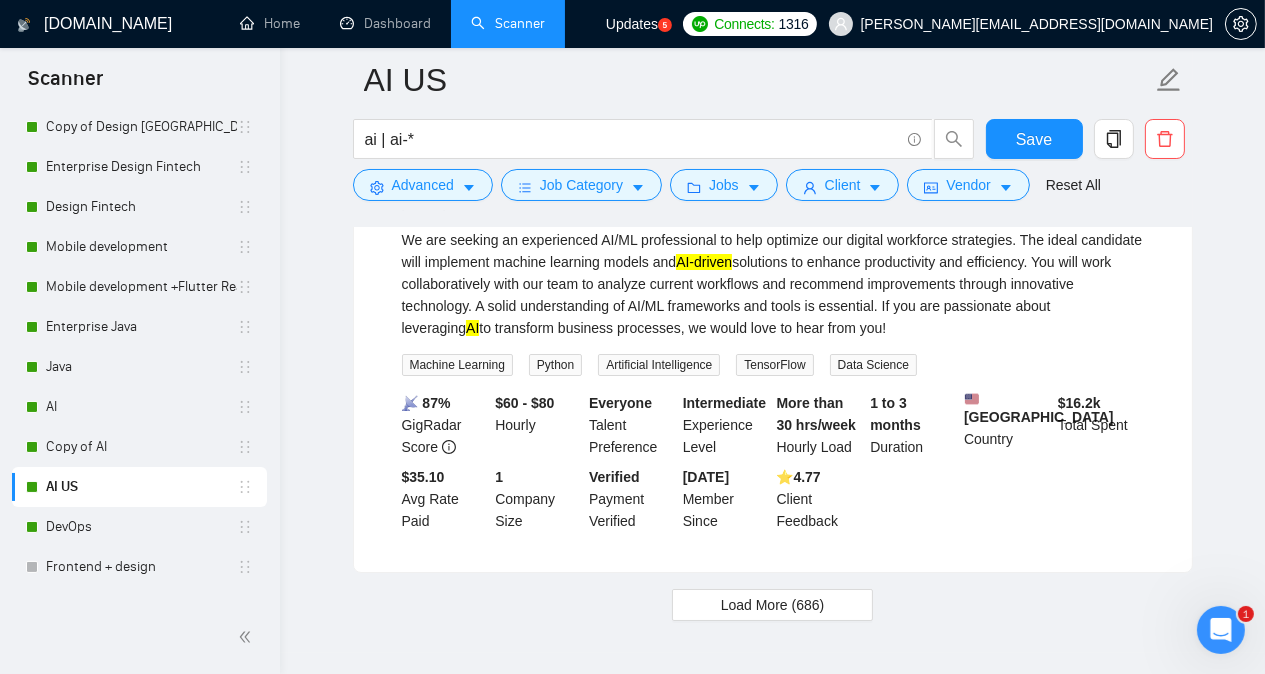 scroll, scrollTop: 8693, scrollLeft: 0, axis: vertical 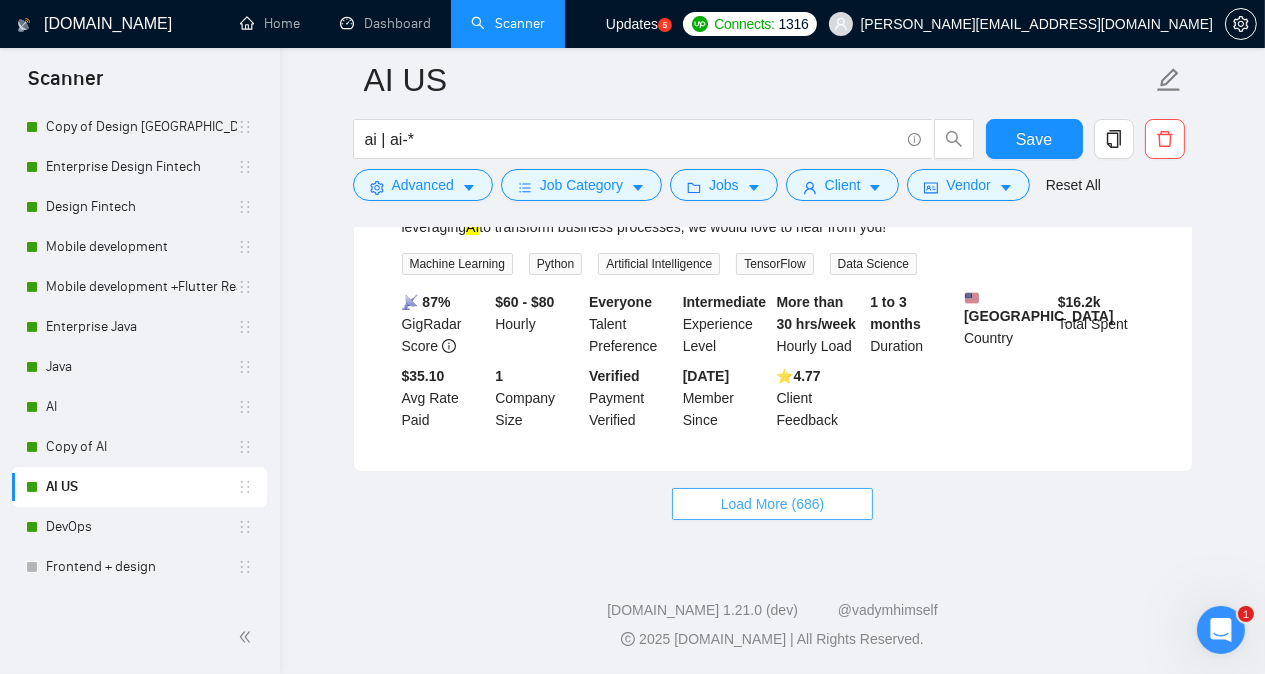 click on "Load More (686)" at bounding box center [773, 504] 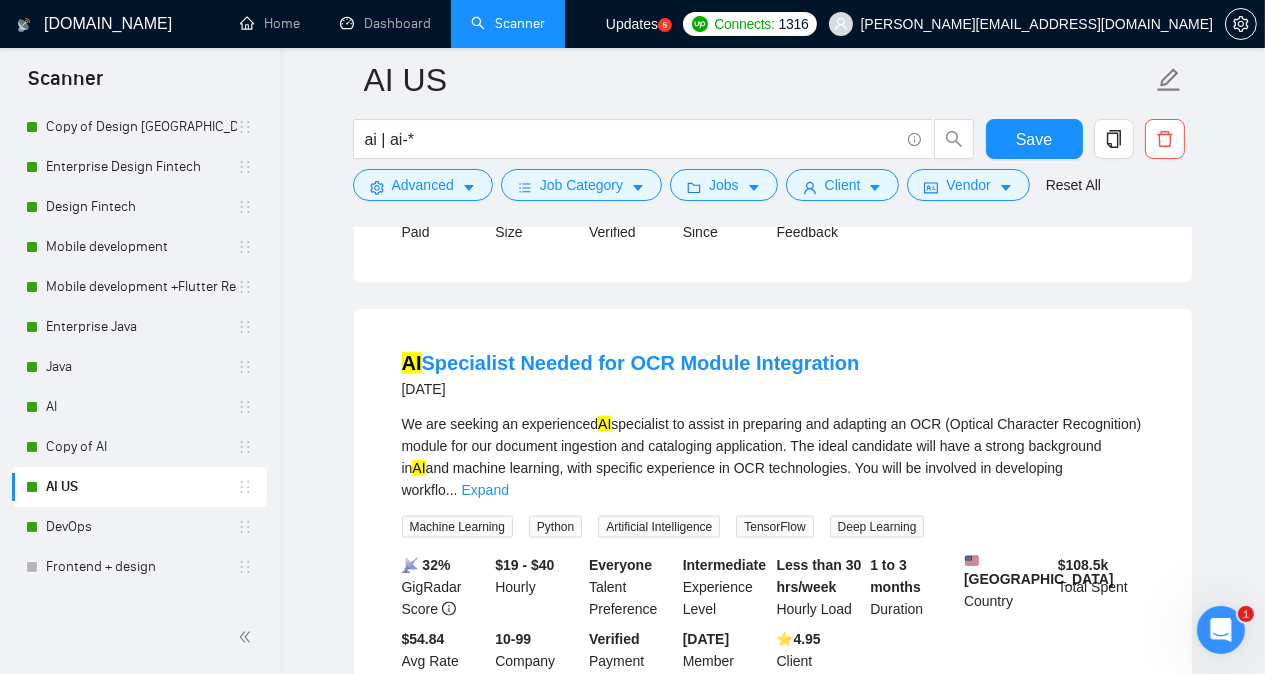 scroll, scrollTop: 11973, scrollLeft: 0, axis: vertical 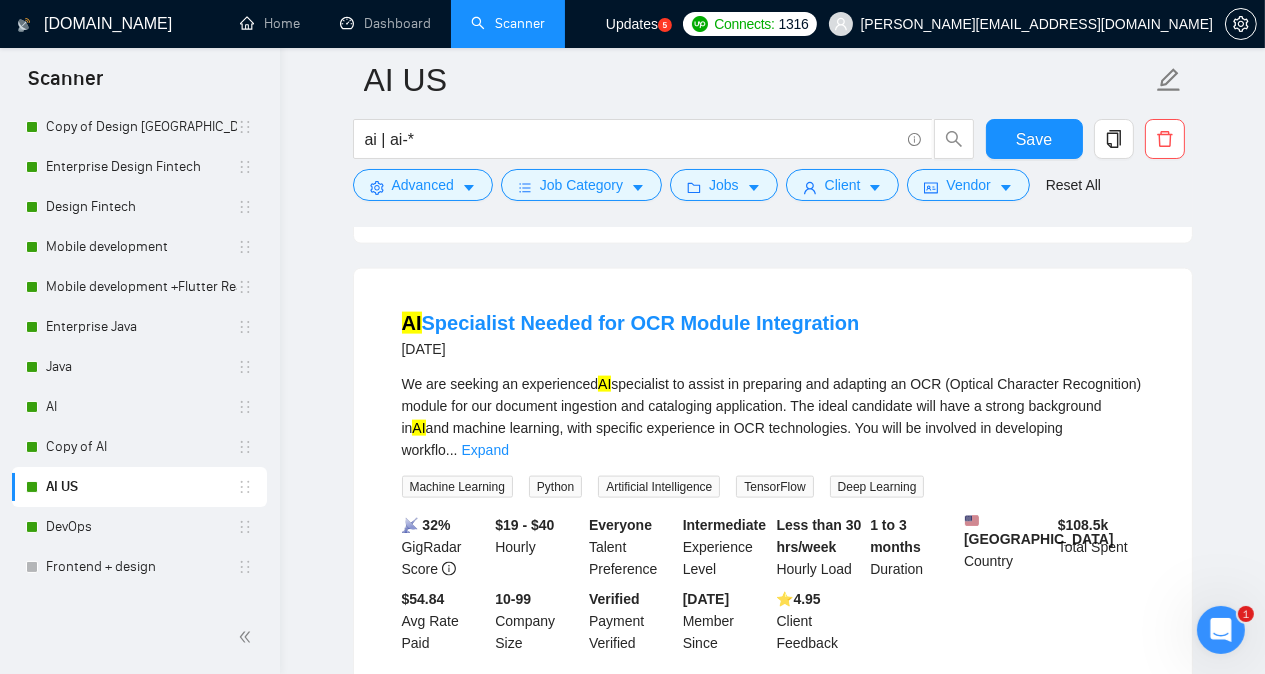 click on "We are seeking an experienced  AI  specialist to assist in preparing and adapting an OCR (Optical Character Recognition) module for our document ingestion and cataloging application. The ideal candidate will have a strong background in  AI  and machine learning, with specific experience in OCR technologies. You will be involved in developing workflo ... Expand" at bounding box center [773, 417] 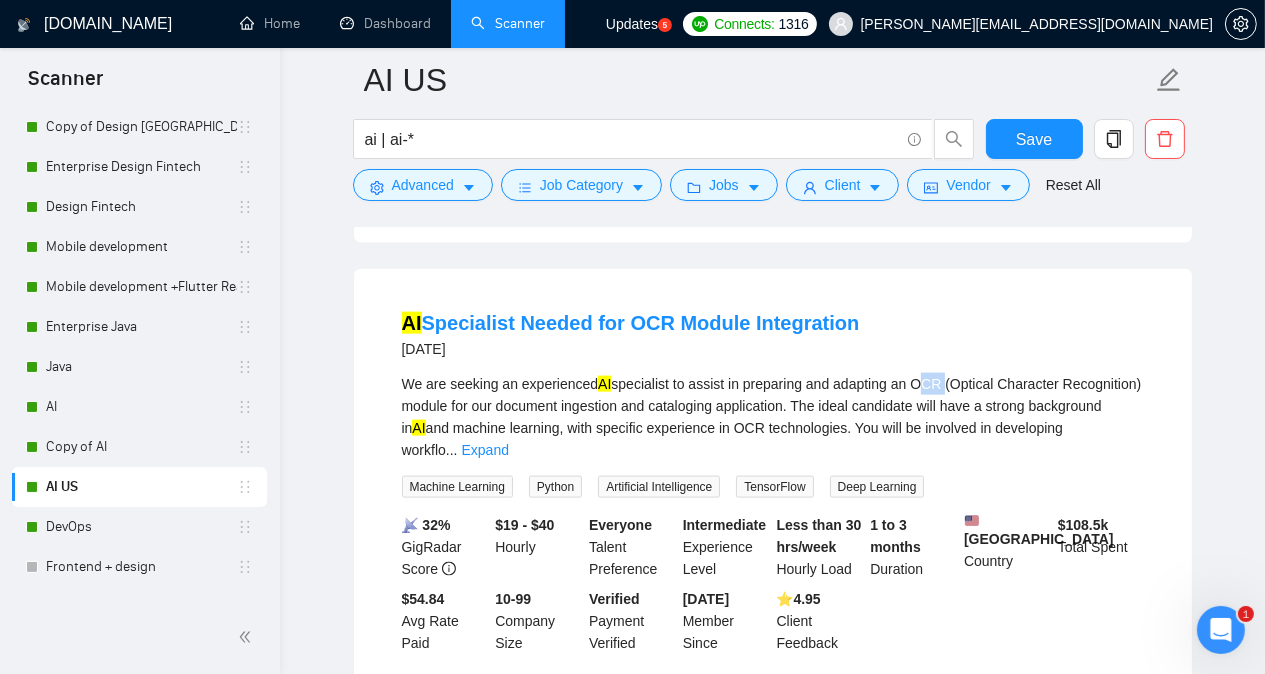 click on "We are seeking an experienced  AI  specialist to assist in preparing and adapting an OCR (Optical Character Recognition) module for our document ingestion and cataloging application. The ideal candidate will have a strong background in  AI  and machine learning, with specific experience in OCR technologies. You will be involved in developing workflo ... Expand" at bounding box center [773, 417] 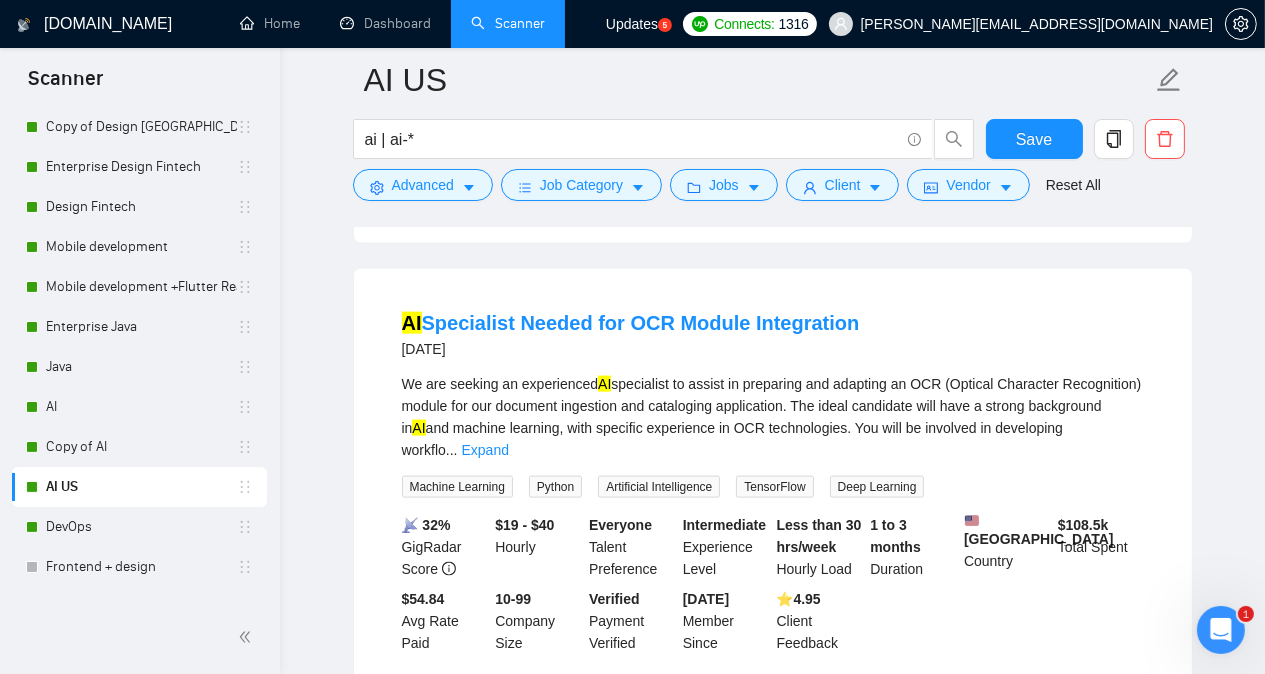 click on "AI US ai | ai-* Save Advanced   Job Category   Jobs   Client   Vendor   Reset All Preview Results Insights NEW Alerts Auto Bidder Detected   706  results   (6.48 seconds) Independent  AI  Engineer Needed for Project 2 hours ago We are seeking an experienced  AI  Engineer to join our team on a project basis. The ideal candidate will have a strong background in artificial intelligence and machine learning, with the ability to develop and implement innovative solutions. We prioritize cost-effectiveness, so the lowest bid with relevant experience will be considered first, fo ... Expand Machine Learning Python Artificial Intelligence TensorFlow Data Science 📡   13% GigRadar Score   $19 - $40 Hourly Everyone Talent Preference Intermediate Experience Level More than 30 hrs/week Hourly Load 1 to 3 months Duration   [GEOGRAPHIC_DATA] Country $ 11.8k Total Spent $8.70 Avg Rate Paid 1,000+ Company Size Verified Payment Verified [DATE] Member Since ⭐️  5.00 Client Feedback Integration Specialist for Bee  AI AI AI" at bounding box center [772, -5157] 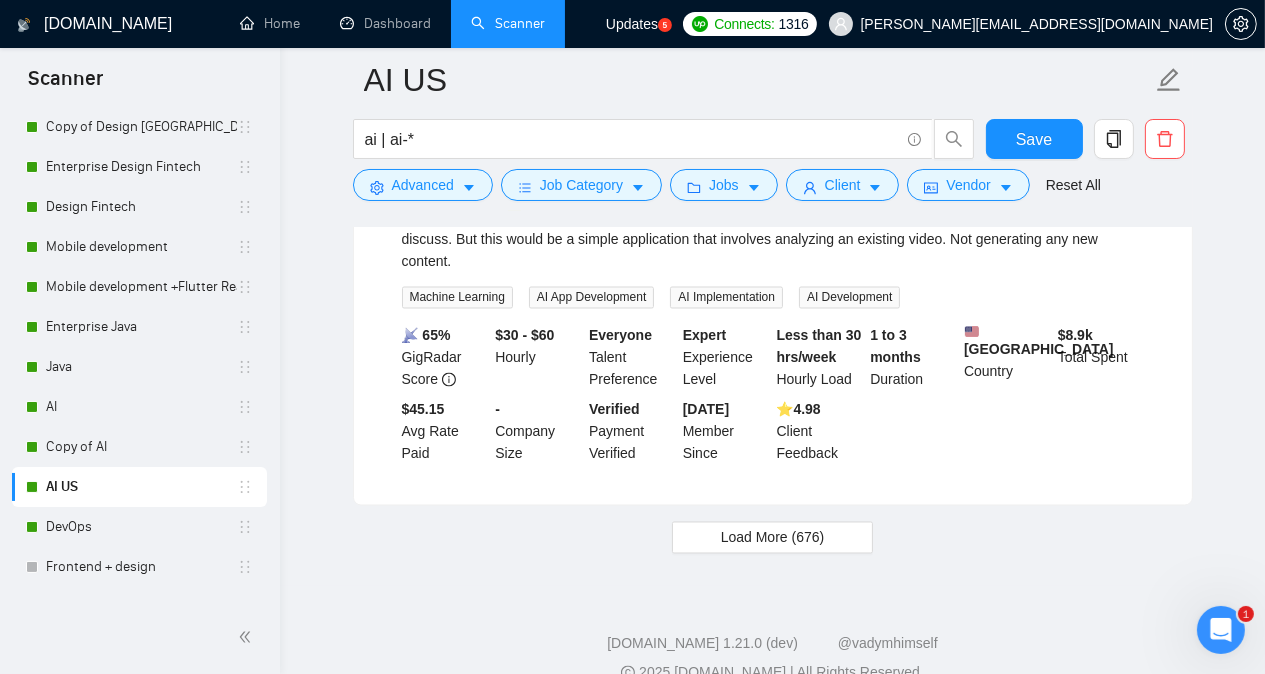 scroll, scrollTop: 13036, scrollLeft: 0, axis: vertical 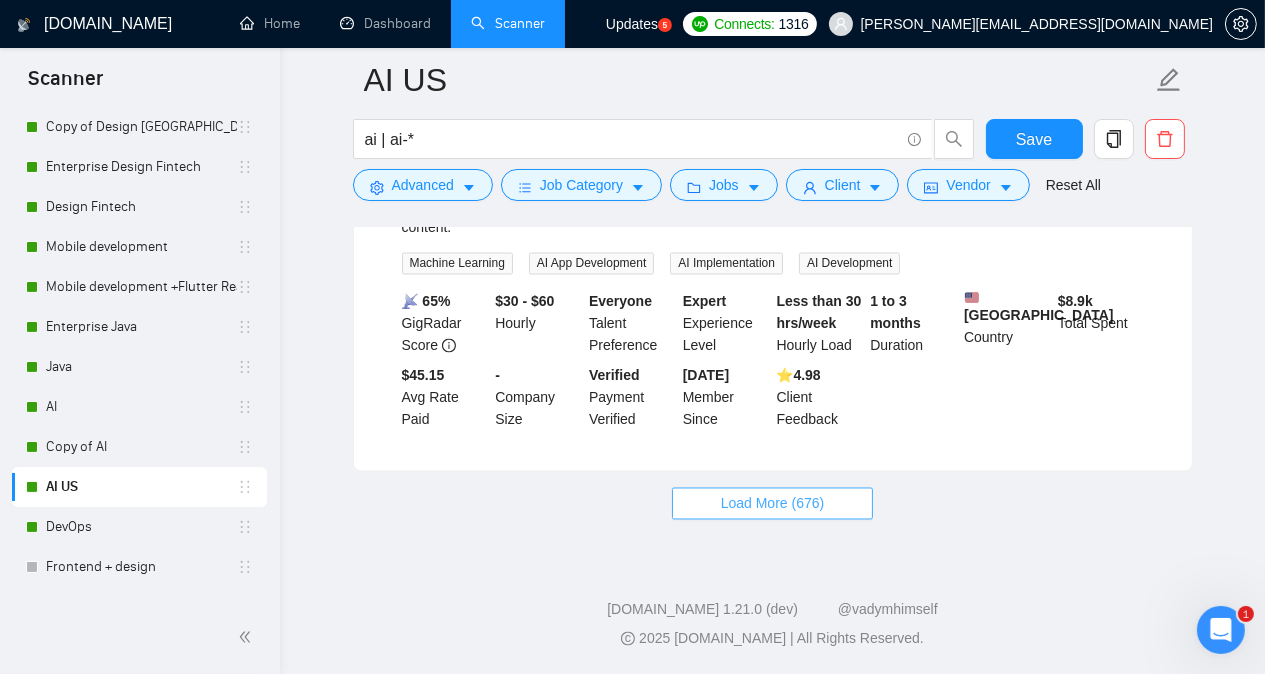click on "Load More (676)" at bounding box center [773, 504] 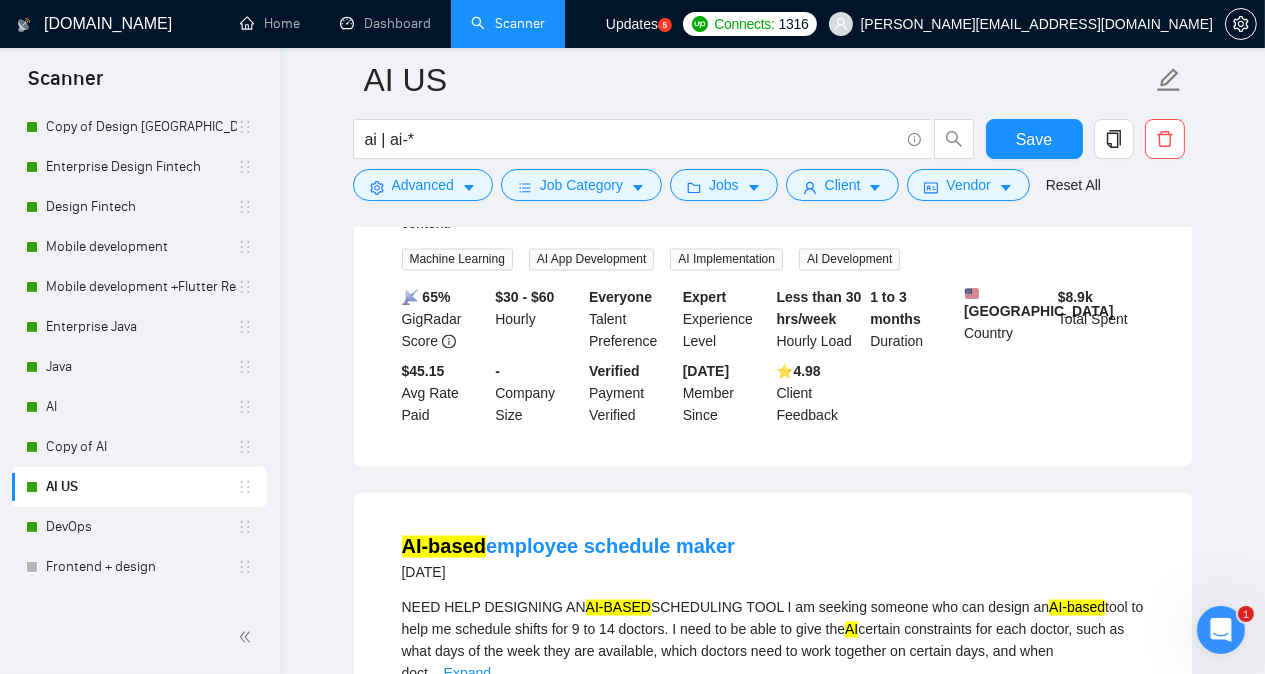 click on "Independent  AI  Engineer Needed for Project 2 hours ago We are seeking an experienced  AI  Engineer to join our team on a project basis. The ideal candidate will have a strong background in artificial intelligence and machine learning, with the ability to develop and implement innovative solutions. We prioritize cost-effectiveness, so the lowest bid with relevant experience will be considered first, fo ... Expand Machine Learning Python Artificial Intelligence TensorFlow Data Science 📡   13% GigRadar Score   $19 - $40 Hourly Everyone Talent Preference Intermediate Experience Level More than 30 hrs/week Hourly Load 1 to 3 months Duration   [GEOGRAPHIC_DATA] Country $ 11.8k Total Spent $8.70 Avg Rate Paid 1,000+ Company Size Verified Payment Verified [DATE] Member Since ⭐️  5.00 Client Feedback Integration Specialist for Bee  AI , [PERSON_NAME] , and JobNimbus 4 hours ago We are seeking an experienced integration specialist to assist with the seamless integration of Bee  AI  with [PERSON_NAME] AI ... Expand" at bounding box center (773, -3847) 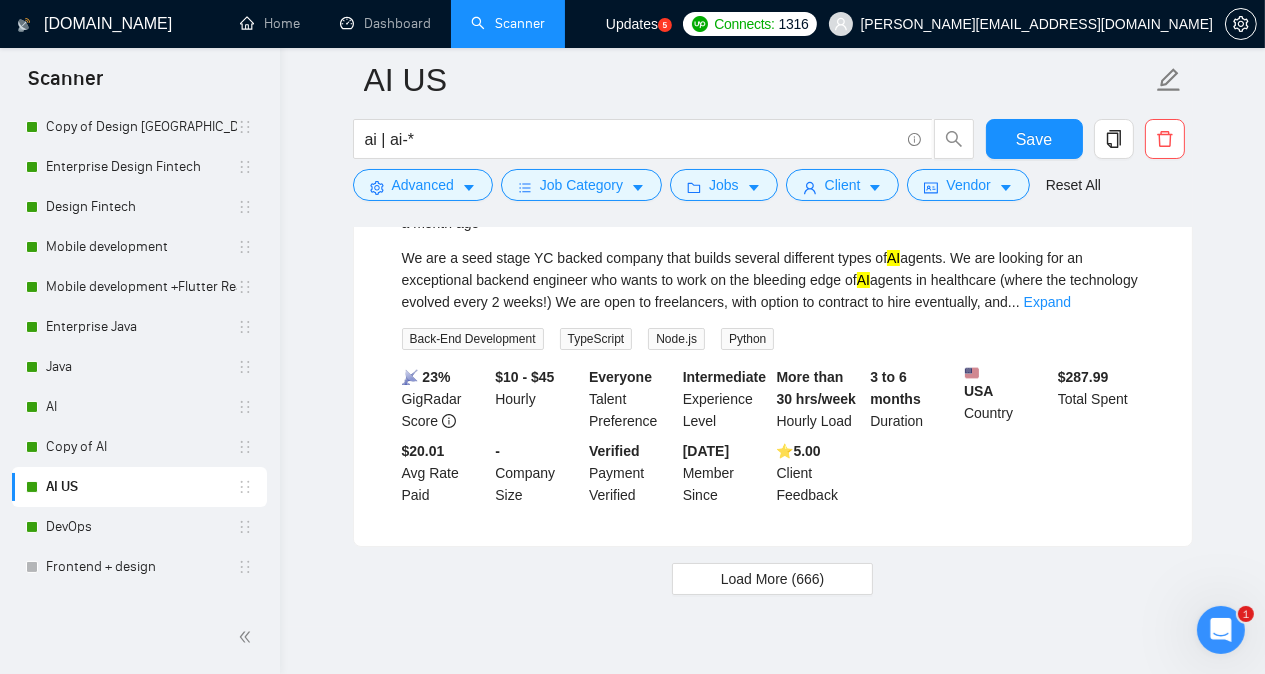 scroll, scrollTop: 17500, scrollLeft: 0, axis: vertical 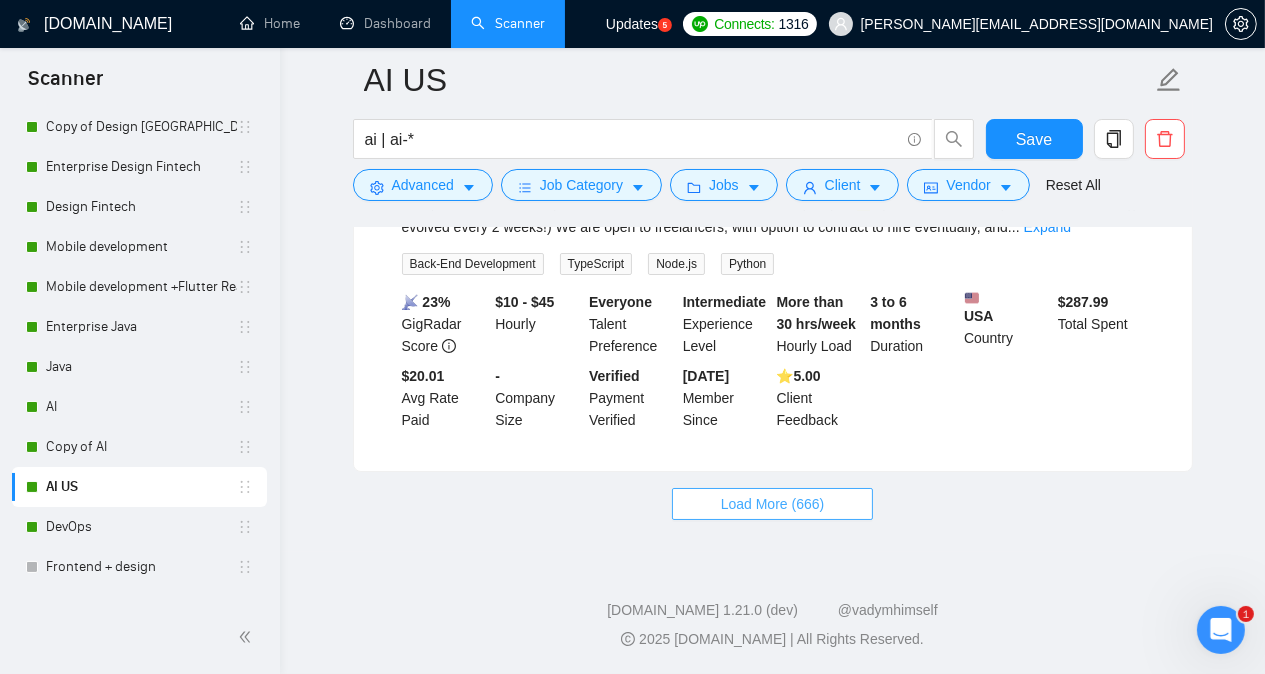 click on "Load More (666)" at bounding box center [773, 504] 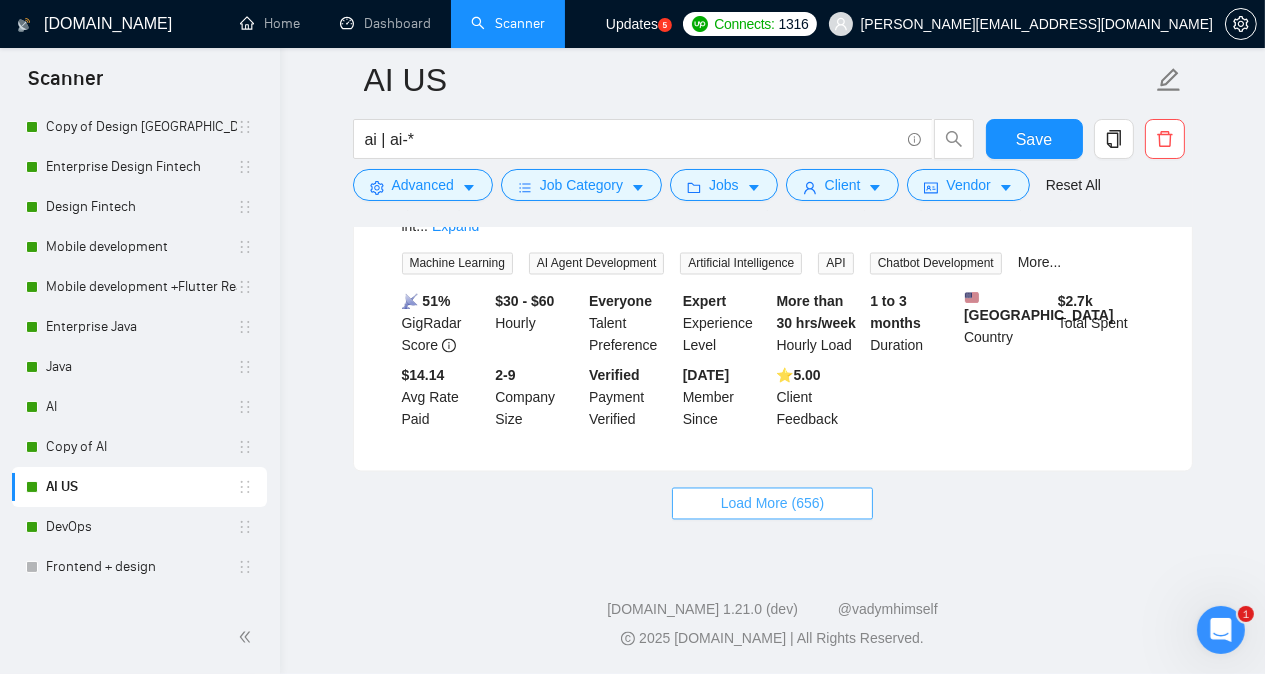 scroll, scrollTop: 21944, scrollLeft: 0, axis: vertical 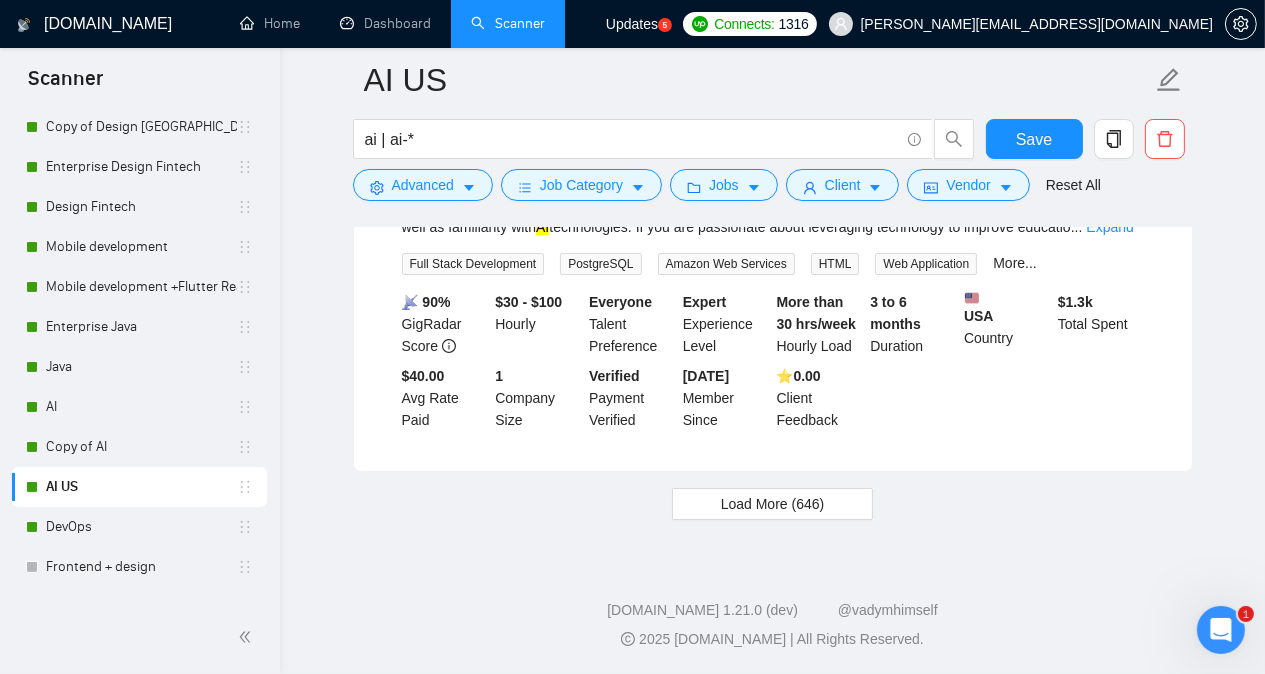 click on "[DOMAIN_NAME] Home Dashboard Scanner Updates
5
Connects: 1316 [PERSON_NAME][EMAIL_ADDRESS][DOMAIN_NAME] AI US ai | ai-* Save Advanced   Job Category   Jobs   Client   Vendor   Reset All Preview Results Insights NEW Alerts Auto Bidder Detected   706  results   (6.48 seconds) Independent  AI  Engineer Needed for Project 2 hours ago We are seeking an experienced  AI  Engineer to join our team on a project basis. The ideal candidate will have a strong background in artificial intelligence and machine learning, with the ability to develop and implement innovative solutions. We prioritize cost-effectiveness, so the lowest bid with relevant experience will be considered first, fo ... Expand Machine Learning Python Artificial Intelligence TensorFlow Data Science 📡   13% GigRadar Score   $19 - $40 Hourly Everyone Talent Preference Intermediate Experience Level More than 30 hrs/week Hourly Load 1 to 3 months Duration   [GEOGRAPHIC_DATA] Country $ 11.8k Total Spent $8.70 Avg Rate Paid" at bounding box center [772, -12784] 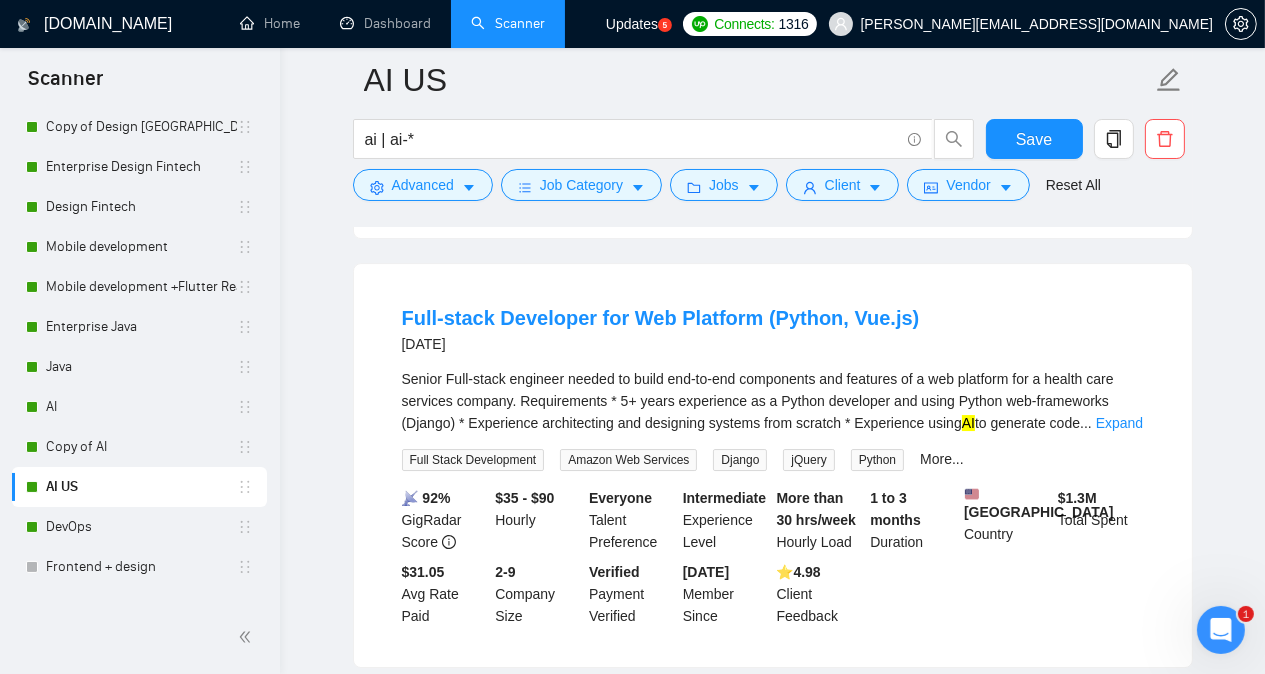 scroll, scrollTop: 25621, scrollLeft: 0, axis: vertical 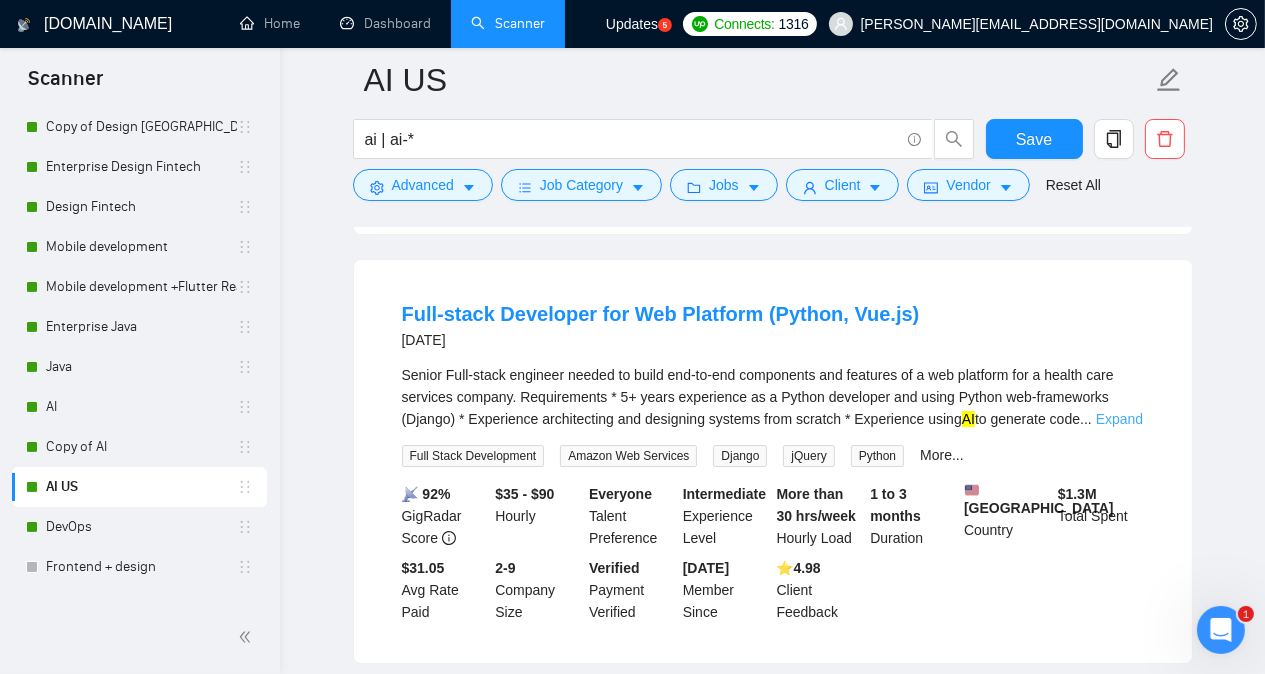 click on "Expand" at bounding box center (1119, 419) 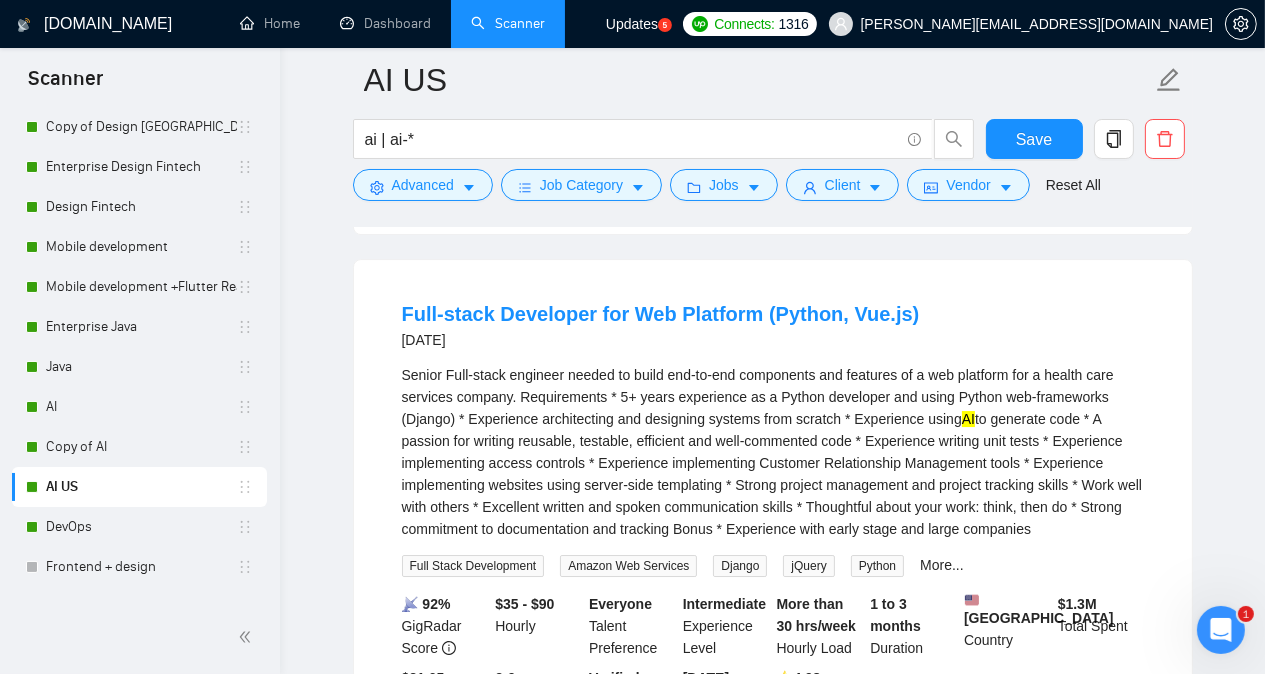 click on "AI US ai | ai-* Save Advanced   Job Category   Jobs   Client   Vendor   Reset All Preview Results Insights NEW Alerts Auto Bidder Detected   706  results   (6.48 seconds) Independent  AI  Engineer Needed for Project 2 hours ago We are seeking an experienced  AI  Engineer to join our team on a project basis. The ideal candidate will have a strong background in artificial intelligence and machine learning, with the ability to develop and implement innovative solutions. We prioritize cost-effectiveness, so the lowest bid with relevant experience will be considered first, fo ... Expand Machine Learning Python Artificial Intelligence TensorFlow Data Science 📡   13% GigRadar Score   $19 - $40 Hourly Everyone Talent Preference Intermediate Experience Level More than 30 hrs/week Hourly Load 1 to 3 months Duration   [GEOGRAPHIC_DATA] Country $ 11.8k Total Spent $8.70 Avg Rate Paid 1,000+ Company Size Verified Payment Verified [DATE] Member Since ⭐️  5.00 Client Feedback Integration Specialist for Bee  AI AI AI" at bounding box center [772, -12145] 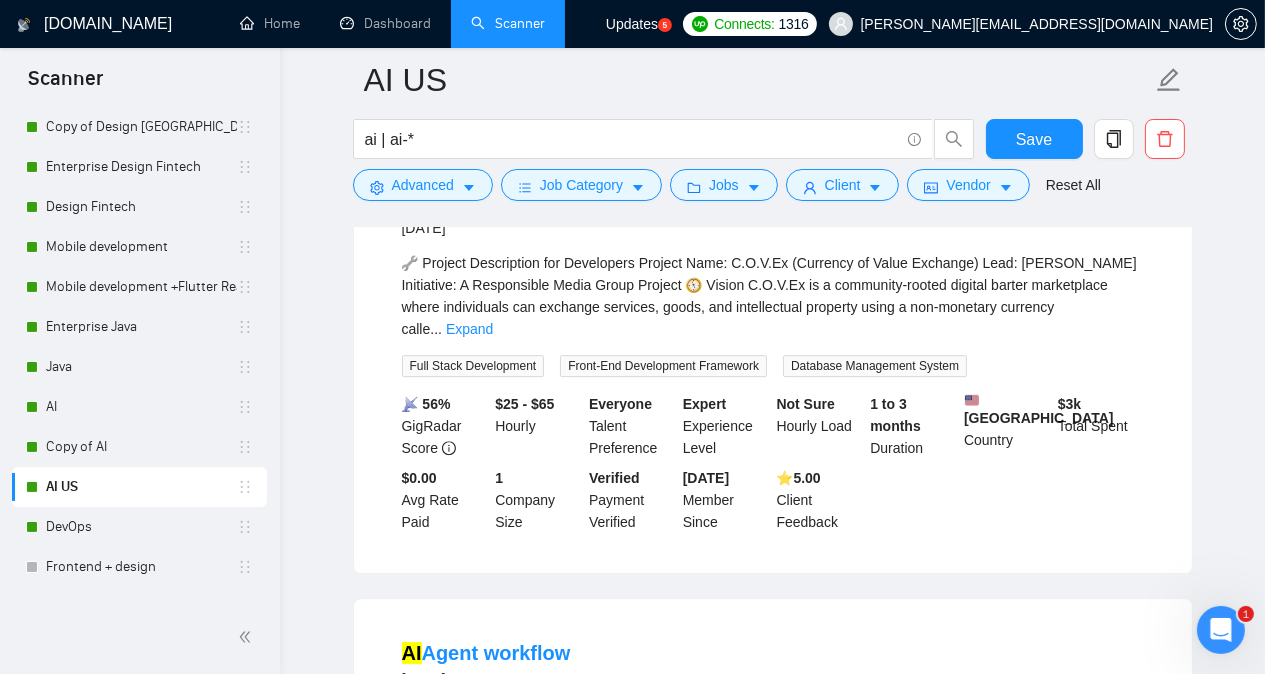 scroll, scrollTop: 24781, scrollLeft: 0, axis: vertical 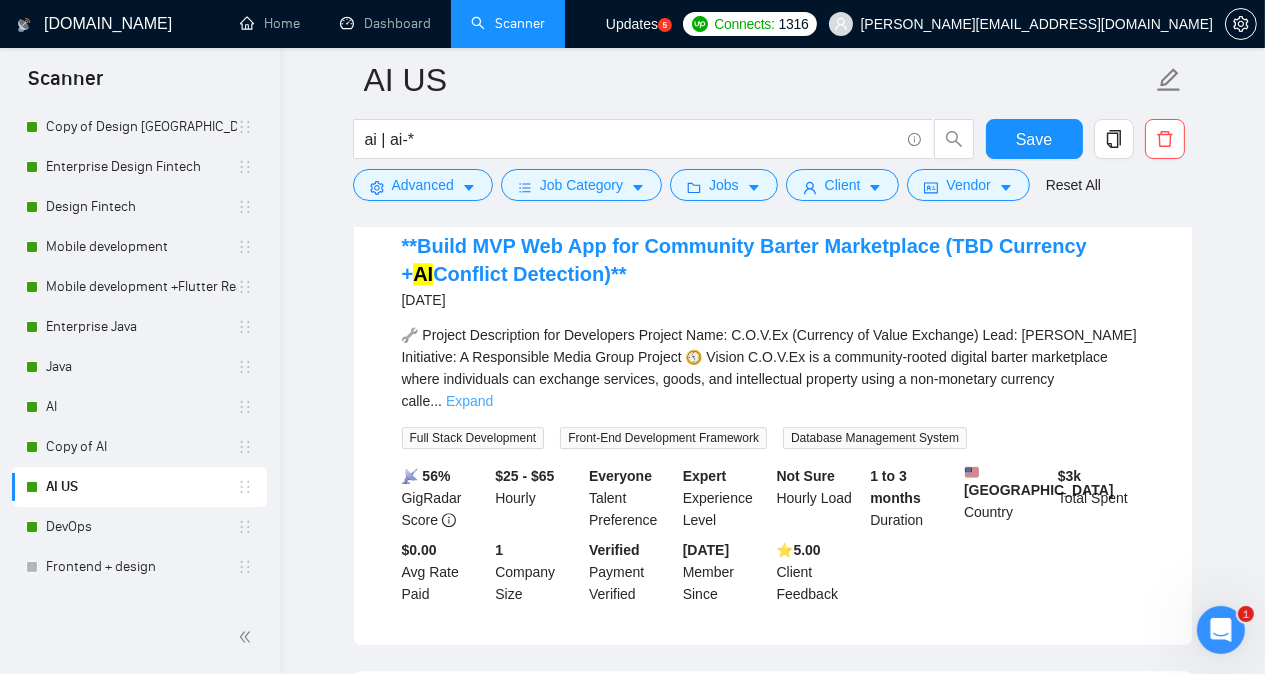click on "Expand" at bounding box center [469, 401] 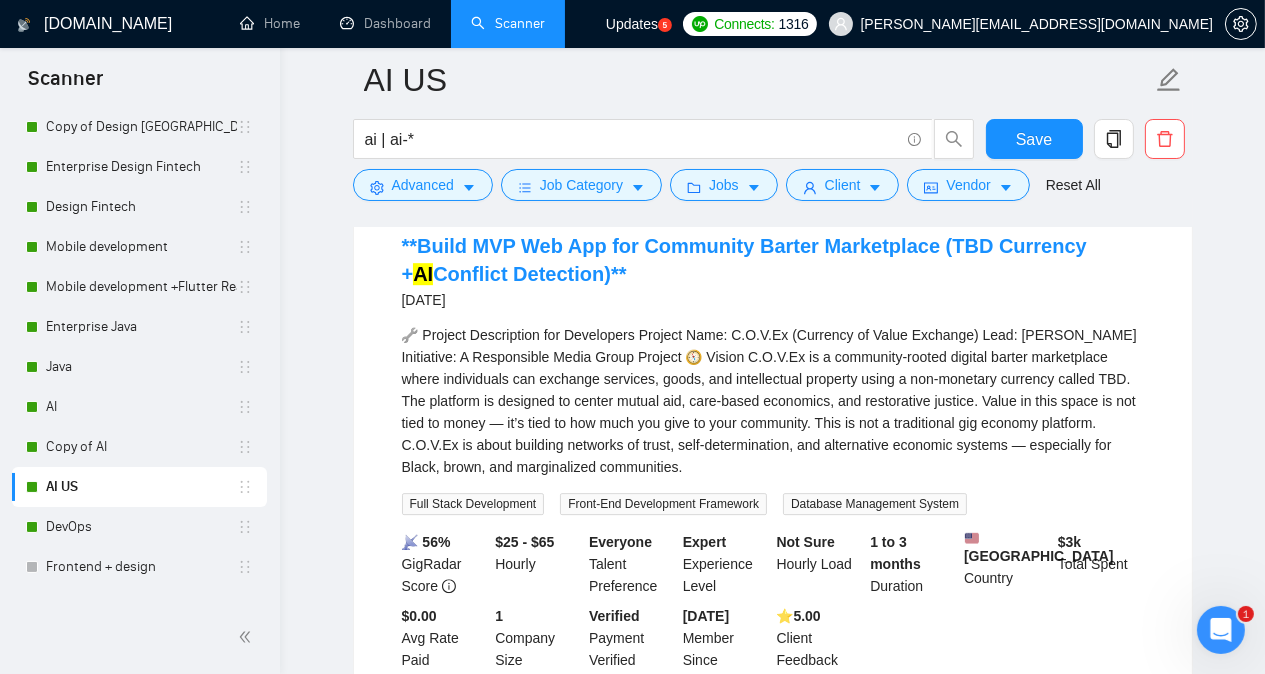 click on "AI US ai | ai-* Save Advanced   Job Category   Jobs   Client   Vendor   Reset All Preview Results Insights NEW Alerts Auto Bidder Detected   706  results   (6.48 seconds) Independent  AI  Engineer Needed for Project 2 hours ago We are seeking an experienced  AI  Engineer to join our team on a project basis. The ideal candidate will have a strong background in artificial intelligence and machine learning, with the ability to develop and implement innovative solutions. We prioritize cost-effectiveness, so the lowest bid with relevant experience will be considered first, fo ... Expand Machine Learning Python Artificial Intelligence TensorFlow Data Science 📡   13% GigRadar Score   $19 - $40 Hourly Everyone Talent Preference Intermediate Experience Level More than 30 hrs/week Hourly Load 1 to 3 months Duration   [GEOGRAPHIC_DATA] Country $ 11.8k Total Spent $8.70 Avg Rate Paid 1,000+ Company Size Verified Payment Verified [DATE] Member Since ⭐️  5.00 Client Feedback Integration Specialist for Bee  AI AI AI" at bounding box center [772, -11272] 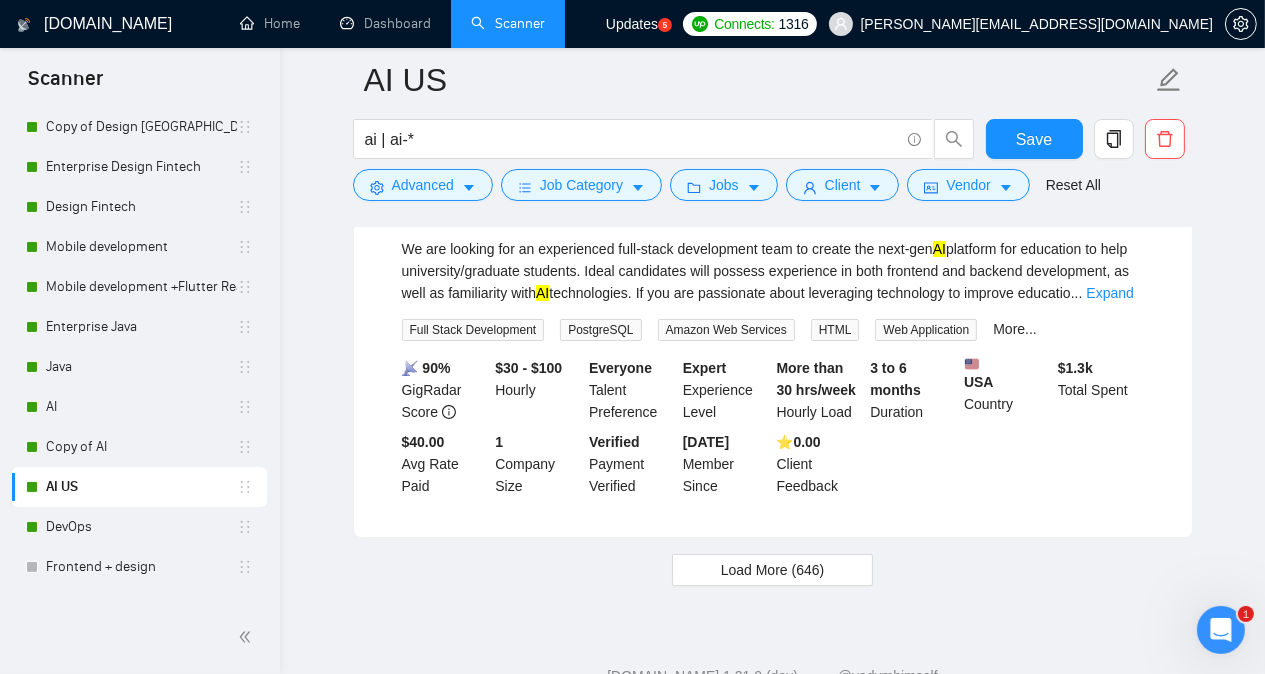 scroll, scrollTop: 26498, scrollLeft: 0, axis: vertical 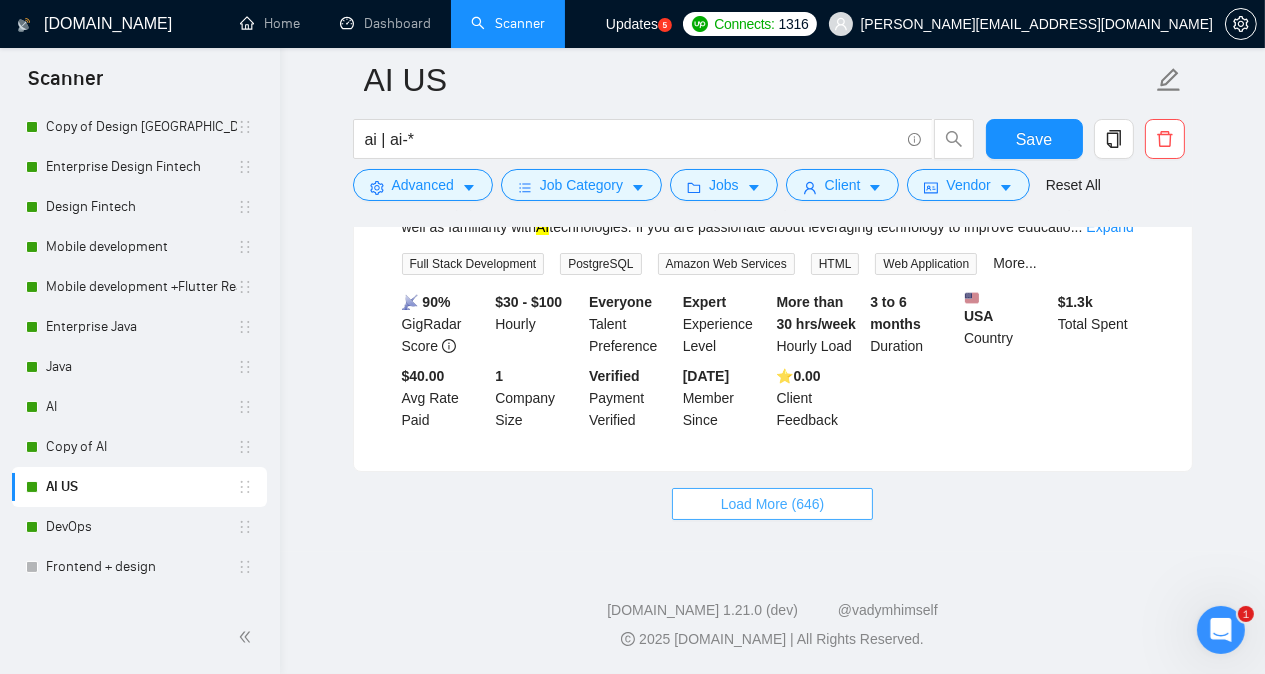 click on "Load More (646)" at bounding box center (773, 504) 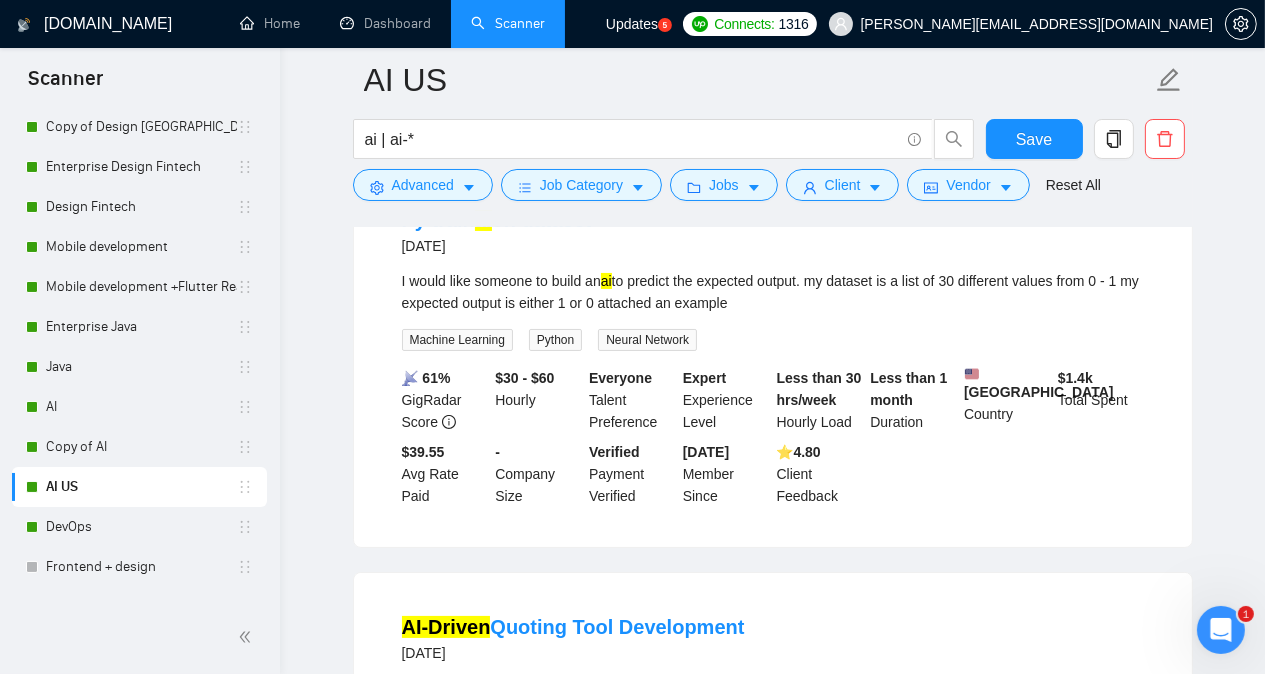 scroll, scrollTop: 26778, scrollLeft: 0, axis: vertical 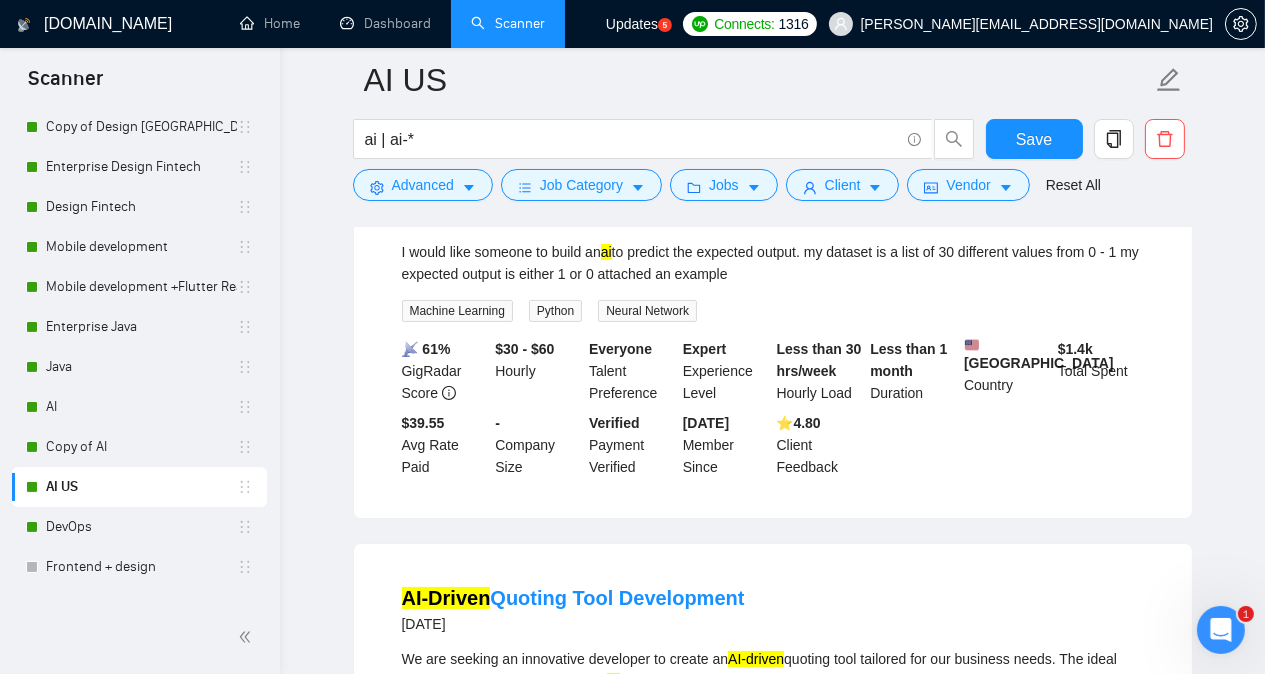 click on "AI US ai | ai-* Save Advanced   Job Category   Jobs   Client   Vendor   Reset All Preview Results Insights NEW Alerts Auto Bidder Detected   706  results   (6.48 seconds) Independent  AI  Engineer Needed for Project 2 hours ago We are seeking an experienced  AI  Engineer to join our team on a project basis. The ideal candidate will have a strong background in artificial intelligence and machine learning, with the ability to develop and implement innovative solutions. We prioritize cost-effectiveness, so the lowest bid with relevant experience will be considered first, fo ... Expand Machine Learning Python Artificial Intelligence TensorFlow Data Science 📡   13% GigRadar Score   $19 - $40 Hourly Everyone Talent Preference Intermediate Experience Level More than 30 hrs/week Hourly Load 1 to 3 months Duration   [GEOGRAPHIC_DATA] Country $ 11.8k Total Spent $8.70 Avg Rate Paid 1,000+ Company Size Verified Payment Verified [DATE] Member Since ⭐️  5.00 Client Feedback Integration Specialist for Bee  AI AI AI" at bounding box center (772, -11077) 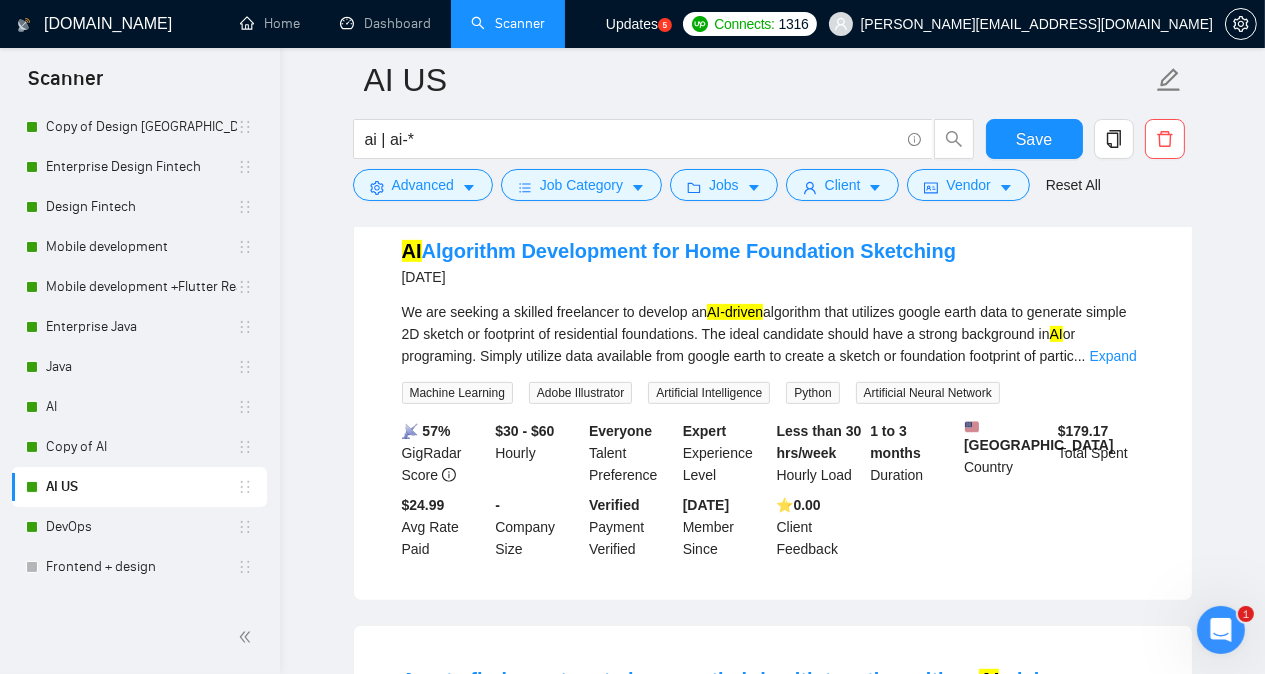 scroll, scrollTop: 27578, scrollLeft: 0, axis: vertical 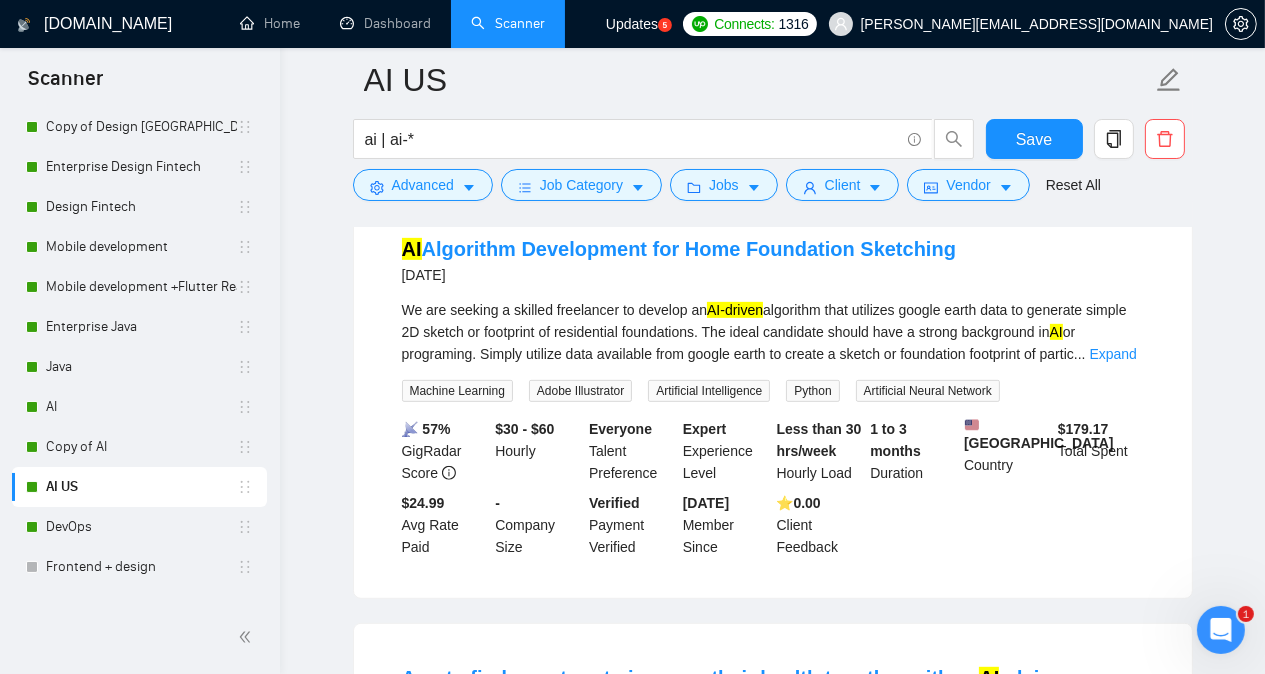 click on "We are seeking a skilled freelancer to develop an  AI-driven  algorithm that utilizes google earth data to generate simple 2D sketch or footprint of residential foundations. The ideal candidate should have a strong background in  AI  or programing. Simply utilize data available from google earth to create a sketch or foundation footprint of partic ... Expand" at bounding box center [773, 332] 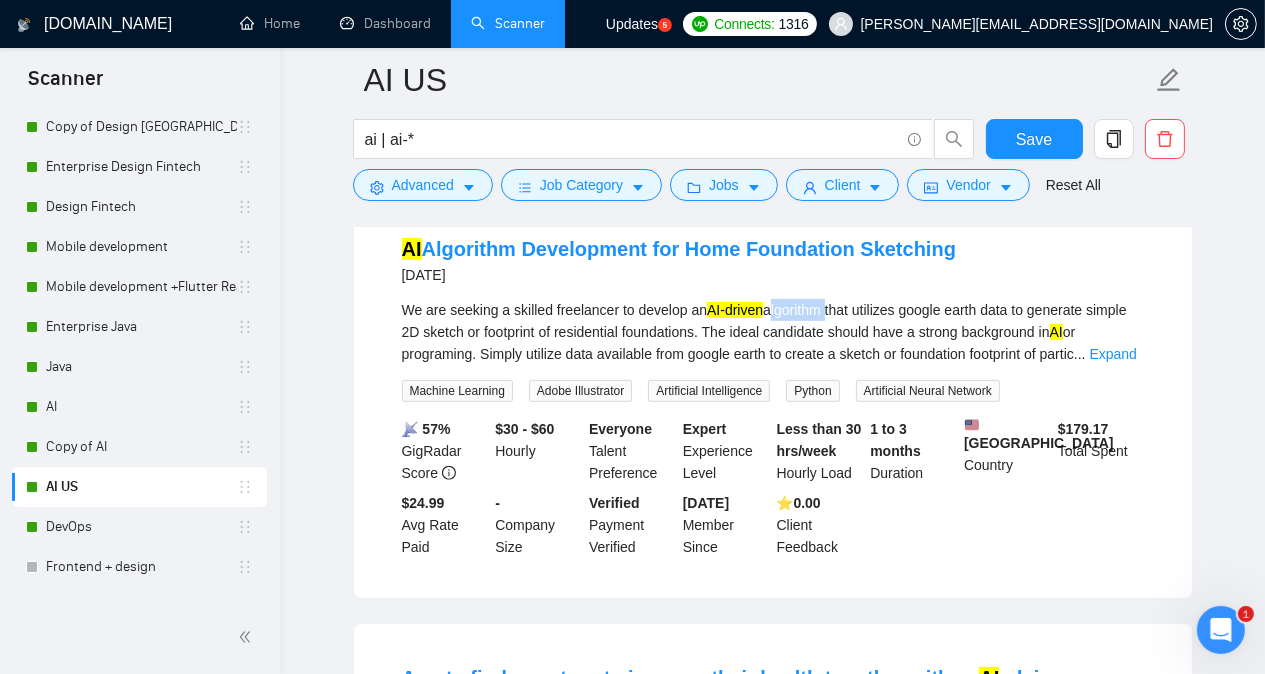 click on "We are seeking a skilled freelancer to develop an  AI-driven  algorithm that utilizes google earth data to generate simple 2D sketch or footprint of residential foundations. The ideal candidate should have a strong background in  AI  or programing. Simply utilize data available from google earth to create a sketch or foundation footprint of partic ... Expand" at bounding box center [773, 332] 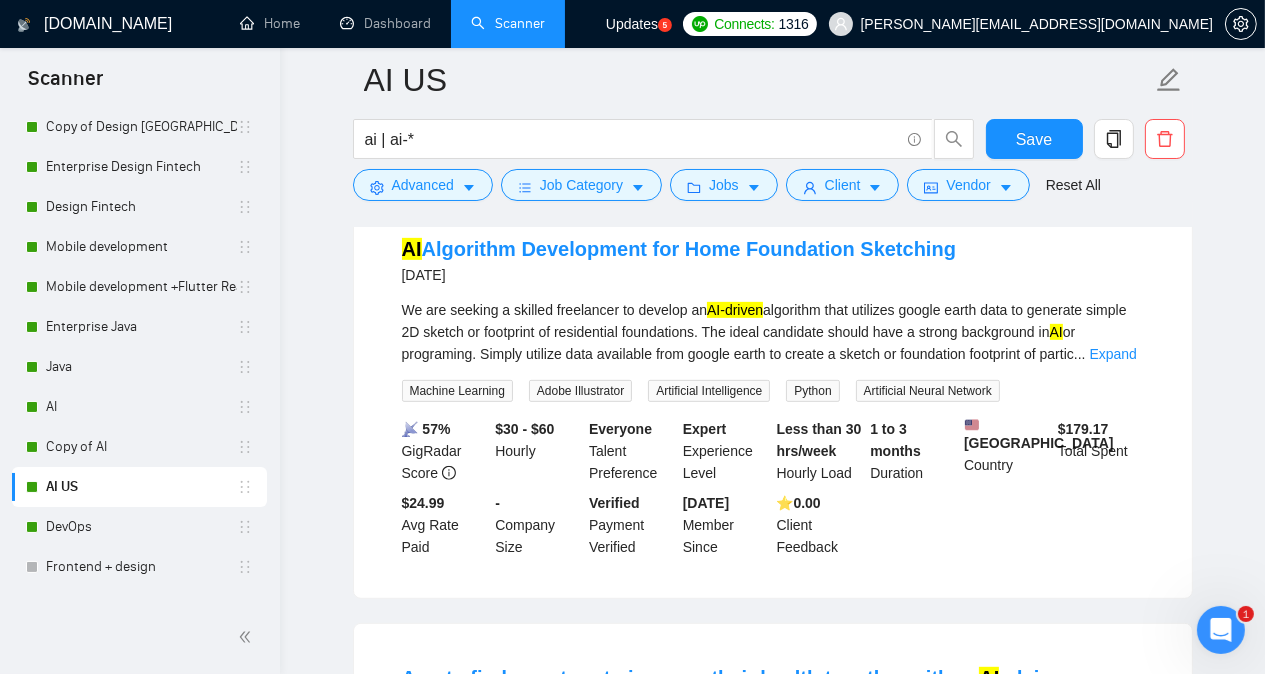 click on "AI US ai | ai-* Save Advanced   Job Category   Jobs   Client   Vendor   Reset All Preview Results Insights NEW Alerts Auto Bidder Detected   706  results   (6.48 seconds) Independent  AI  Engineer Needed for Project 2 hours ago We are seeking an experienced  AI  Engineer to join our team on a project basis. The ideal candidate will have a strong background in artificial intelligence and machine learning, with the ability to develop and implement innovative solutions. We prioritize cost-effectiveness, so the lowest bid with relevant experience will be considered first, fo ... Expand Machine Learning Python Artificial Intelligence TensorFlow Data Science 📡   13% GigRadar Score   $19 - $40 Hourly Everyone Talent Preference Intermediate Experience Level More than 30 hrs/week Hourly Load 1 to 3 months Duration   [GEOGRAPHIC_DATA] Country $ 11.8k Total Spent $8.70 Avg Rate Paid 1,000+ Company Size Verified Payment Verified [DATE] Member Since ⭐️  5.00 Client Feedback Integration Specialist for Bee  AI AI AI" at bounding box center [772, -11877] 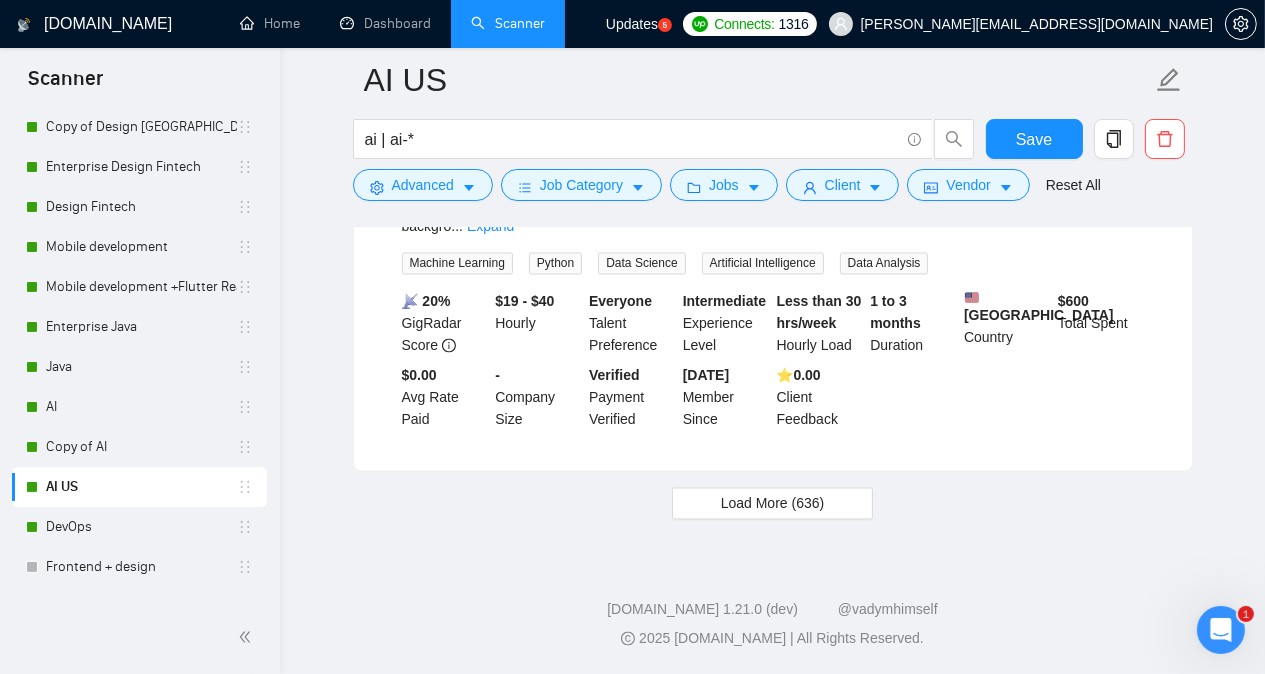 scroll, scrollTop: 30877, scrollLeft: 0, axis: vertical 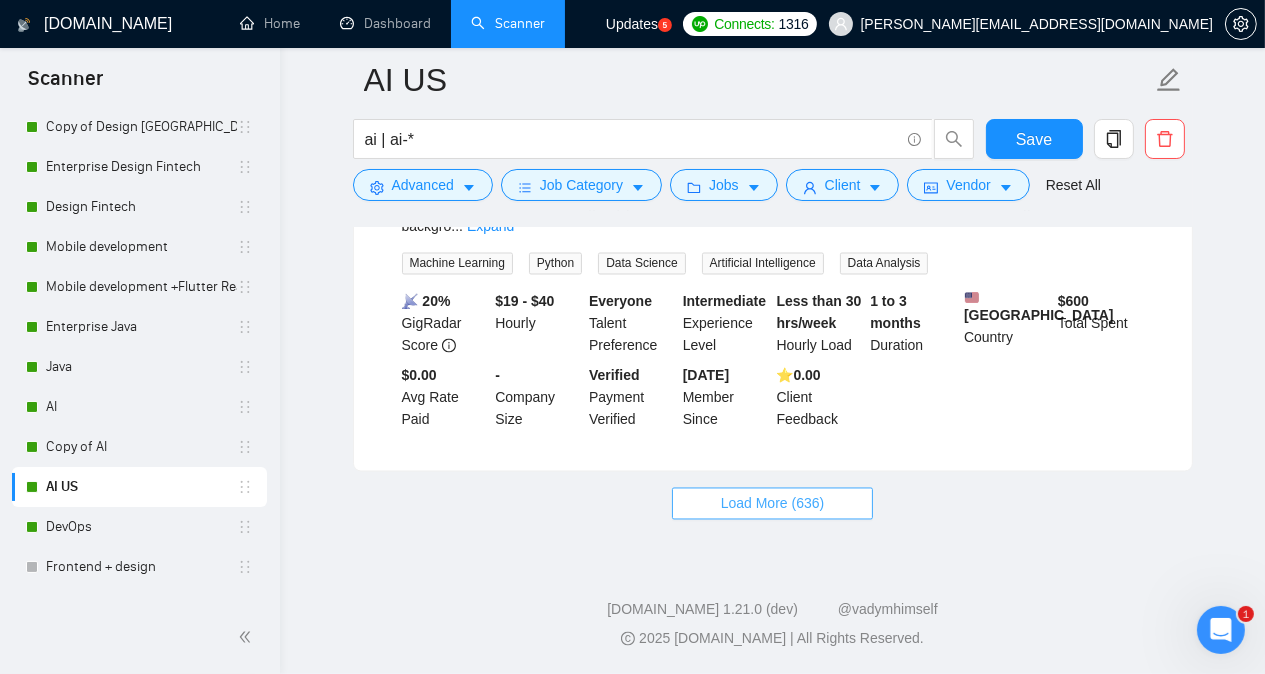 click on "Load More (636)" at bounding box center (773, 504) 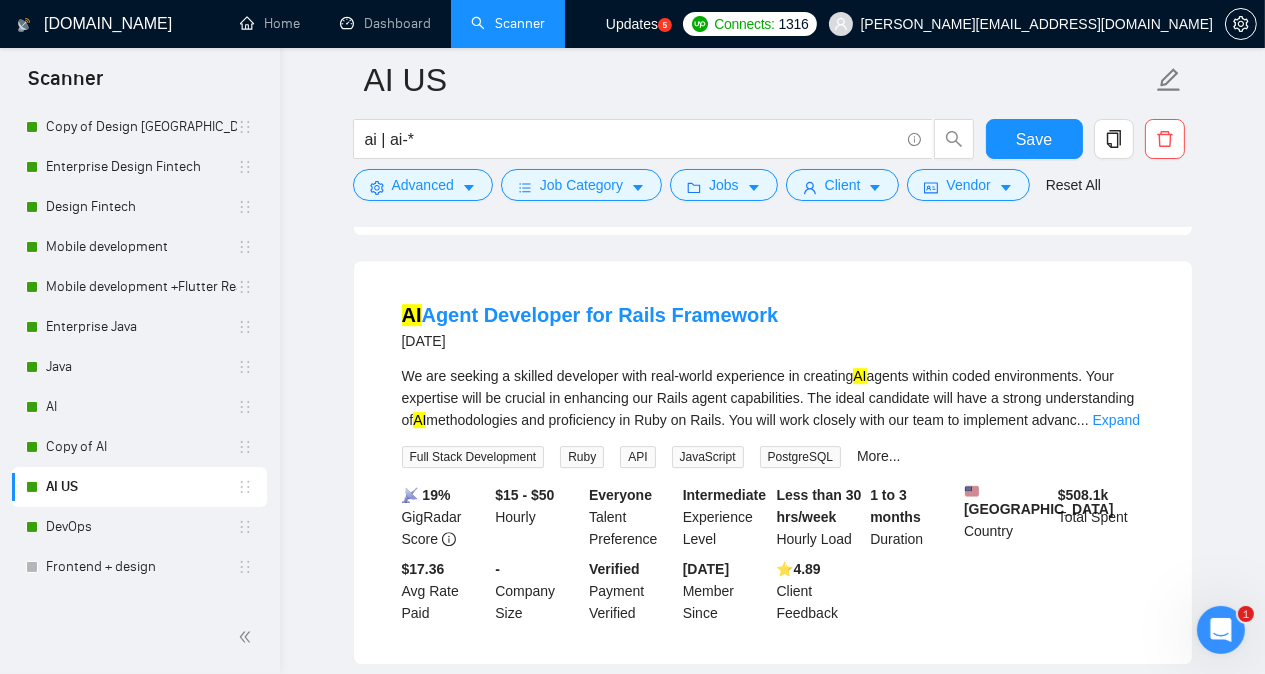 scroll, scrollTop: 33677, scrollLeft: 0, axis: vertical 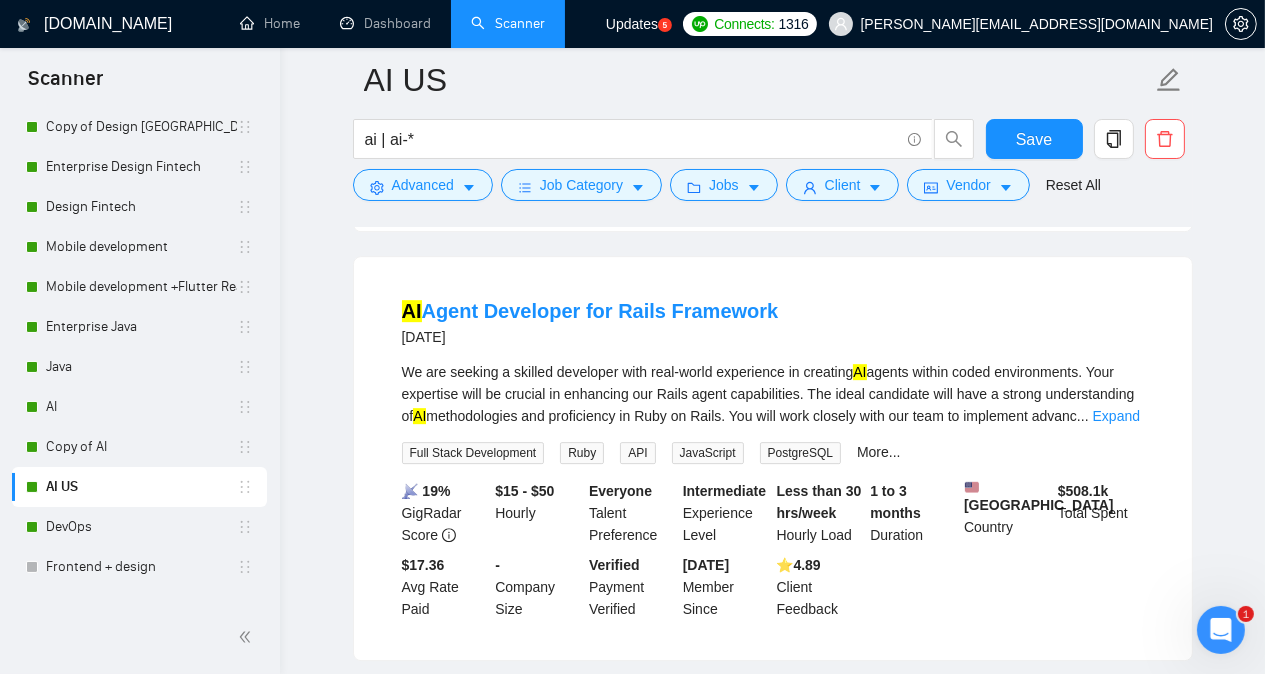 click on "We are seeking a skilled developer with real-world experience in creating  AI  agents within coded environments. Your expertise will be crucial in enhancing our Rails agent capabilities. The ideal candidate will have a strong understanding of  AI  methodologies and proficiency in Ruby on Rails. You will work closely with our team to implement advanc ... Expand" at bounding box center (773, 394) 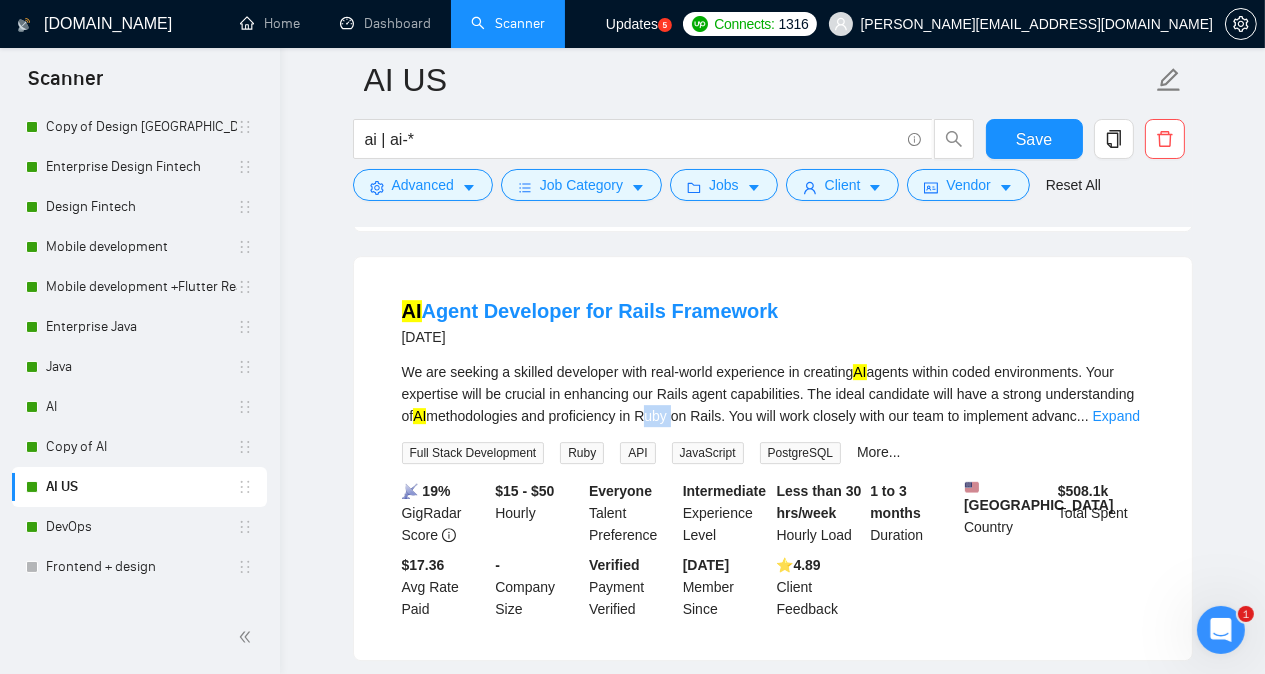 click on "We are seeking a skilled developer with real-world experience in creating  AI  agents within coded environments. Your expertise will be crucial in enhancing our Rails agent capabilities. The ideal candidate will have a strong understanding of  AI  methodologies and proficiency in Ruby on Rails. You will work closely with our team to implement advanc ... Expand" at bounding box center (773, 394) 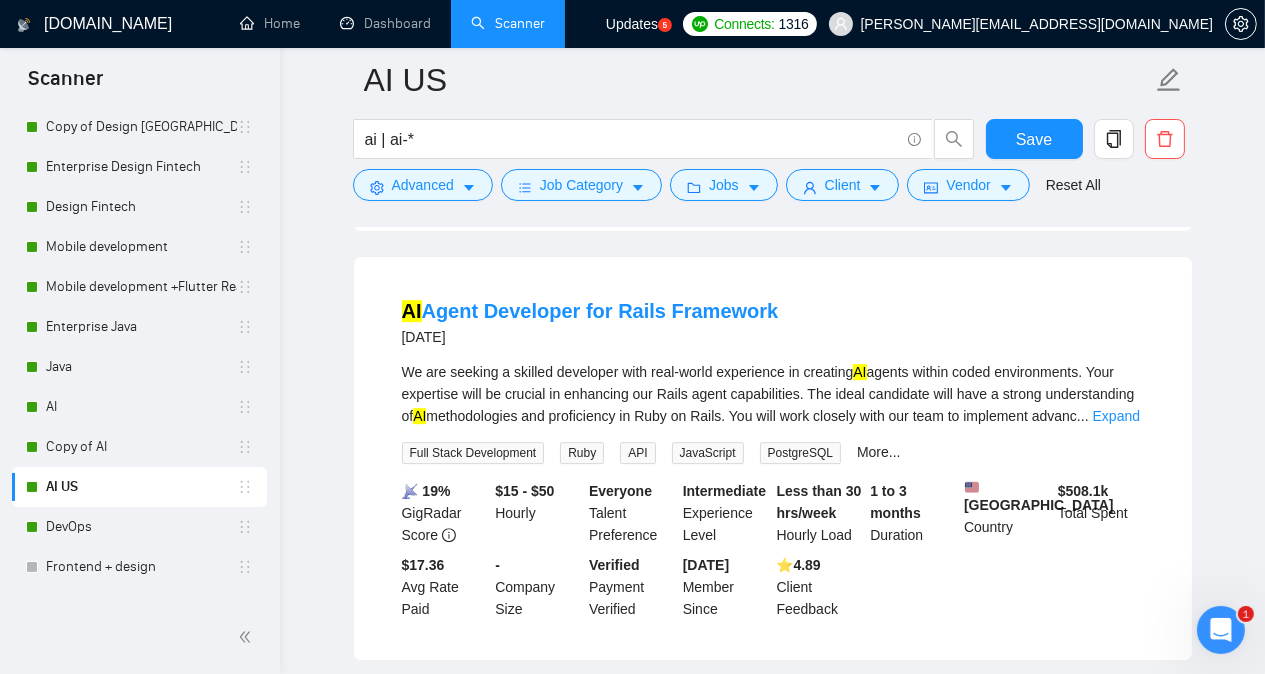 click on "[DOMAIN_NAME] Home Dashboard Scanner Updates
5
Connects: 1316 [PERSON_NAME][EMAIL_ADDRESS][DOMAIN_NAME] AI US ai | ai-* Save Advanced   Job Category   Jobs   Client   Vendor   Reset All Preview Results Insights NEW Alerts Auto Bidder Detected   706  results   (6.48 seconds) Independent  AI  Engineer Needed for Project 2 hours ago We are seeking an experienced  AI  Engineer to join our team on a project basis. The ideal candidate will have a strong background in artificial intelligence and machine learning, with the ability to develop and implement innovative solutions. We prioritize cost-effectiveness, so the lowest bid with relevant experience will be considered first, fo ... Expand Machine Learning Python Artificial Intelligence TensorFlow Data Science 📡   13% GigRadar Score   $19 - $40 Hourly Everyone Talent Preference Intermediate Experience Level More than 30 hrs/week Hourly Load 1 to 3 months Duration   [GEOGRAPHIC_DATA] Country $ 11.8k Total Spent $8.70 Avg Rate Paid" at bounding box center [772, -15753] 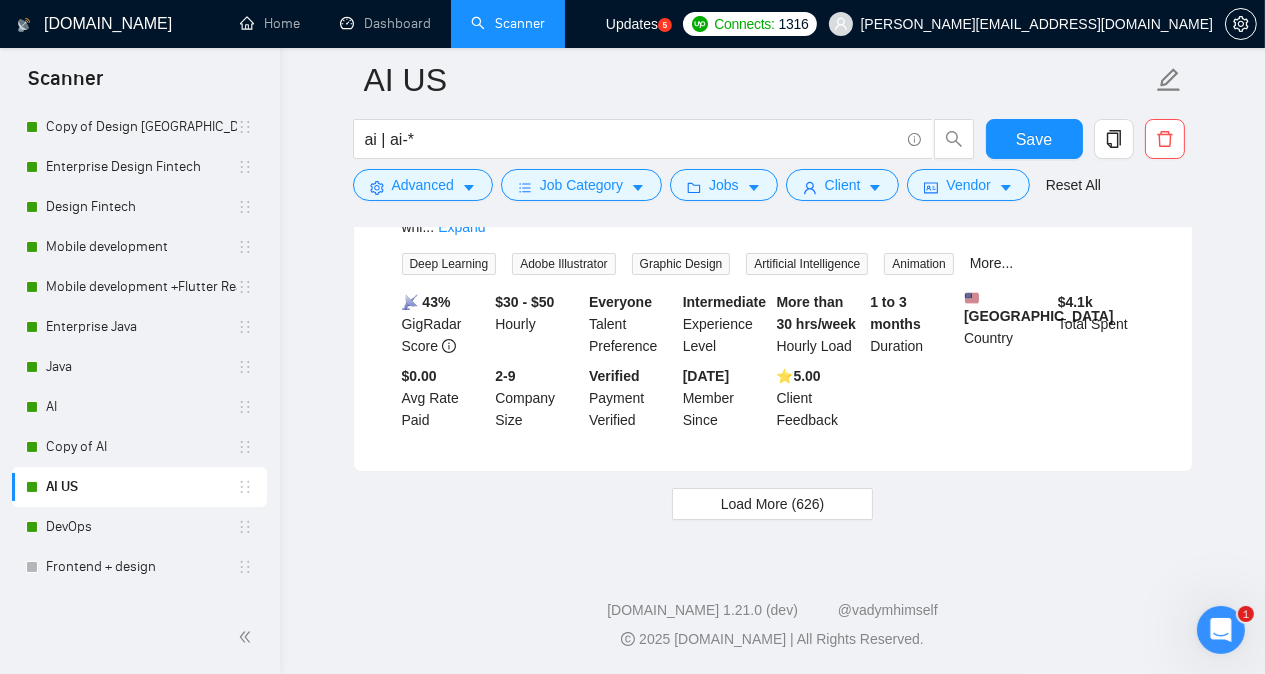 scroll, scrollTop: 35241, scrollLeft: 0, axis: vertical 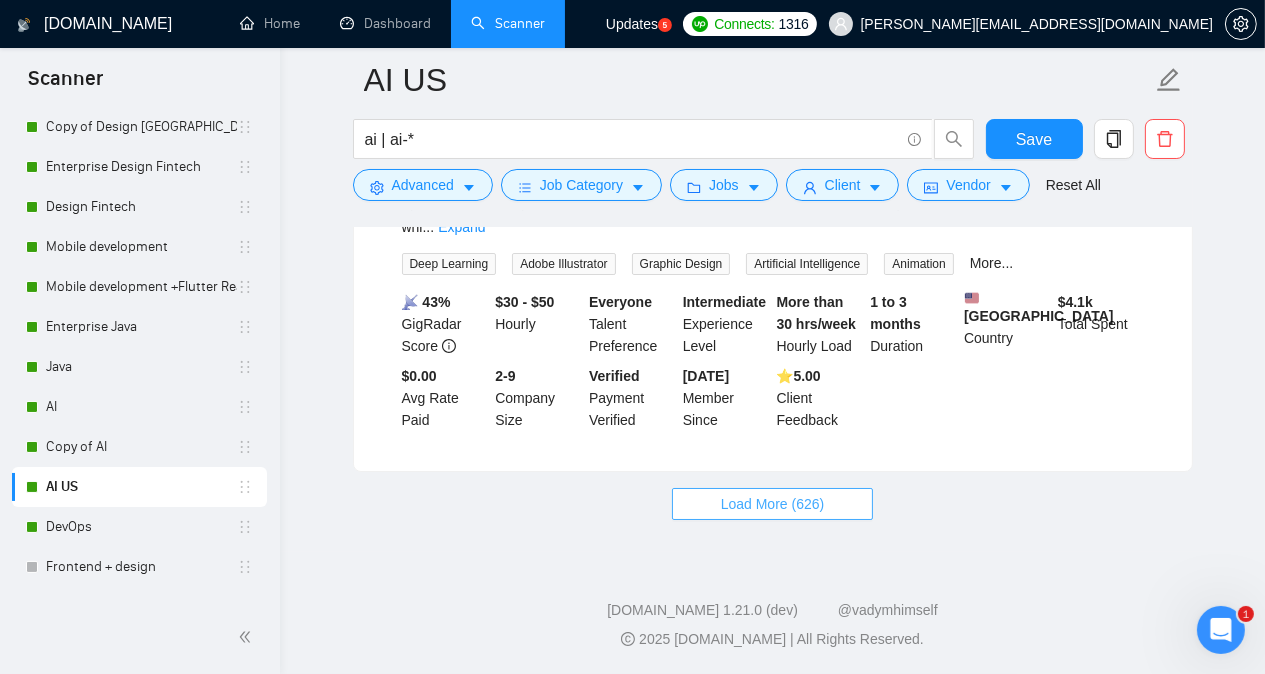 click on "Load More (626)" at bounding box center (773, 504) 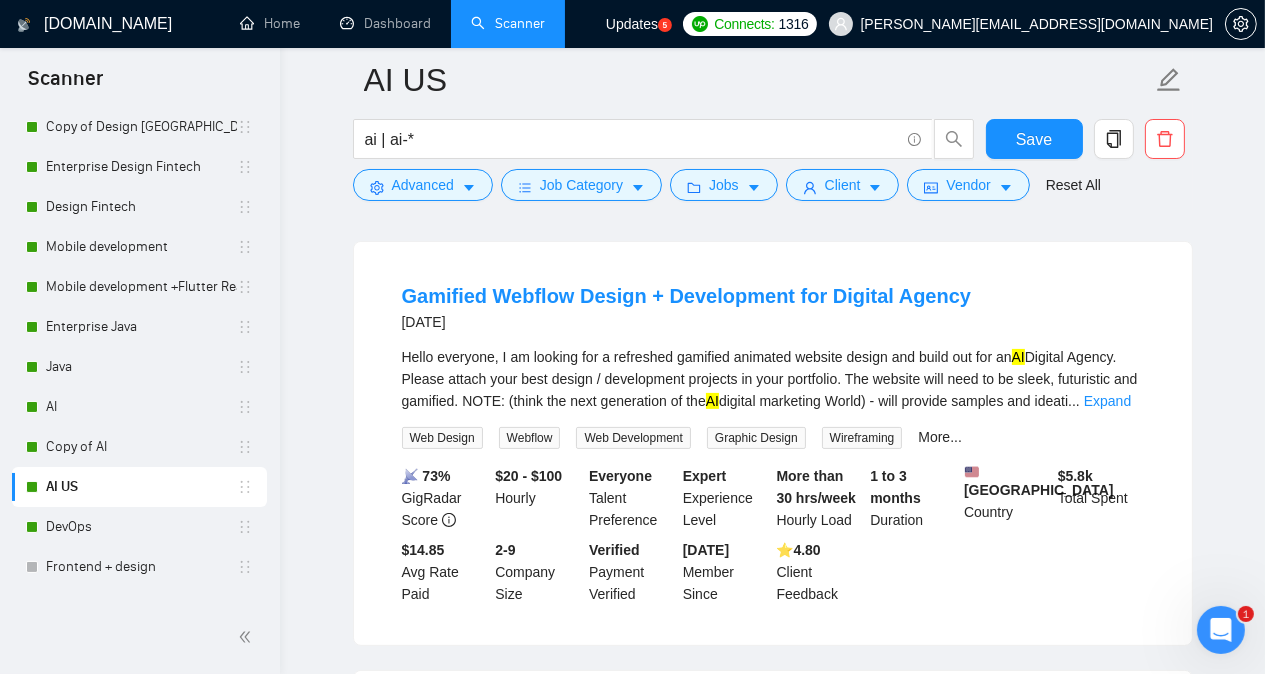 scroll, scrollTop: 35881, scrollLeft: 0, axis: vertical 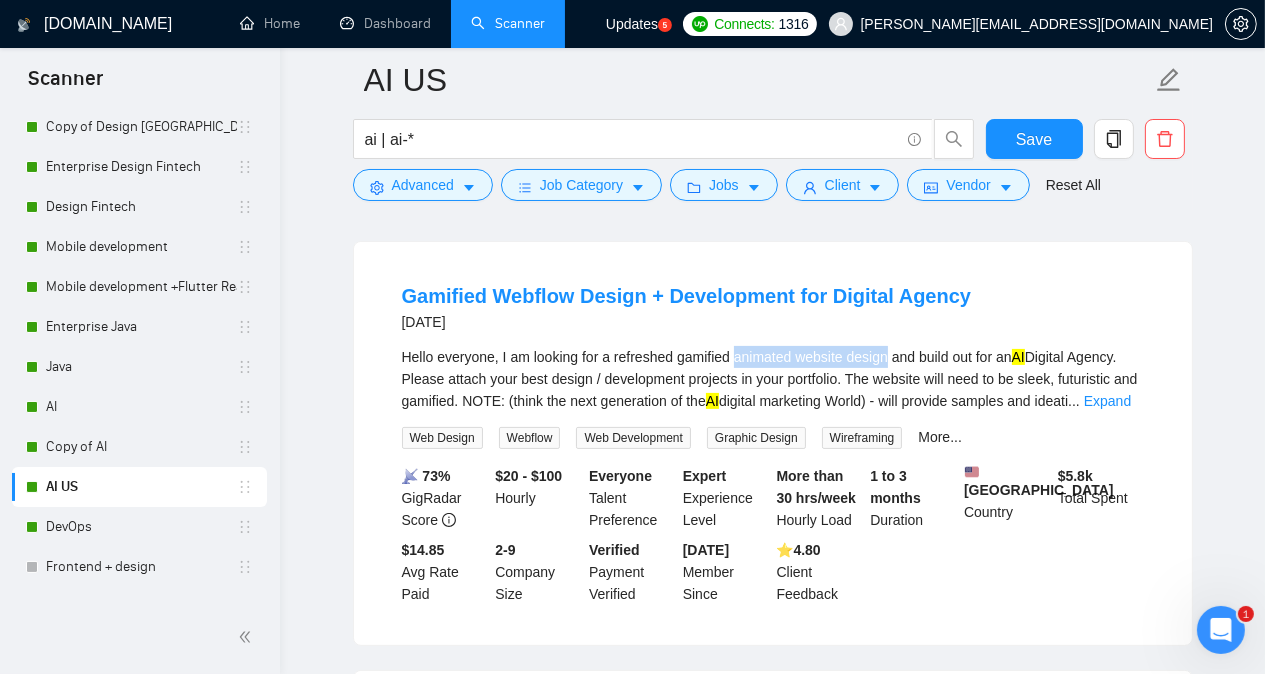 drag, startPoint x: 736, startPoint y: 421, endPoint x: 888, endPoint y: 419, distance: 152.01315 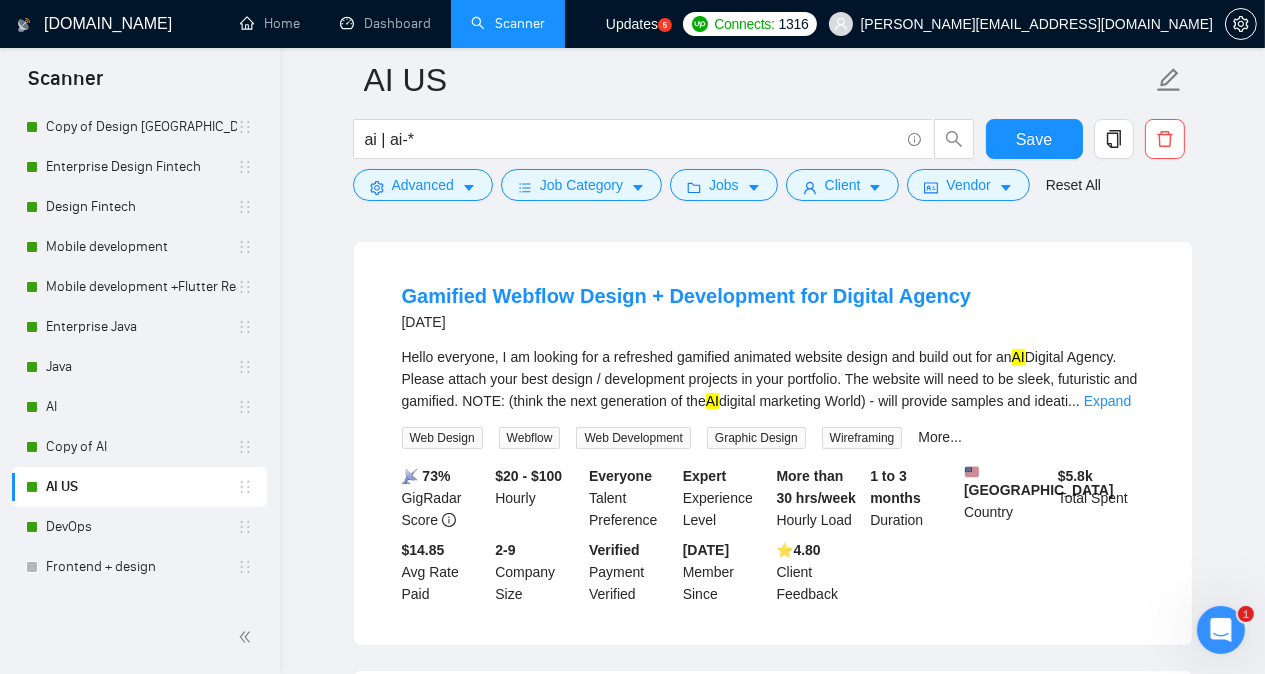 click on "AI US ai | ai-* Save Advanced   Job Category   Jobs   Client   Vendor   Reset All Preview Results Insights NEW Alerts Auto Bidder Detected   706  results   (6.48 seconds) Independent  AI  Engineer Needed for Project 2 hours ago We are seeking an experienced  AI  Engineer to join our team on a project basis. The ideal candidate will have a strong background in artificial intelligence and machine learning, with the ability to develop and implement innovative solutions. We prioritize cost-effectiveness, so the lowest bid with relevant experience will be considered first, fo ... Expand Machine Learning Python Artificial Intelligence TensorFlow Data Science 📡   13% GigRadar Score   $19 - $40 Hourly Everyone Talent Preference Intermediate Experience Level More than 30 hrs/week Hourly Load 1 to 3 months Duration   [GEOGRAPHIC_DATA] Country $ 11.8k Total Spent $8.70 Avg Rate Paid 1,000+ Company Size Verified Payment Verified [DATE] Member Since ⭐️  5.00 Client Feedback Integration Specialist for Bee  AI AI AI" at bounding box center [772, -15805] 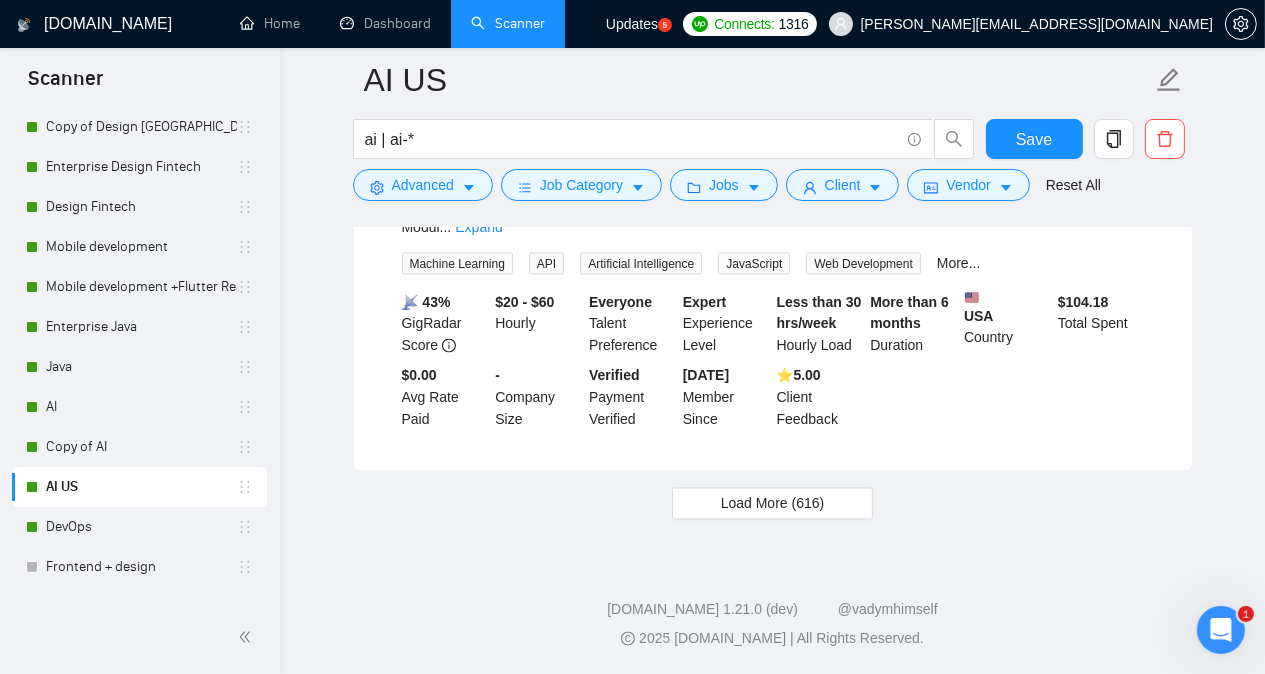scroll, scrollTop: 39644, scrollLeft: 0, axis: vertical 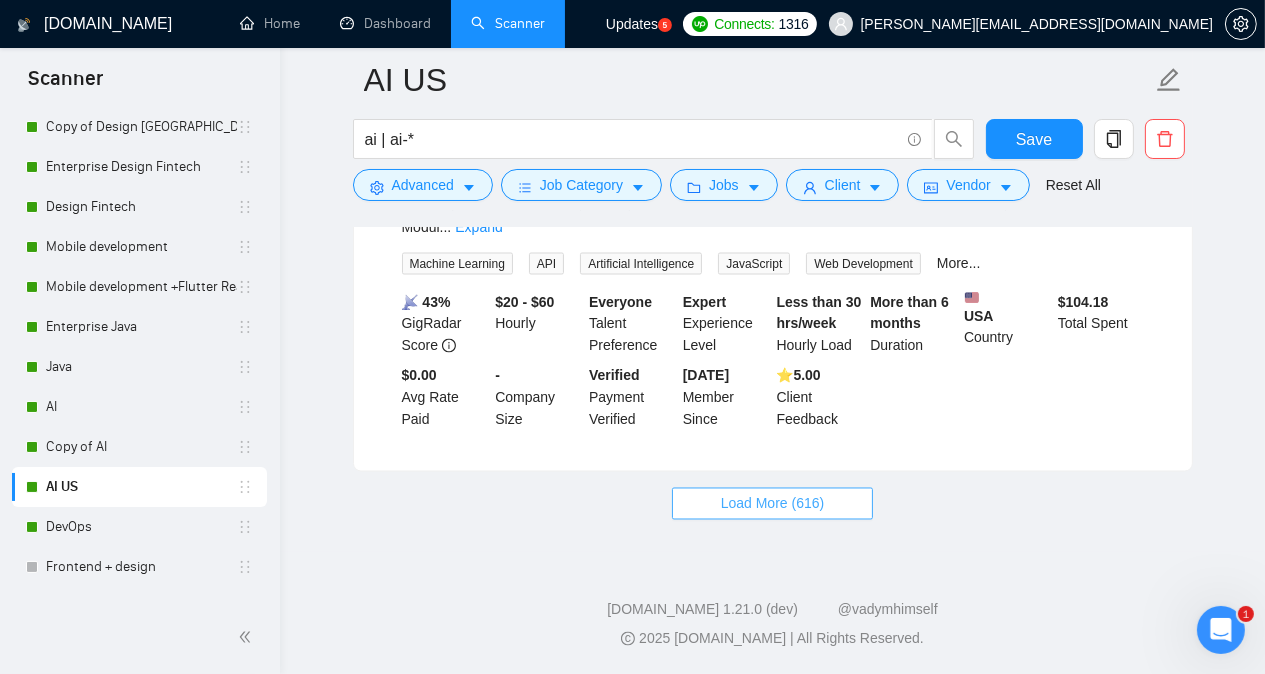 click on "Load More (616)" at bounding box center [773, 504] 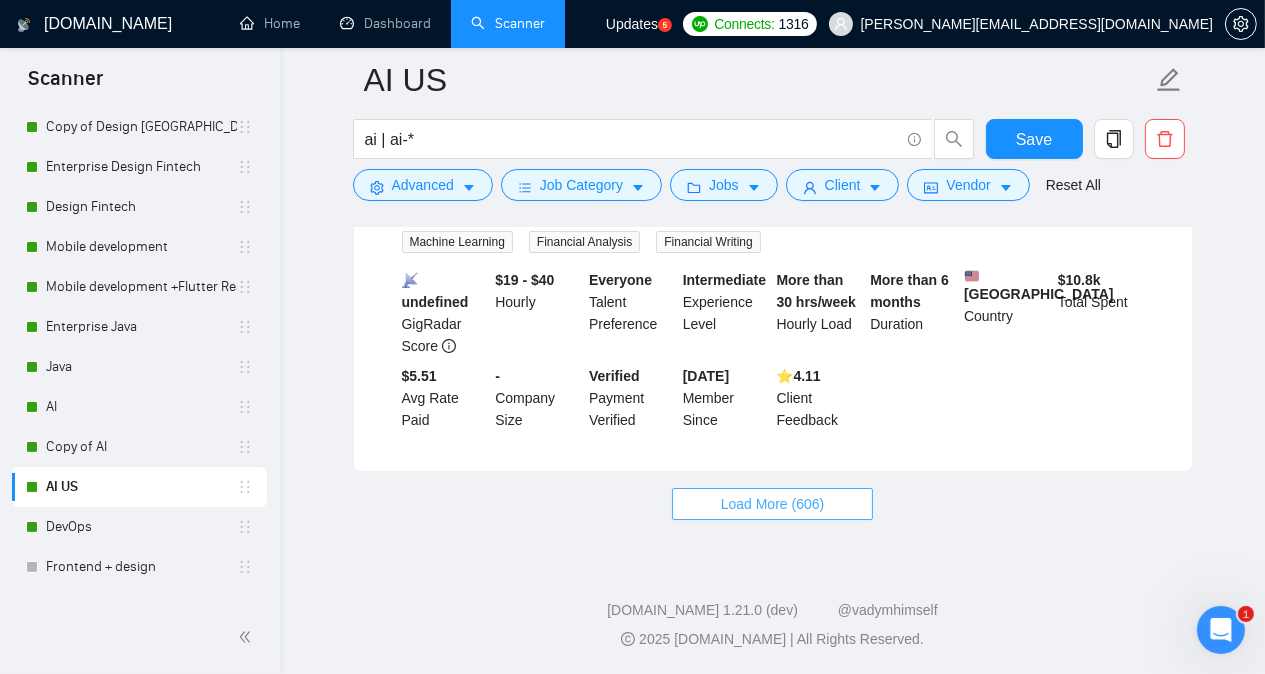 scroll, scrollTop: 43950, scrollLeft: 0, axis: vertical 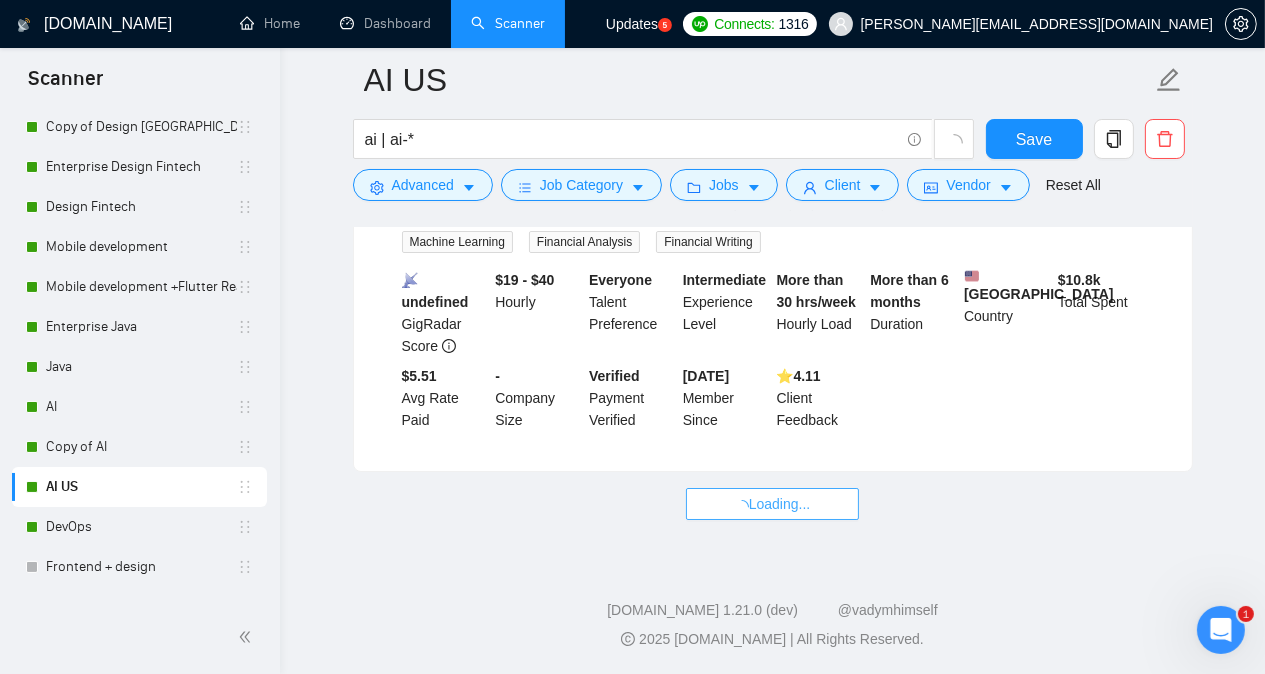 click on "Loading..." at bounding box center (773, 504) 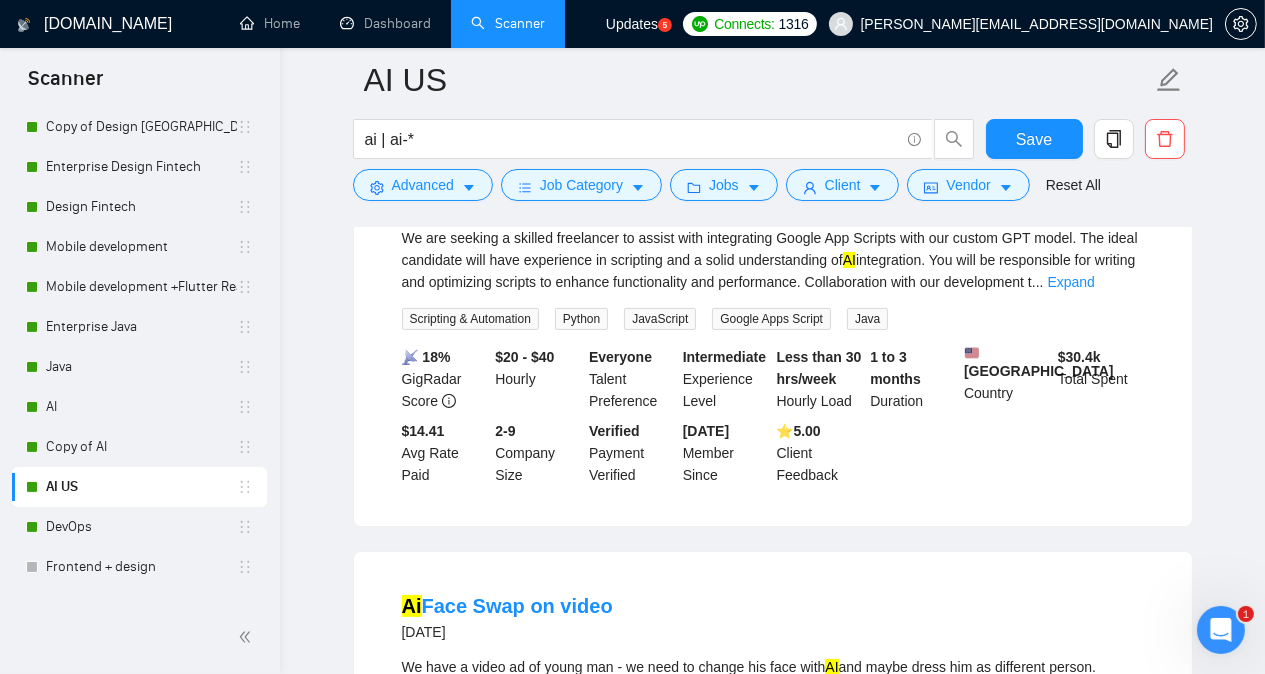 scroll, scrollTop: 44670, scrollLeft: 0, axis: vertical 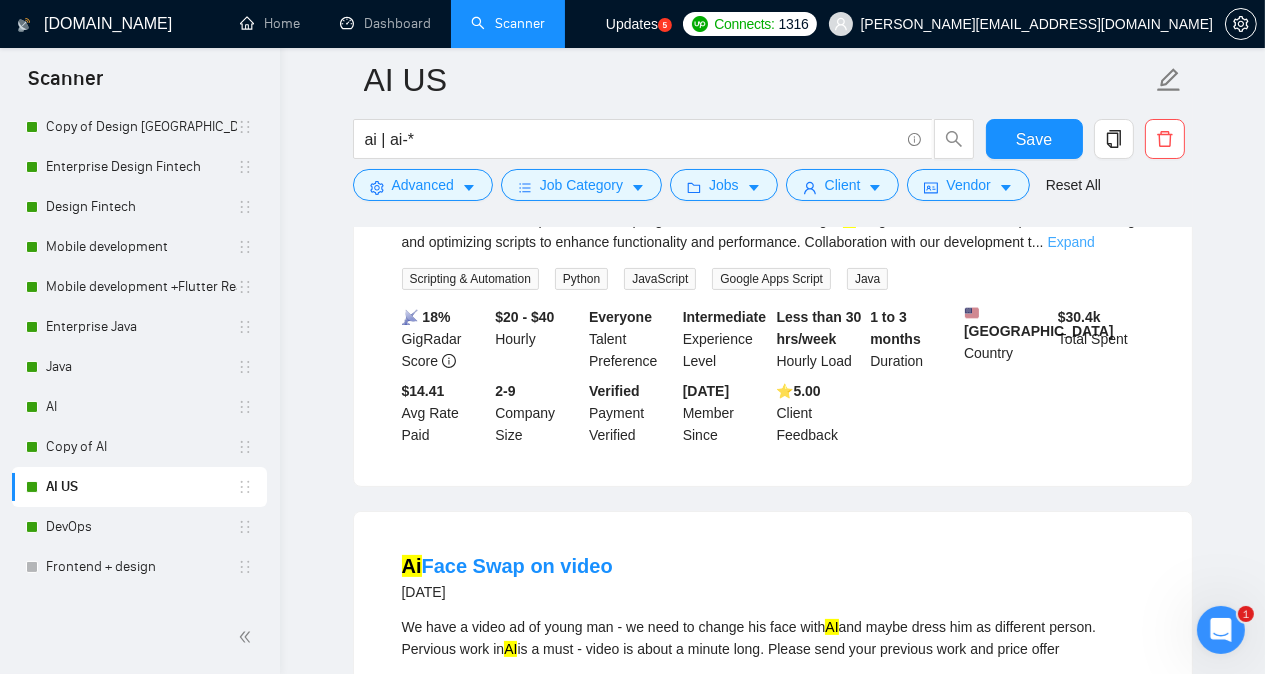click on "Expand" at bounding box center (1071, 242) 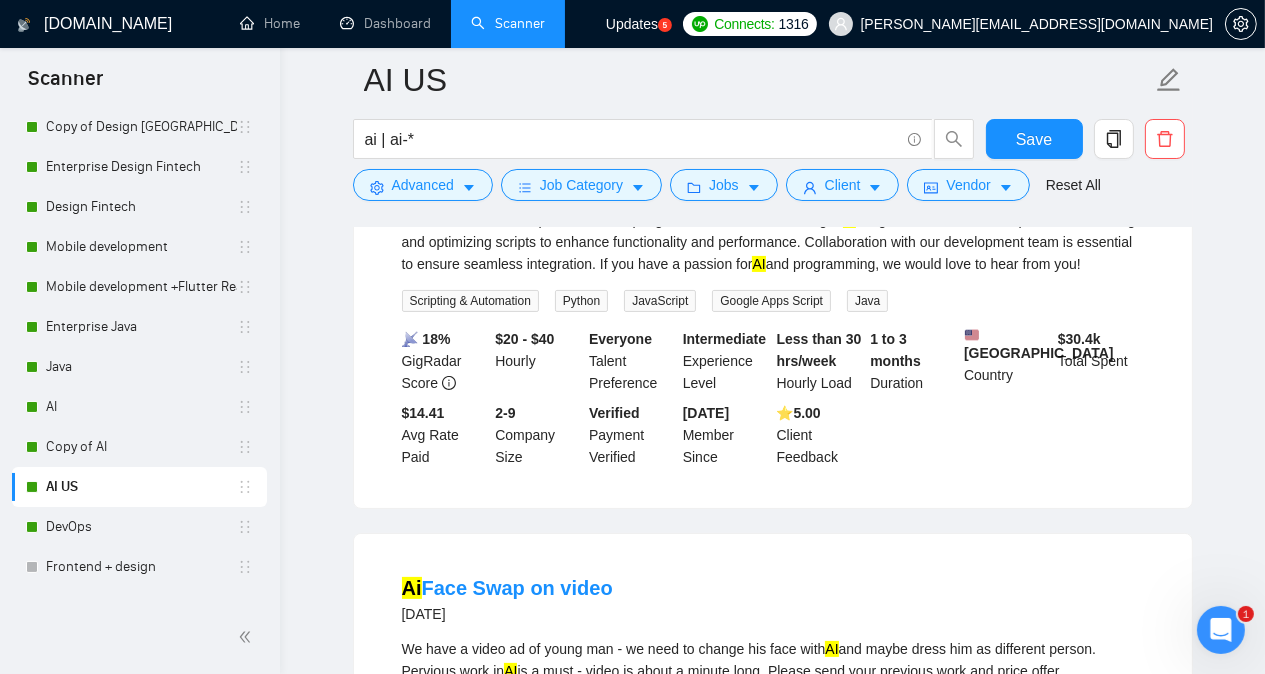 click on "AI US ai | ai-* Save Advanced   Job Category   Jobs   Client   Vendor   Reset All Preview Results Insights NEW Alerts Auto Bidder Detected   706  results   (6.48 seconds) Independent  AI  Engineer Needed for Project 2 hours ago We are seeking an experienced  AI  Engineer to join our team on a project basis. The ideal candidate will have a strong background in artificial intelligence and machine learning, with the ability to develop and implement innovative solutions. We prioritize cost-effectiveness, so the lowest bid with relevant experience will be considered first, fo ... Expand Machine Learning Python Artificial Intelligence TensorFlow Data Science 📡   13% GigRadar Score   $19 - $40 Hourly Everyone Talent Preference Intermediate Experience Level More than 30 hrs/week Hourly Load 1 to 3 months Duration   [GEOGRAPHIC_DATA] Country $ 11.8k Total Spent $8.70 Avg Rate Paid 1,000+ Company Size Verified Payment Verified [DATE] Member Since ⭐️  5.00 Client Feedback Integration Specialist for Bee  AI AI AI" at bounding box center [772, -20268] 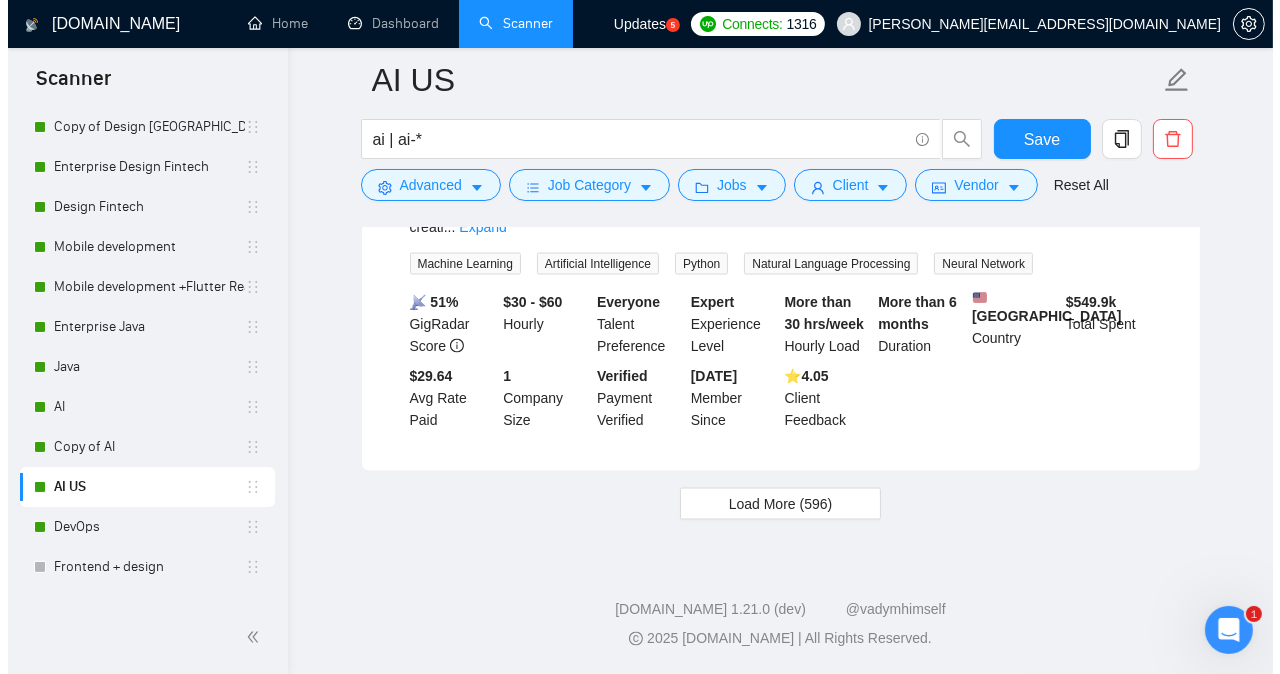 scroll, scrollTop: 48328, scrollLeft: 0, axis: vertical 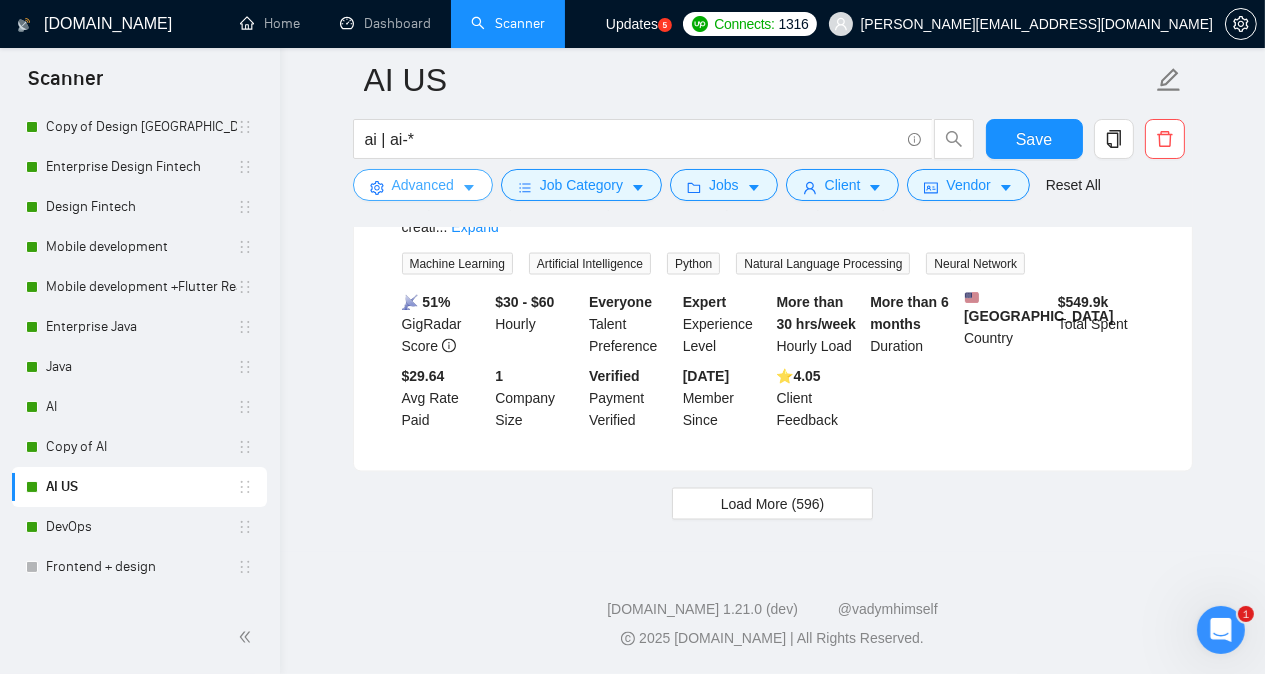 click on "Advanced" at bounding box center [423, 185] 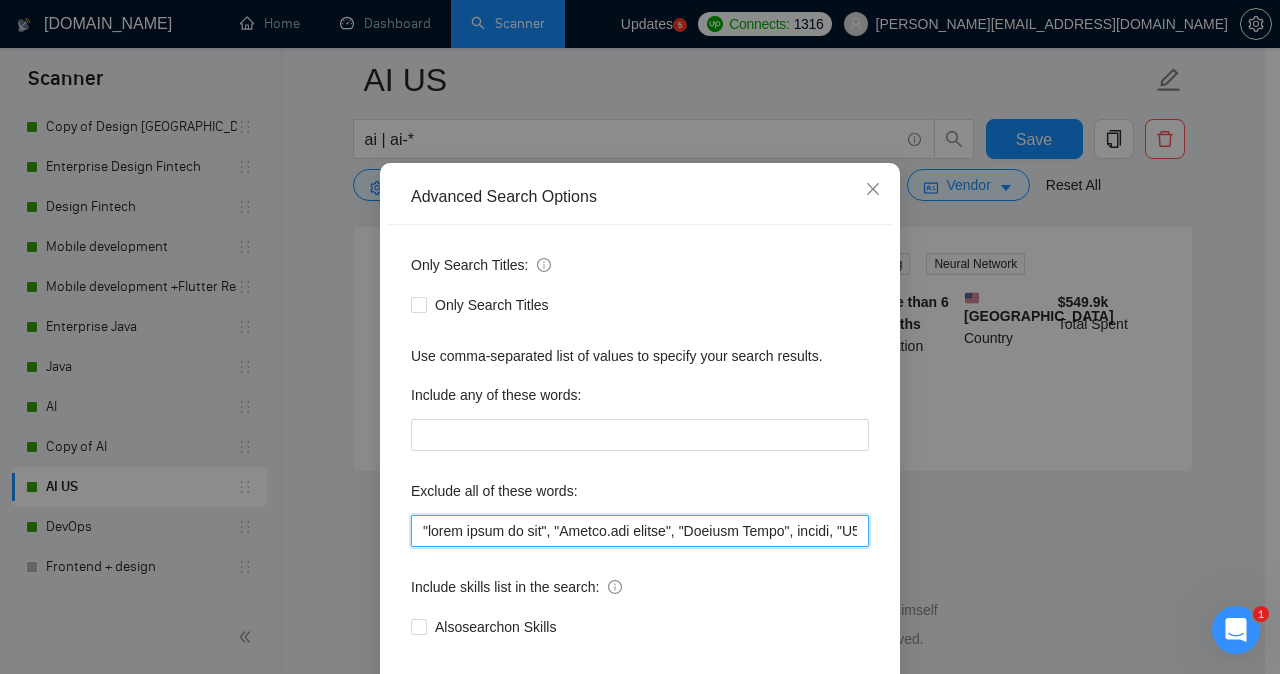click at bounding box center [640, 531] 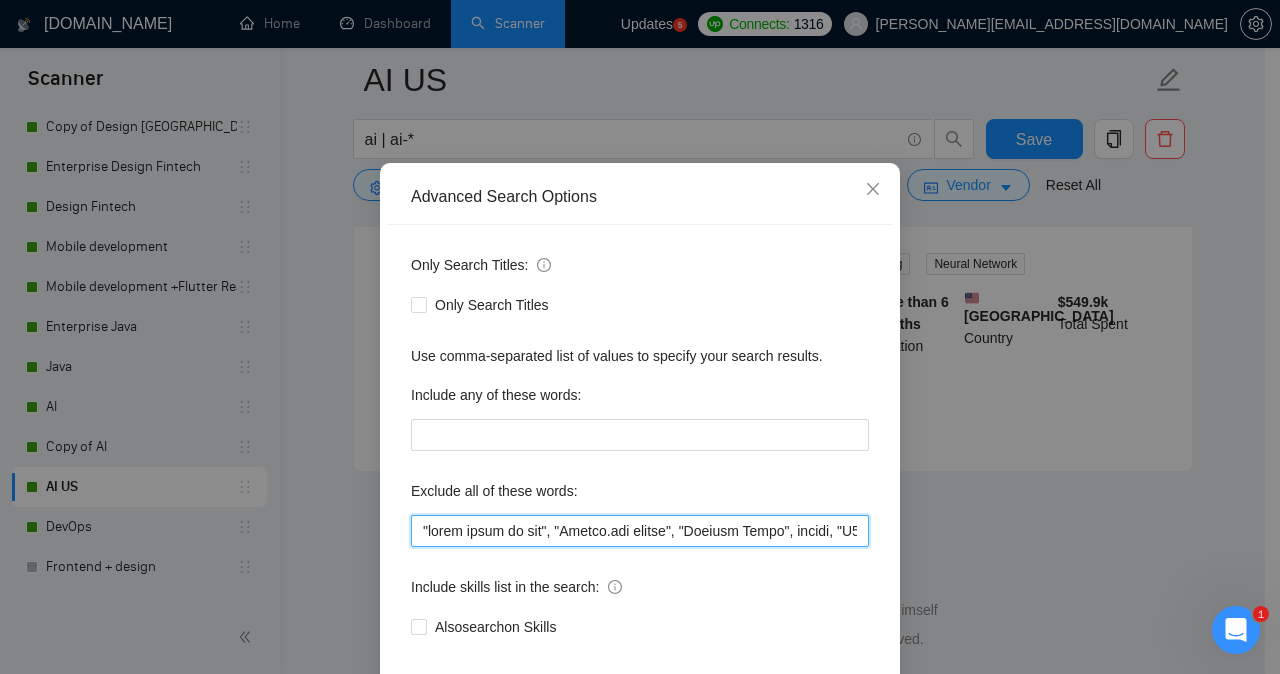 paste on "Generative Engine Optimization, GEO, pars*, OCR, train*, algorithm, Ruby, animated, website design," 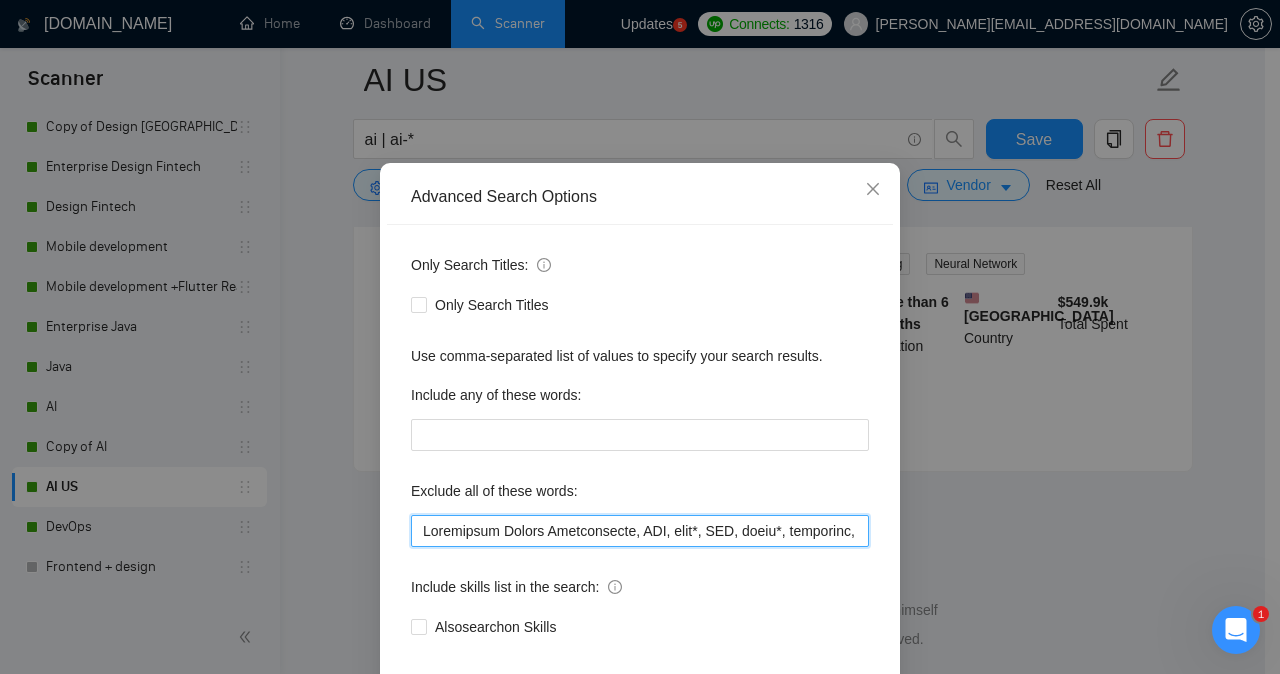 scroll, scrollTop: 0, scrollLeft: 193, axis: horizontal 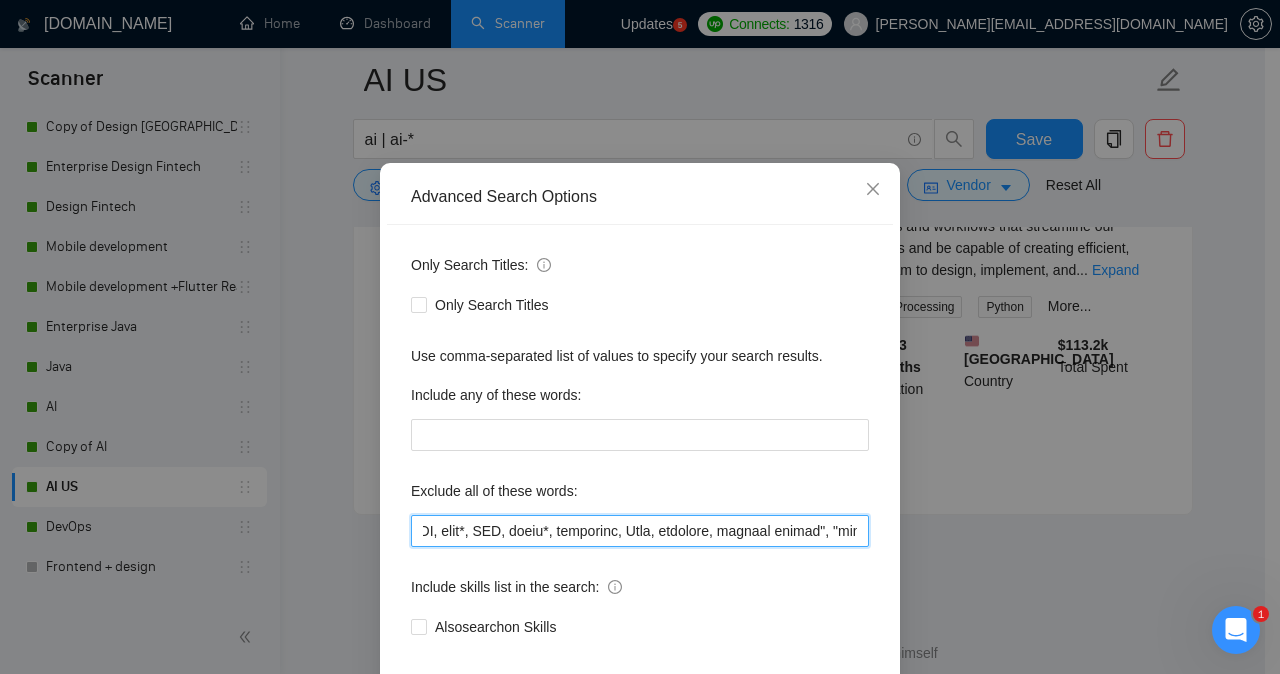 click at bounding box center (640, 531) 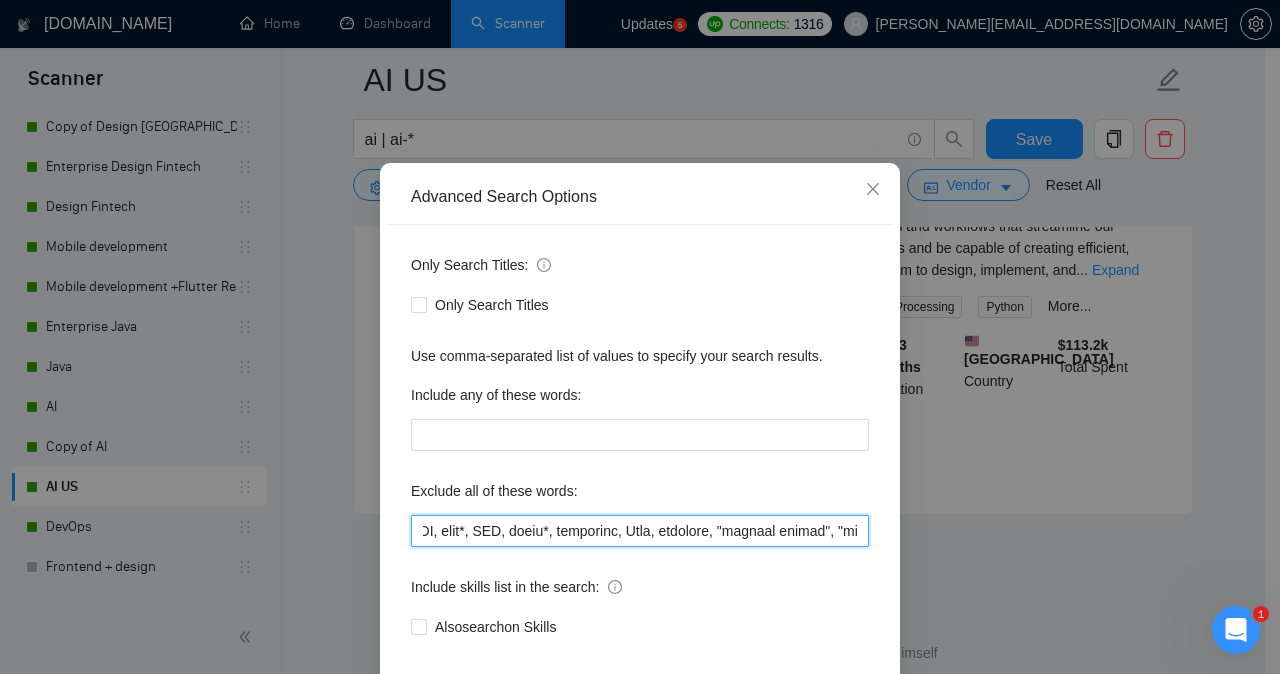 scroll, scrollTop: 2661, scrollLeft: 0, axis: vertical 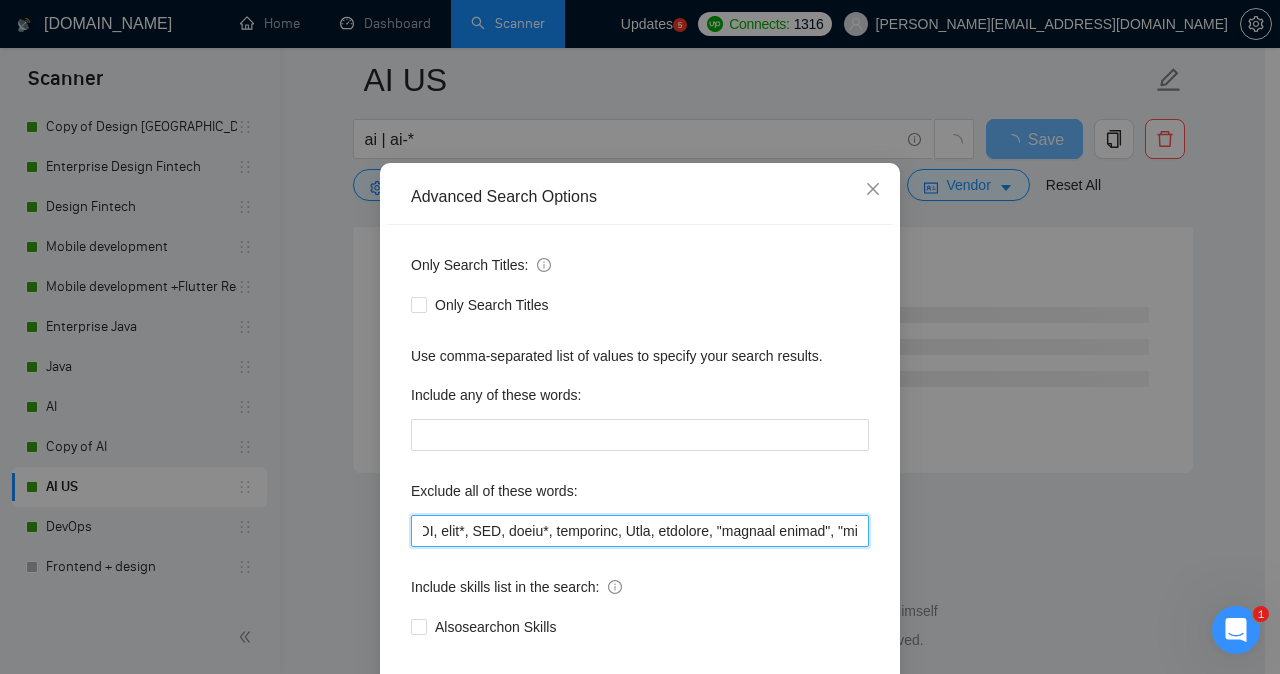 click at bounding box center (640, 531) 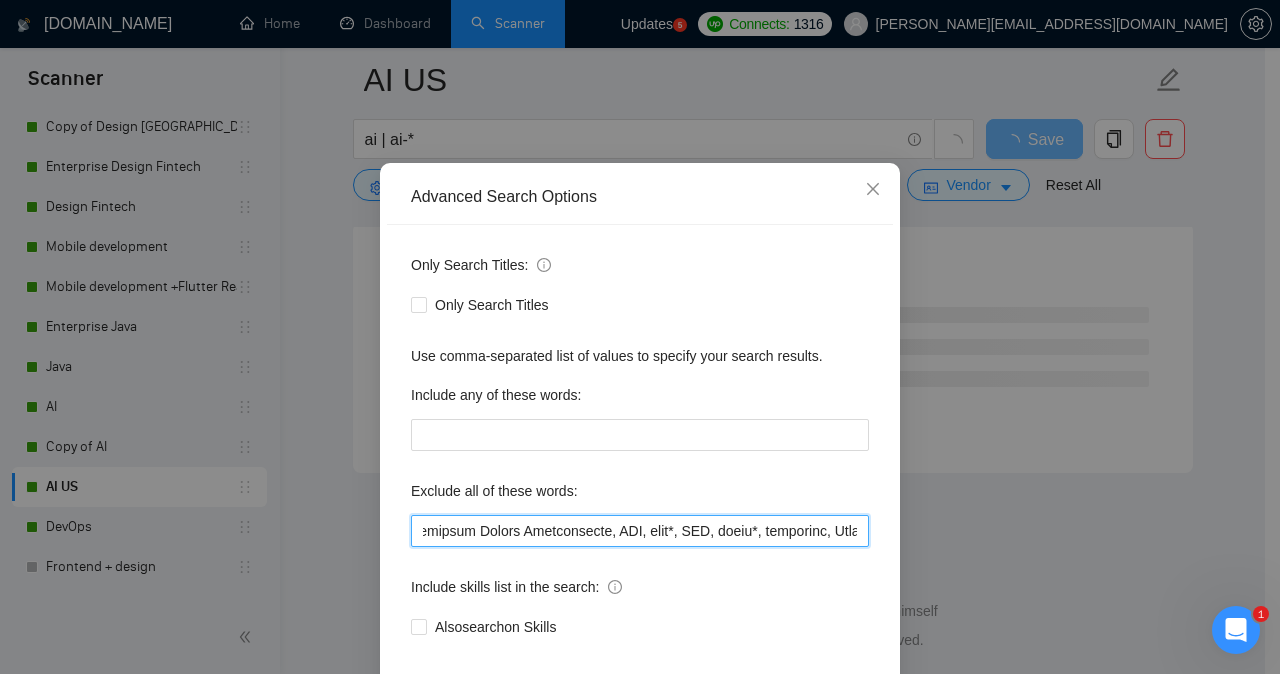 scroll, scrollTop: 0, scrollLeft: 0, axis: both 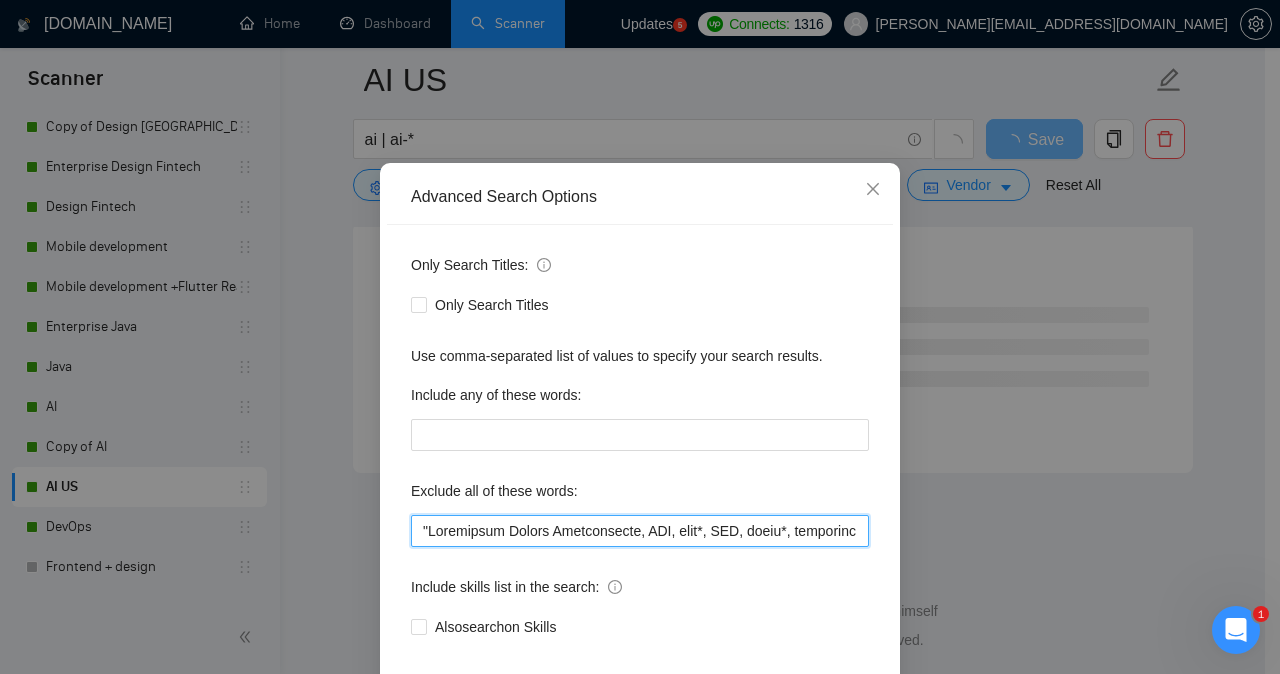 click at bounding box center (640, 531) 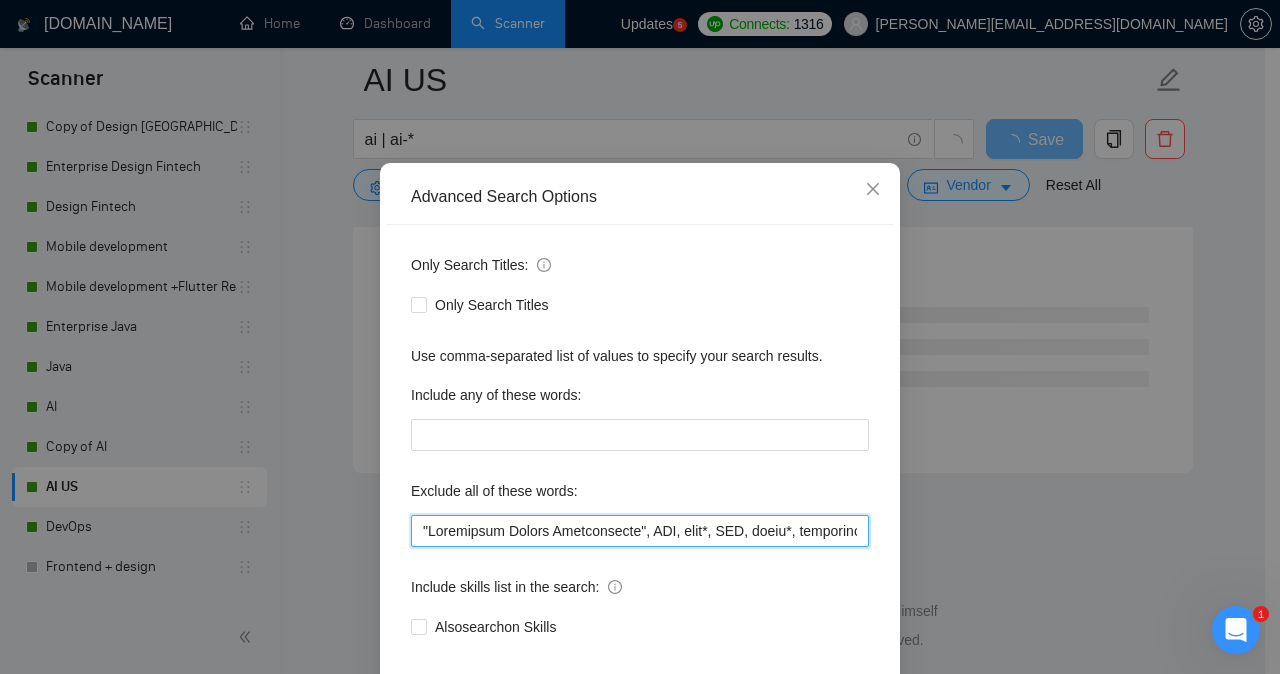 type on ""Generative Engine Optimization", GEO, pars*, OCR, train*, algorithm, Ruby, animated, "website design", "short video of you", "[DATE][DOMAIN_NAME] expert", "Product Owner", plugin, "N8N Expert", "set up", delphi, "Copilot agent", "only office", scrap*, "10x", fast*, SolA, GoDaddy, "Website Developer", RSC, RedwoodJS, "[DOMAIN_NAME]", "Microsoft Power Apps", firmware, debug*, "Javascript developer", Arduino, "IOS & Android Developer", repository, "GitHub repo", "develop a trading strategy", "If you're an AI", nft, Odoo, troubleshoot*, Runway, Animation, "ML Engineer", Tutorial*, Lens, Titan, amazon, PDF, "computer vision", "video processing", "GoHigh Level", ETF, OpenManus, CLAID, pictures, images, META, Salesfore, HubSpot, Glide, vue, "Code review", metratrader, "GPT Agent", iTunes, Neural, platformu, Salesforce, "video creation", teacher, Supabase, Extension, nodeJS, "Node.js", "on the weekend", "on the weekends", C, "C++", IoT, "J1939", "UI/UX Design", Zenoti, task, token, solana, "1-2 weeks", "record a video", Fram..." 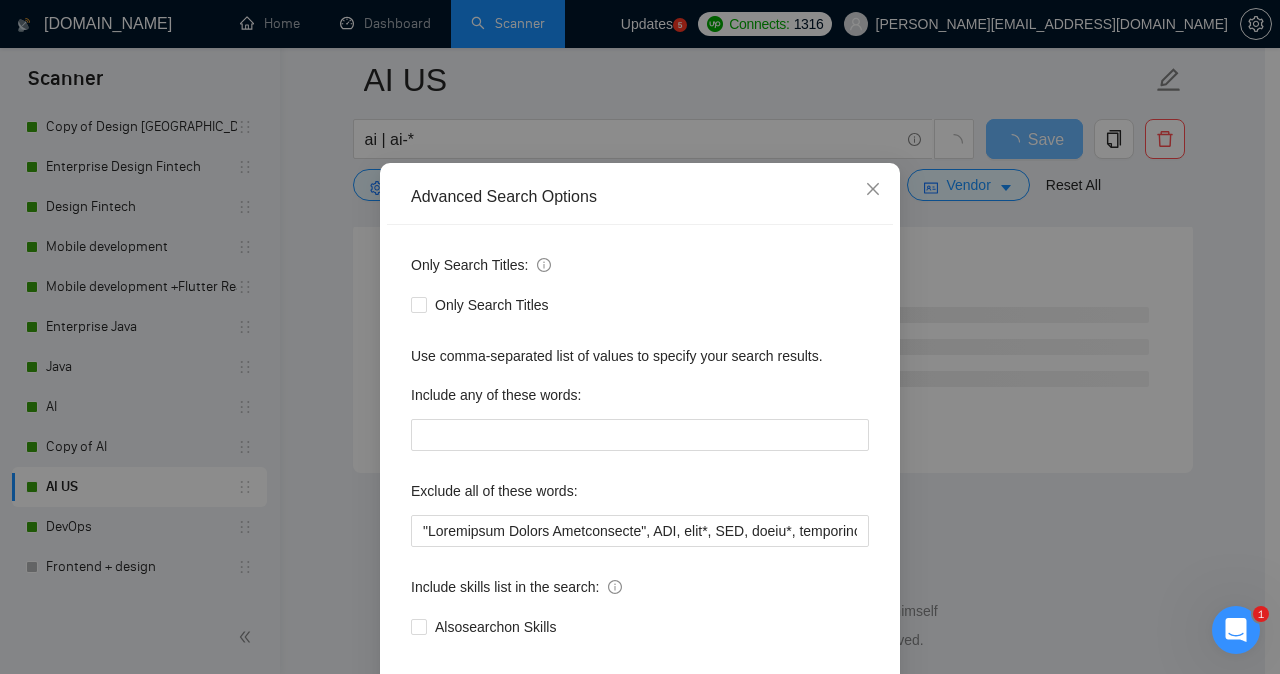 scroll, scrollTop: 157, scrollLeft: 0, axis: vertical 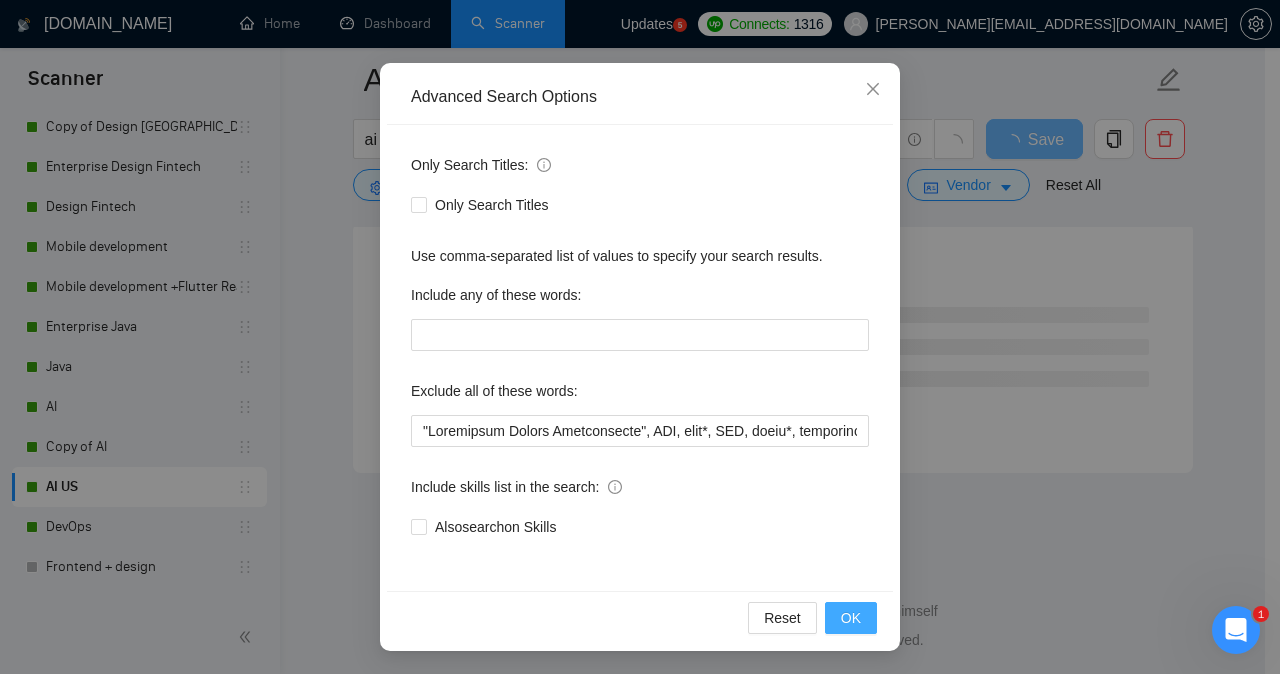 click on "OK" at bounding box center (851, 618) 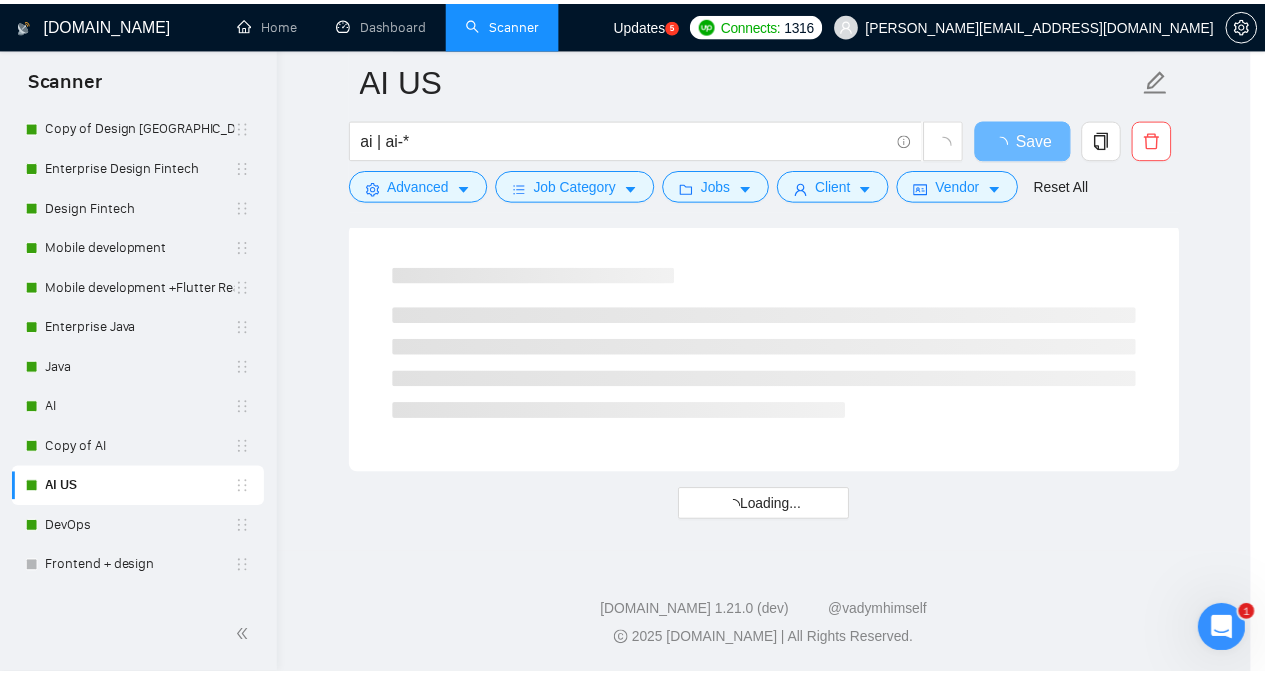 scroll, scrollTop: 57, scrollLeft: 0, axis: vertical 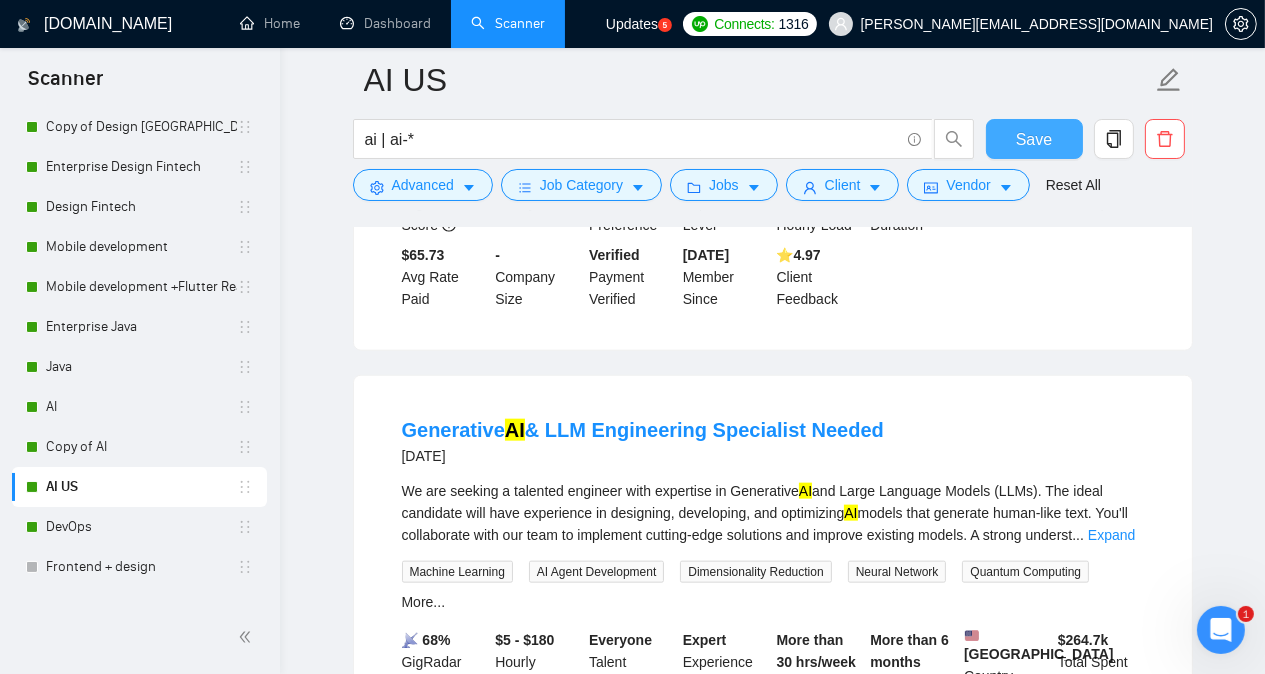 click on "Save" at bounding box center [1034, 139] 